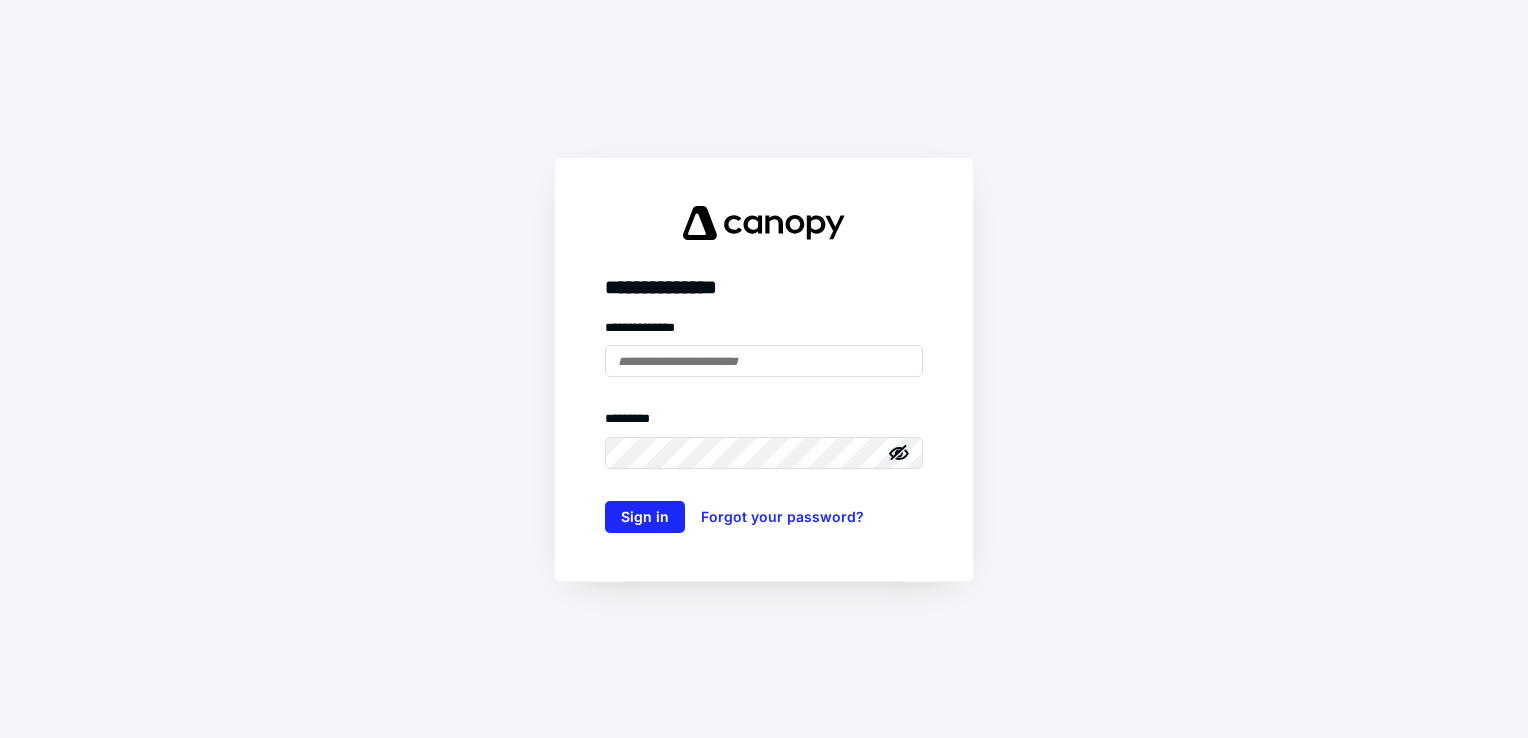 scroll, scrollTop: 0, scrollLeft: 0, axis: both 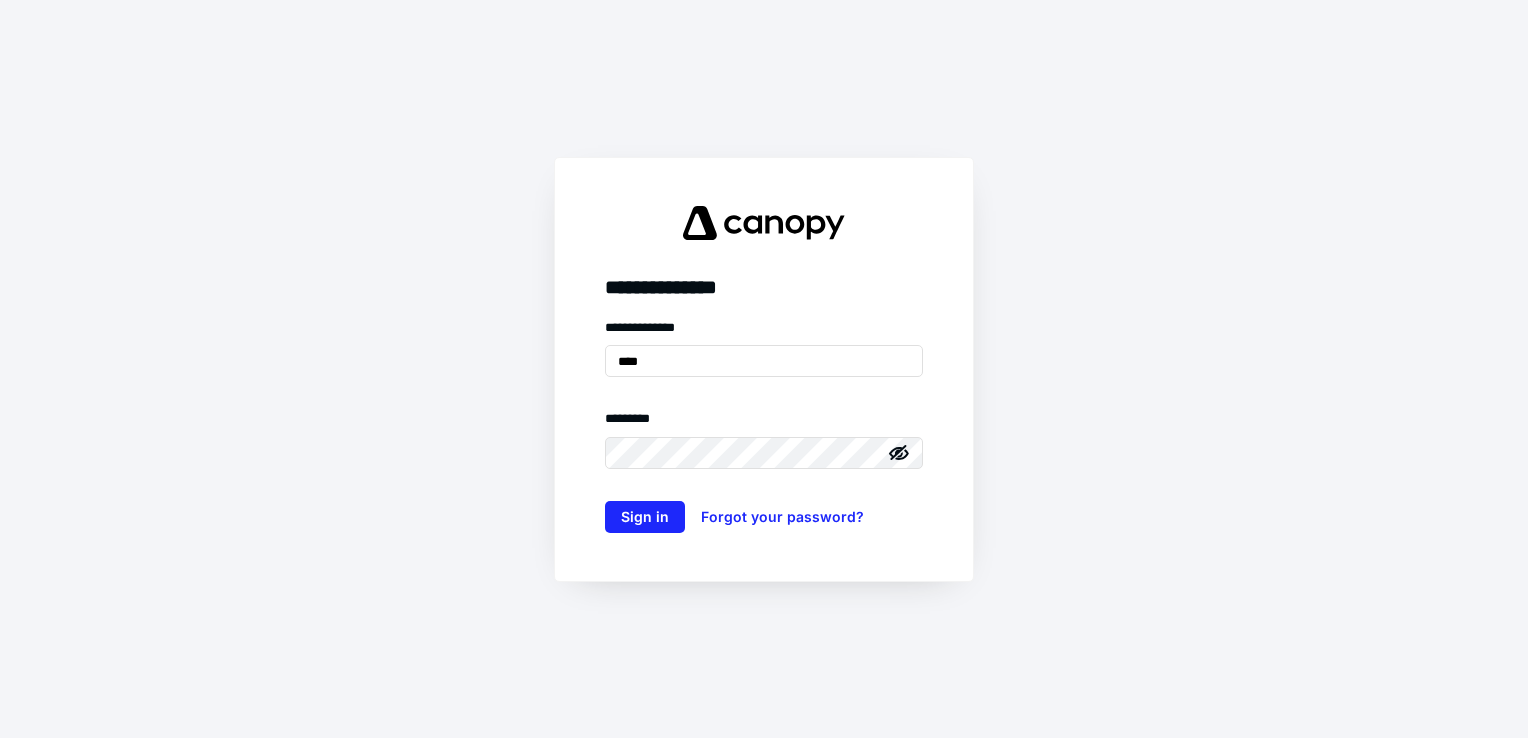 type on "**********" 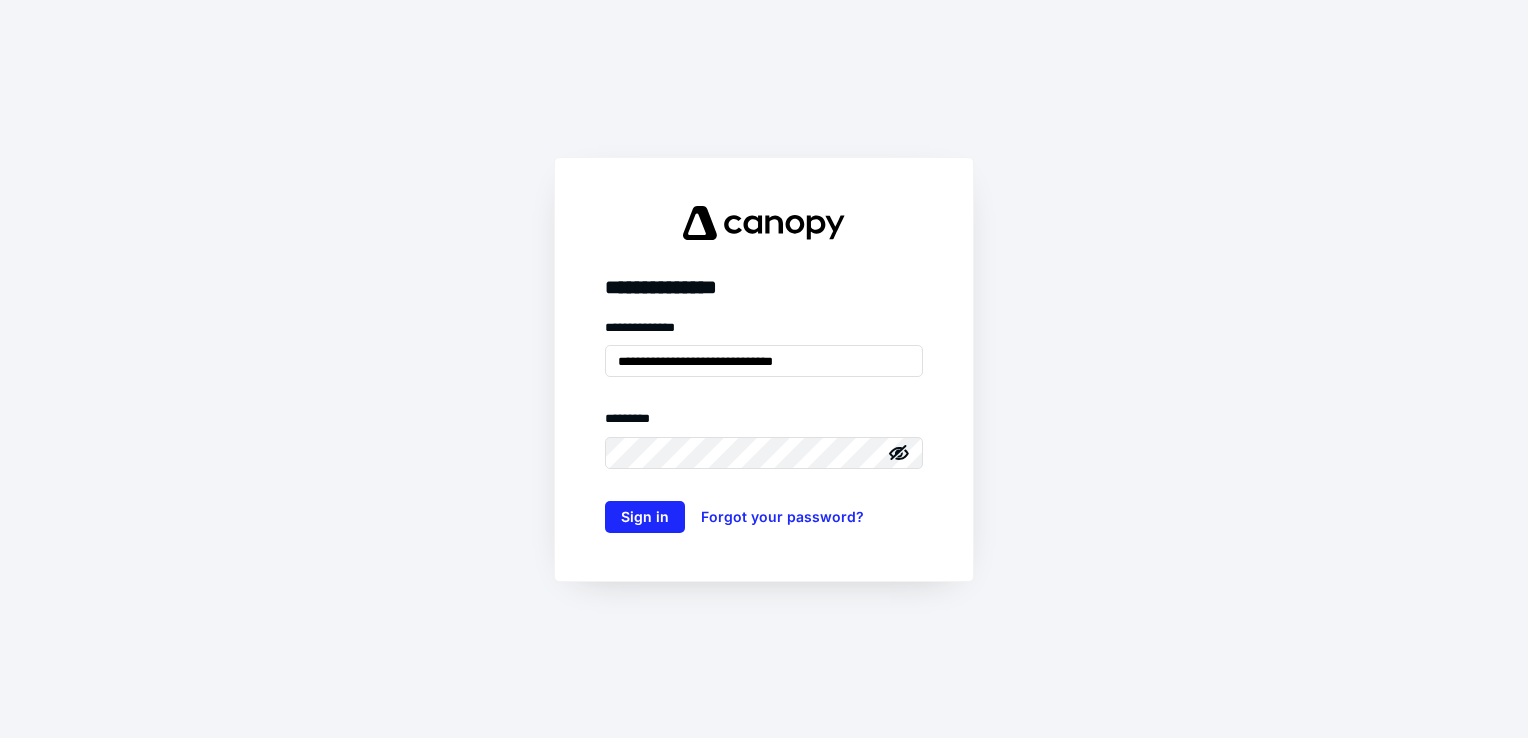 click 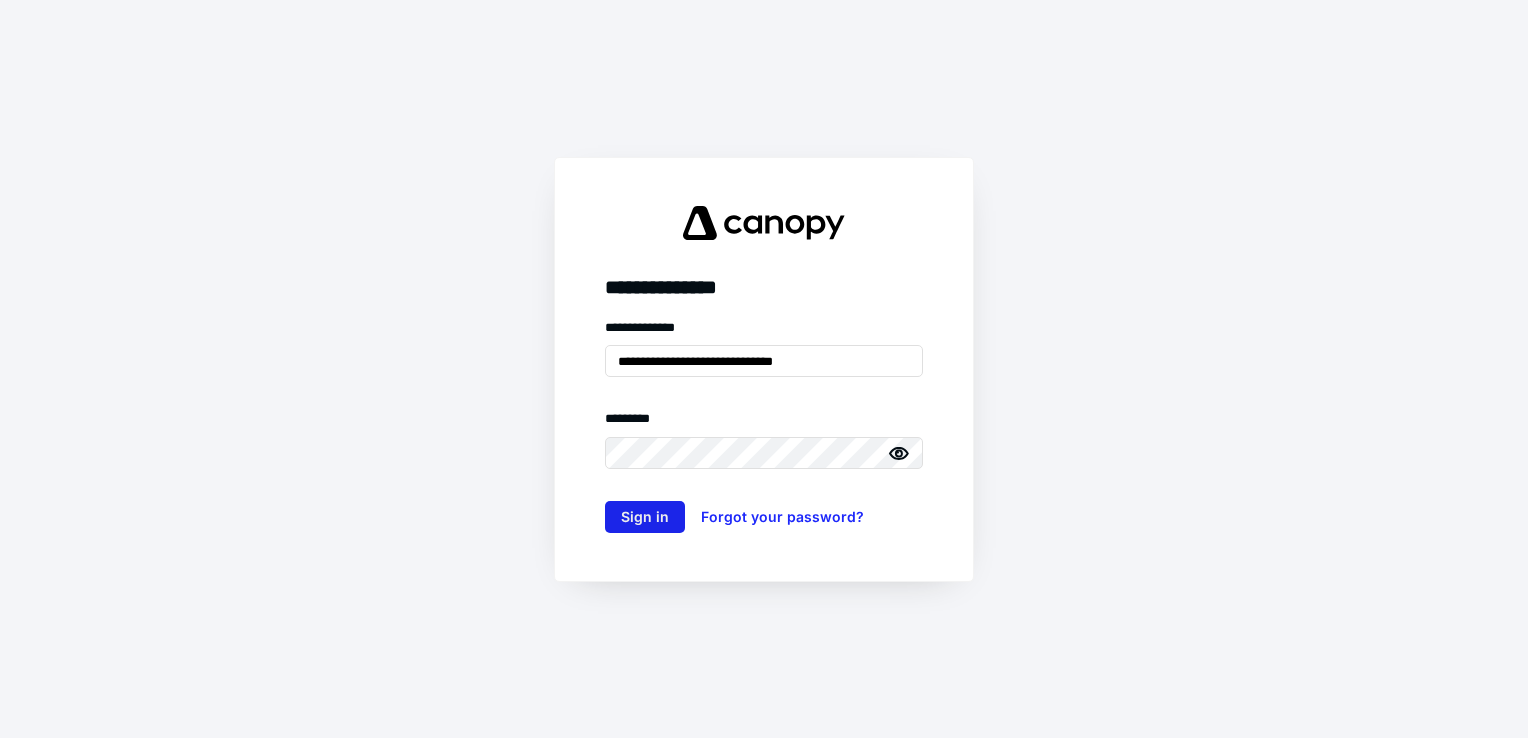 click on "Sign in" at bounding box center (645, 517) 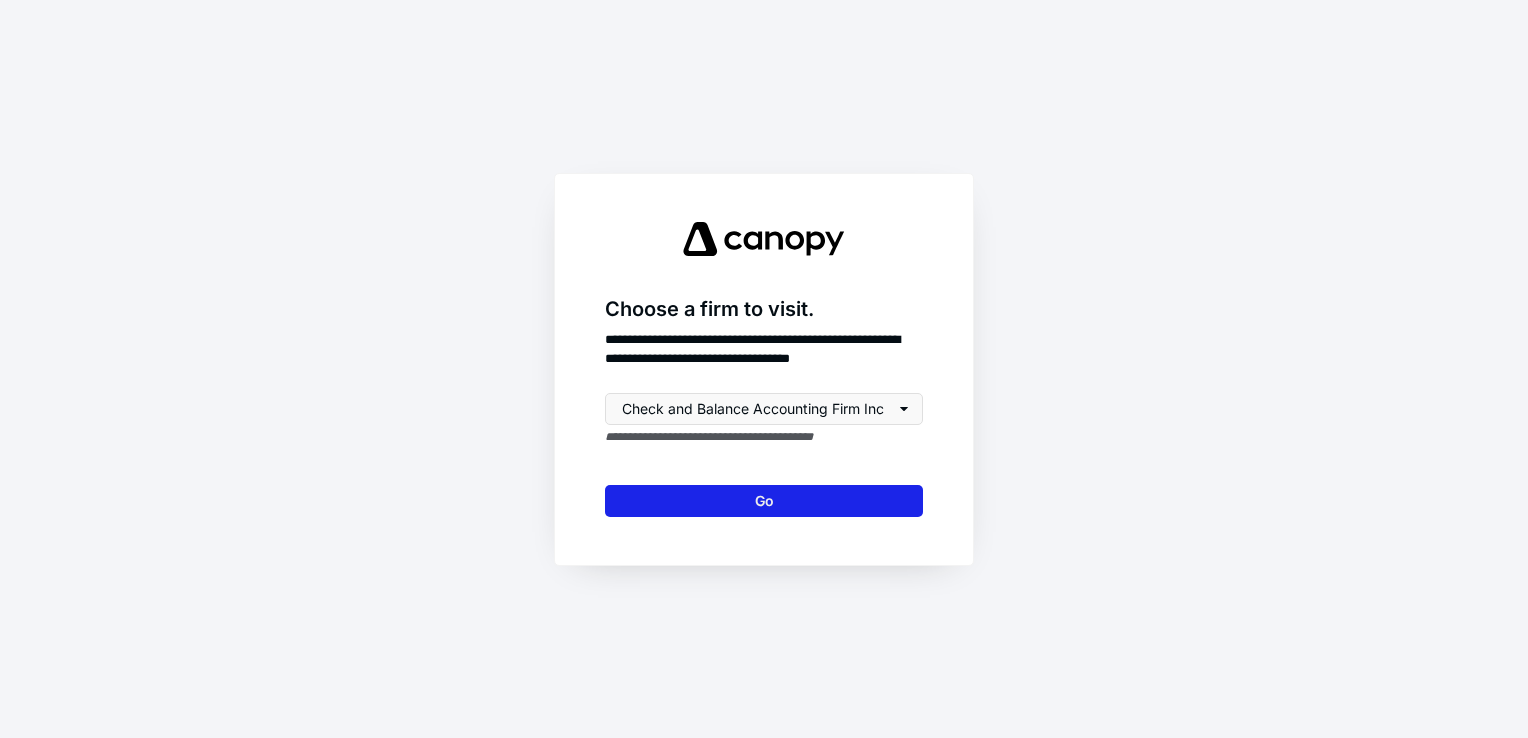 click on "Go" at bounding box center [764, 501] 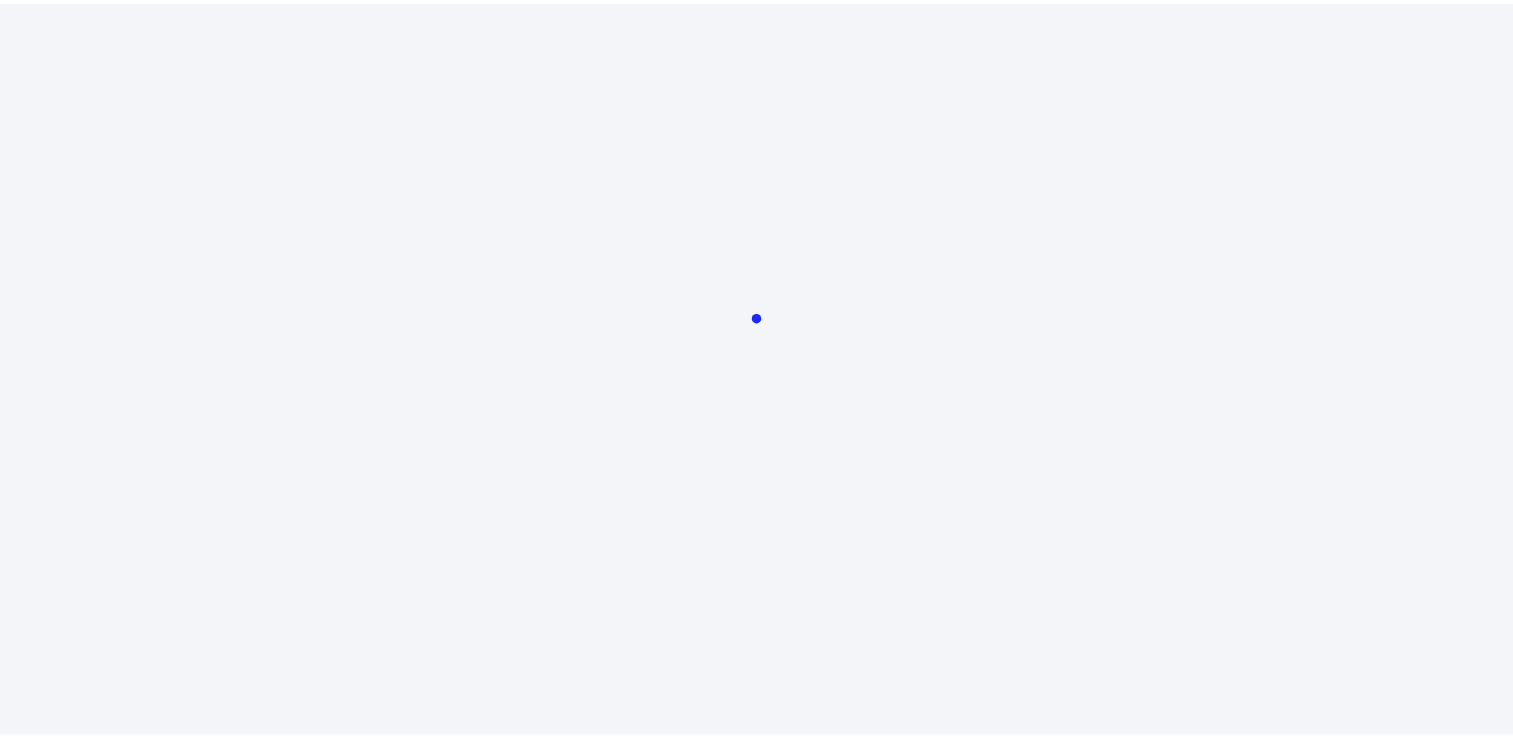 scroll, scrollTop: 0, scrollLeft: 0, axis: both 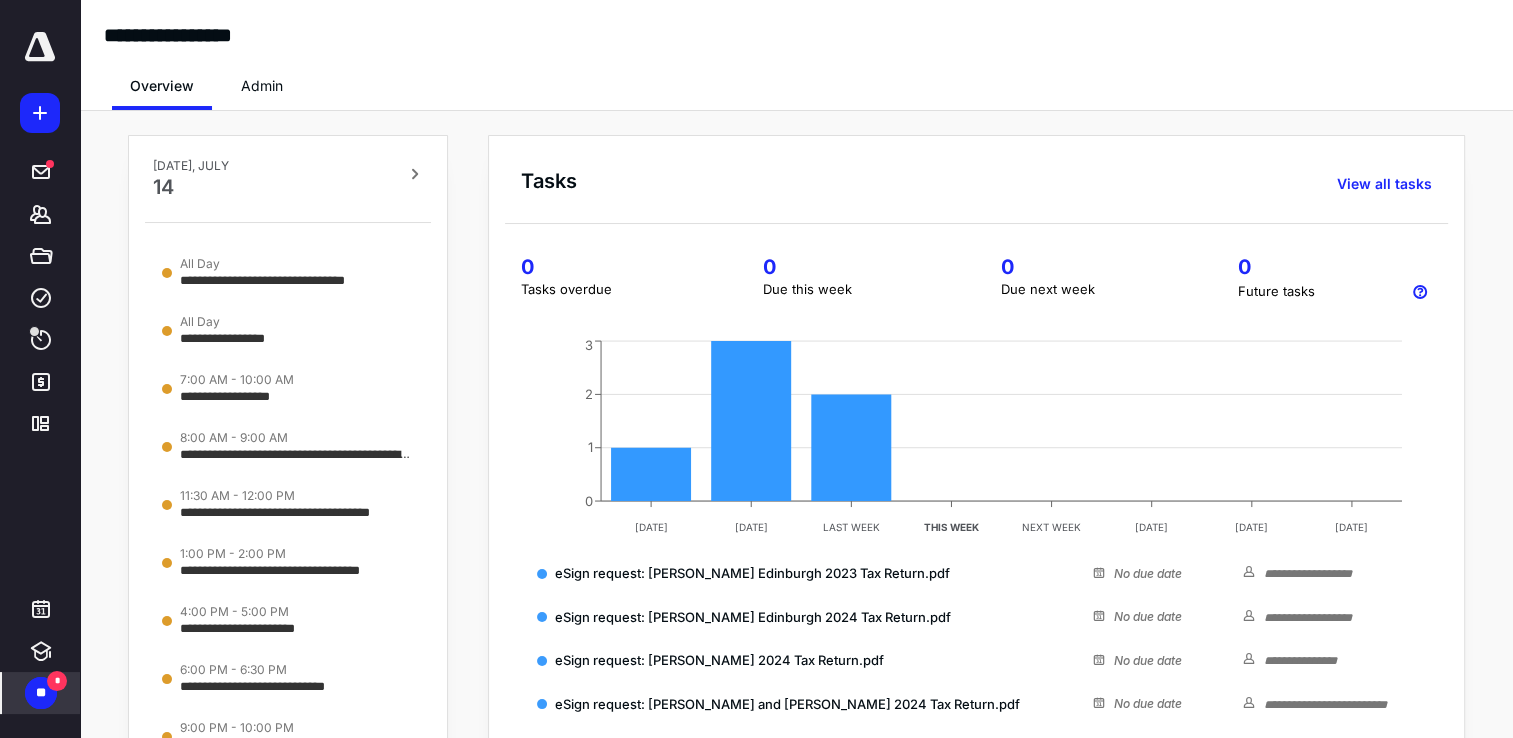 click on "*" at bounding box center [57, 681] 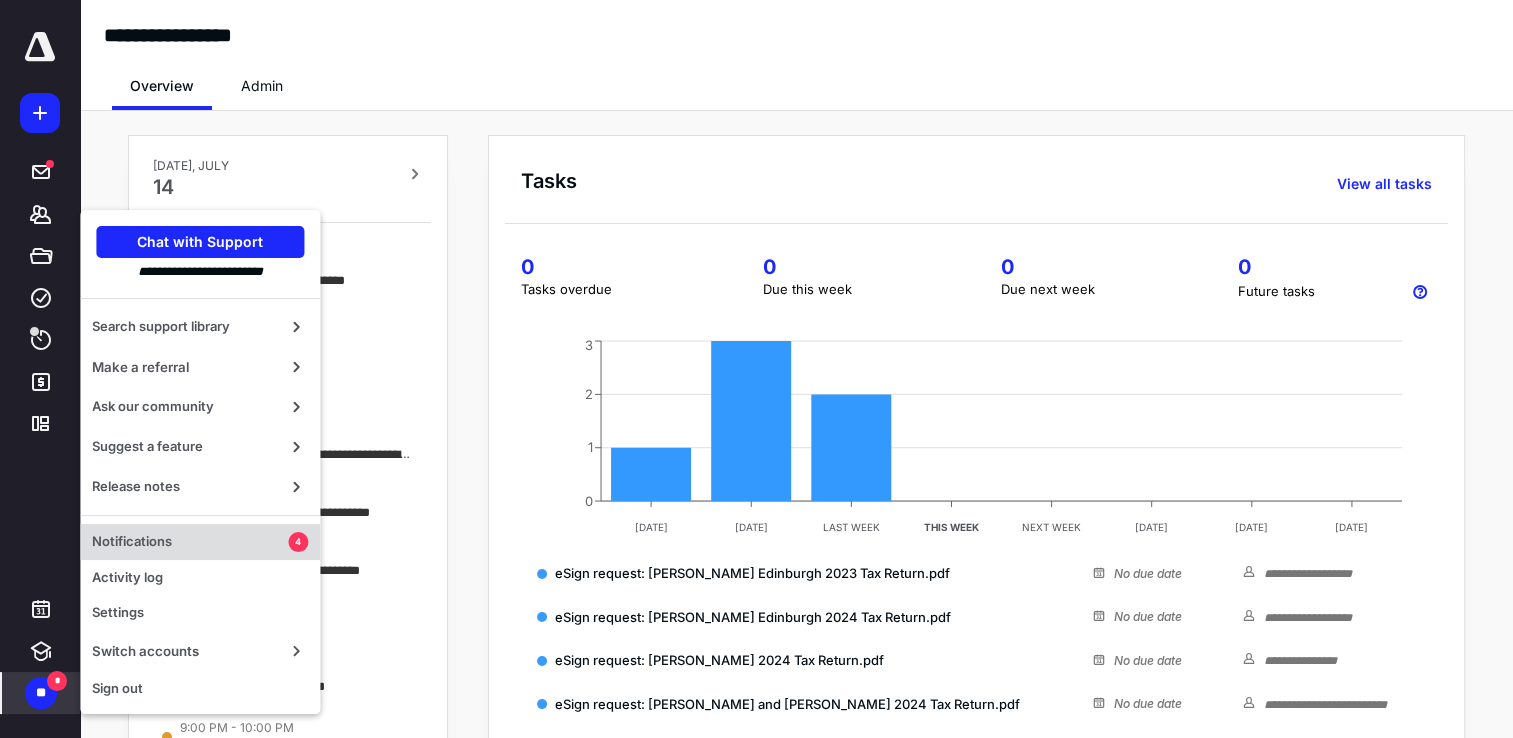 click on "Notifications" at bounding box center [190, 542] 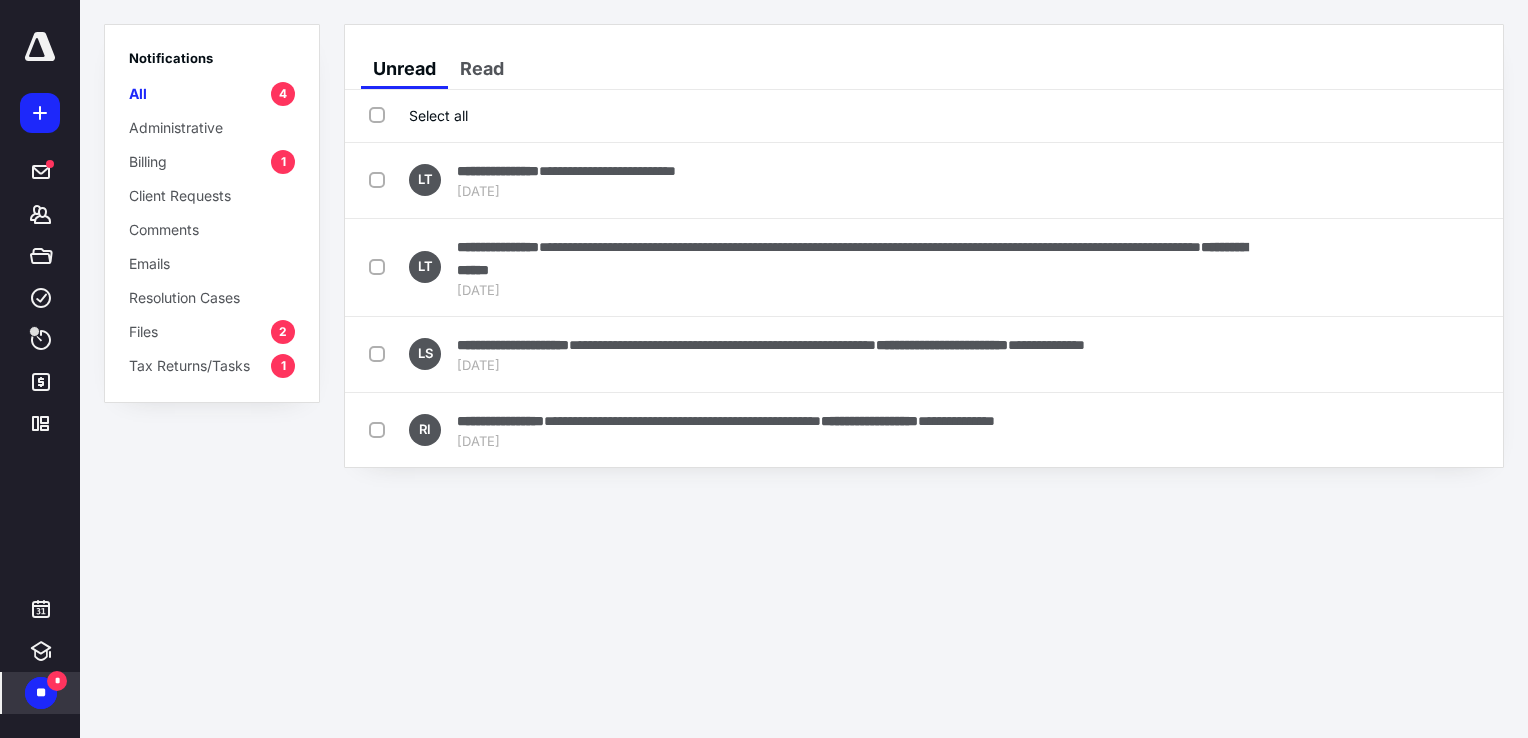 click on "Billing" at bounding box center [148, 161] 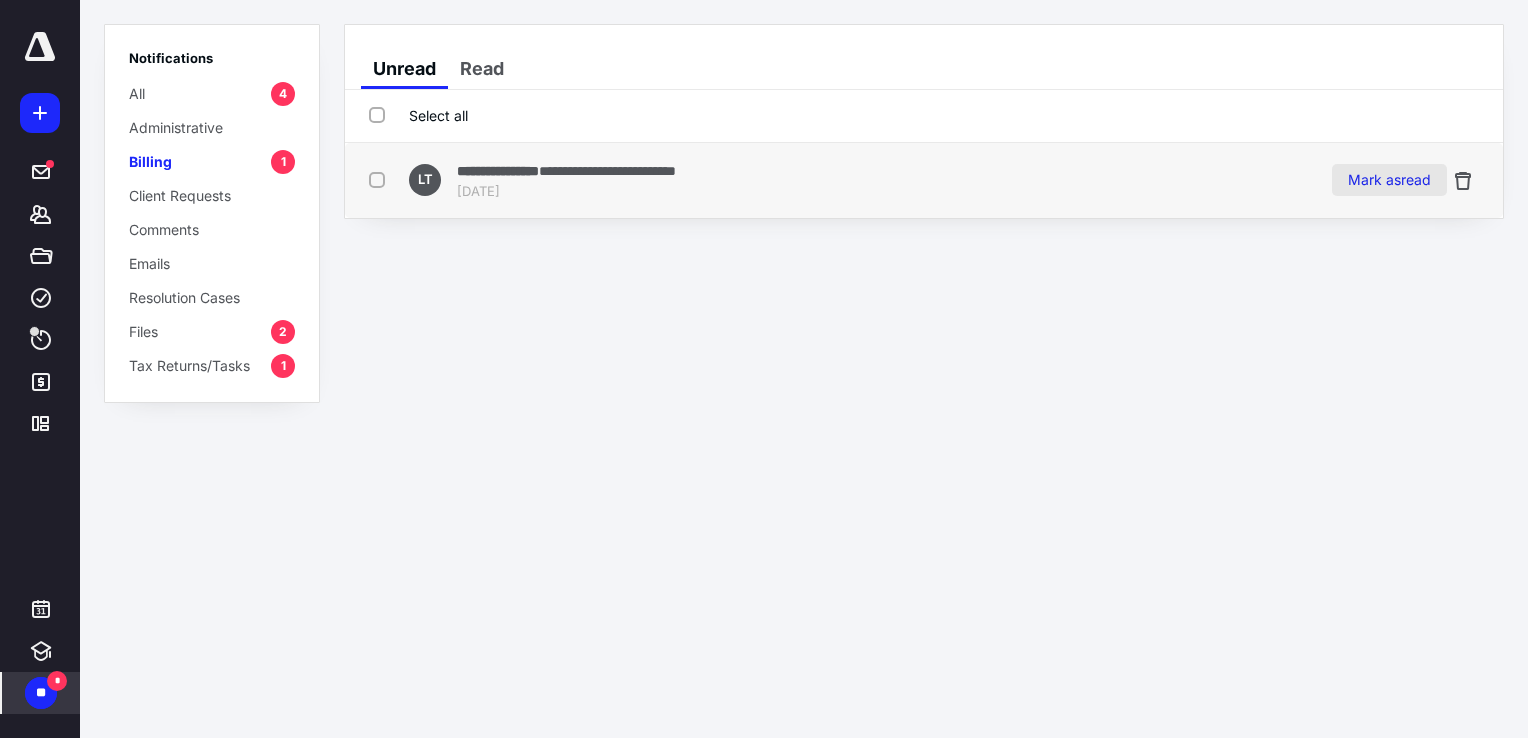 click on "Mark as  read" at bounding box center (1389, 180) 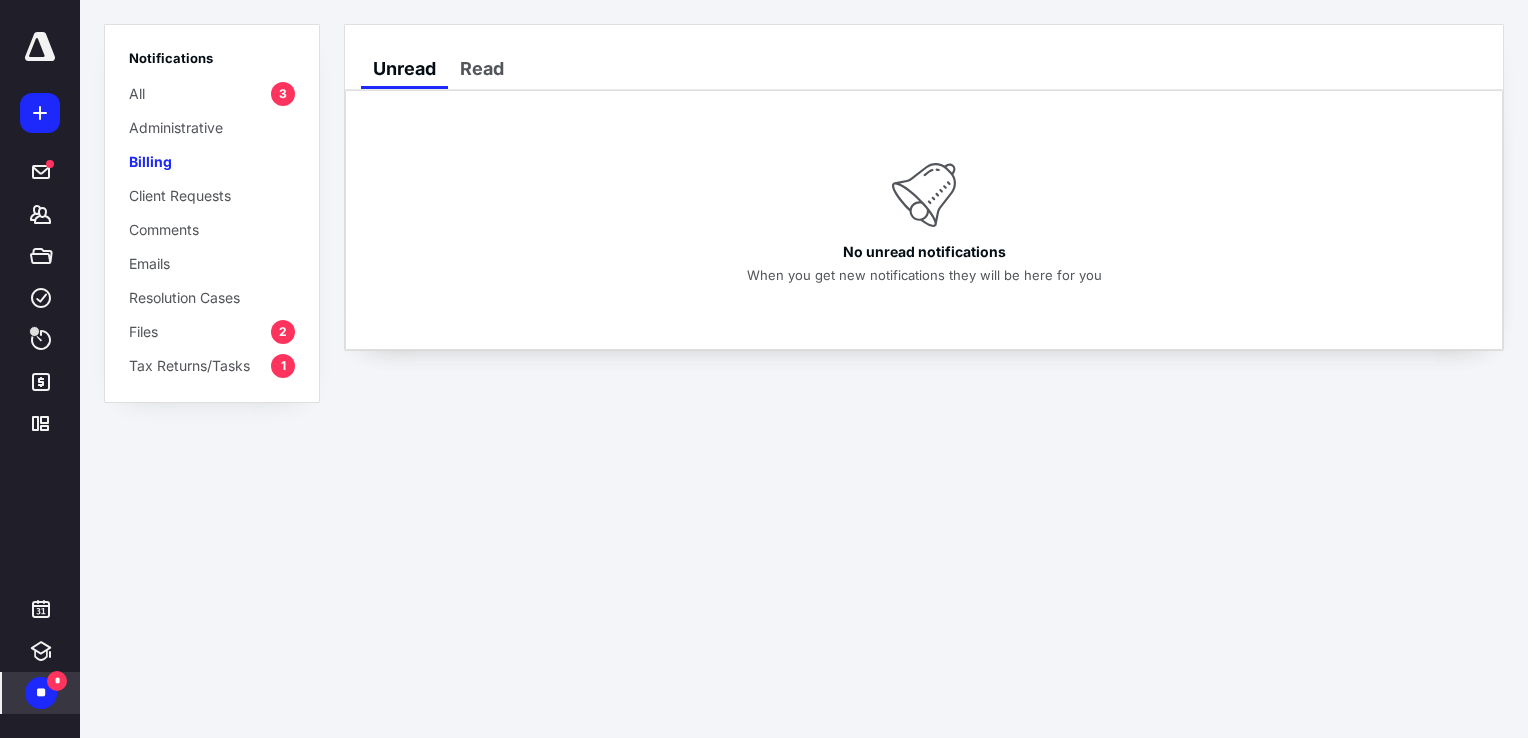 click on "Tax Returns/Tasks" at bounding box center [189, 365] 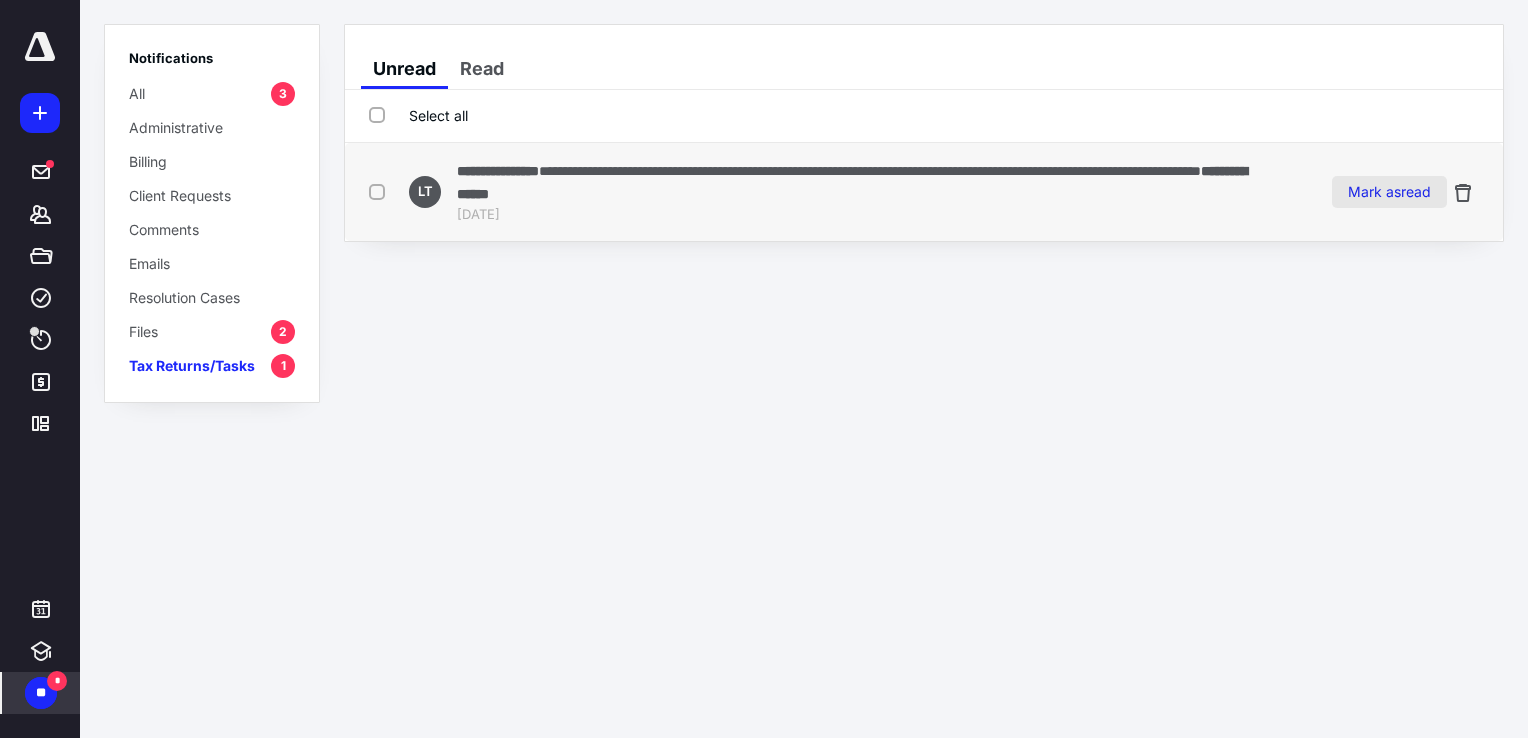 click on "Mark as  read" at bounding box center [1389, 192] 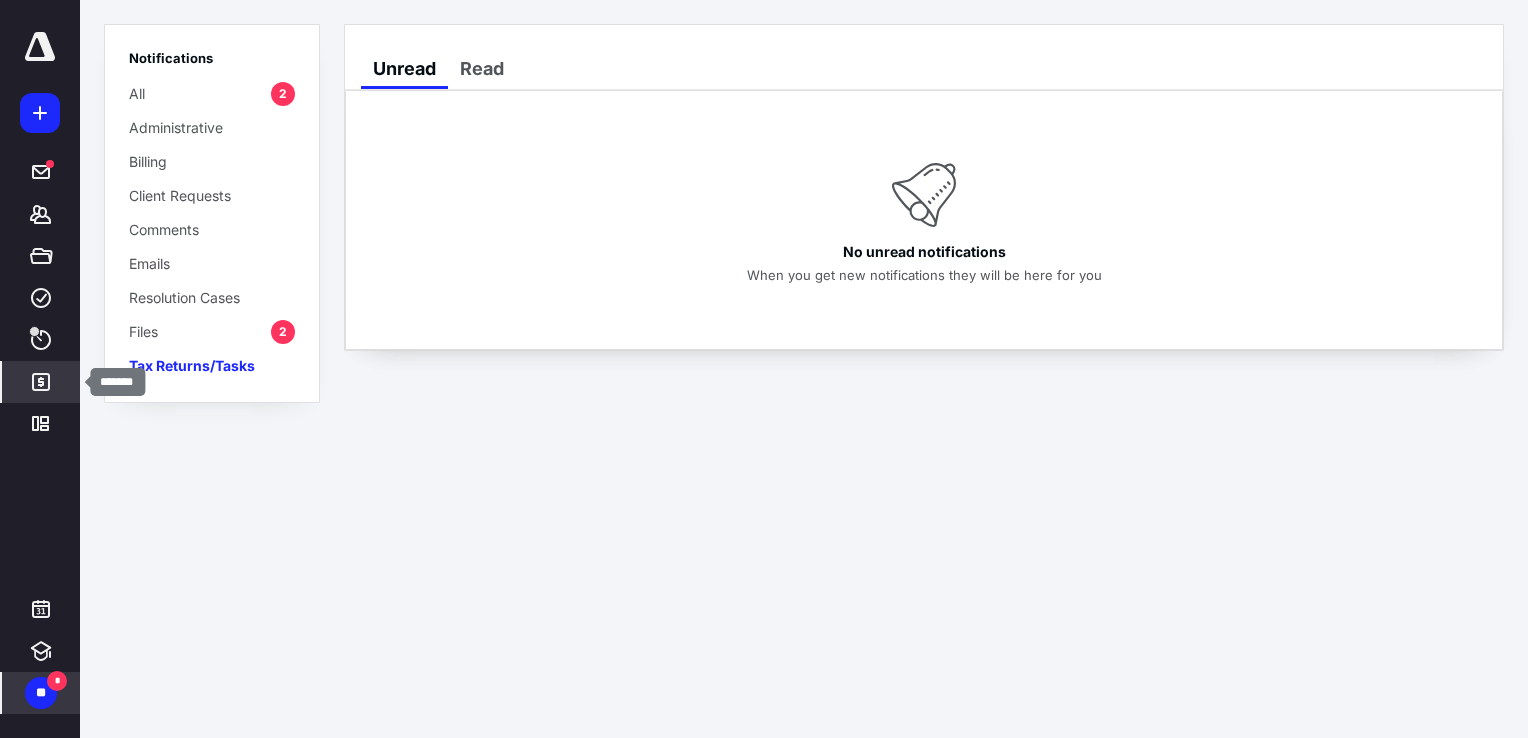 click 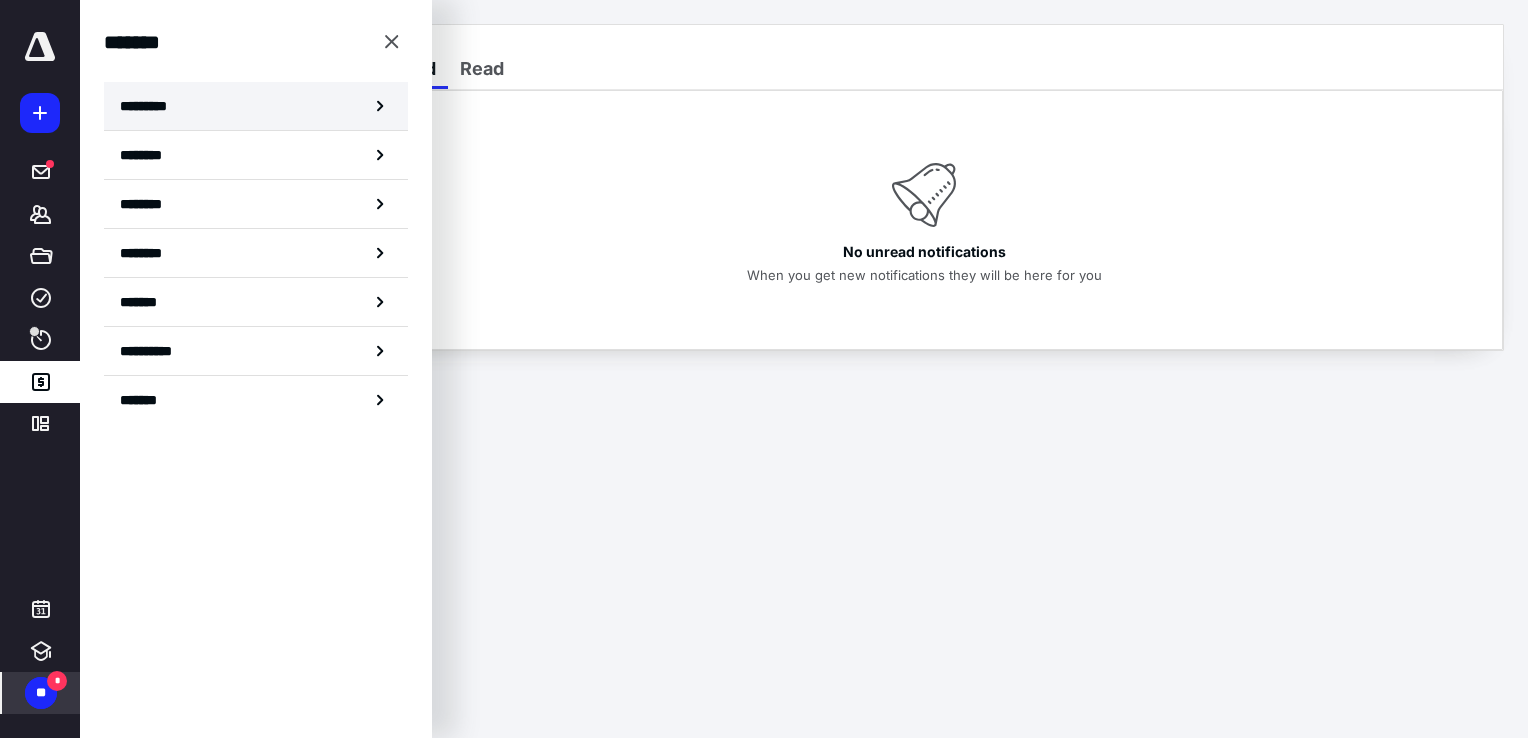 click on "*********" at bounding box center [256, 106] 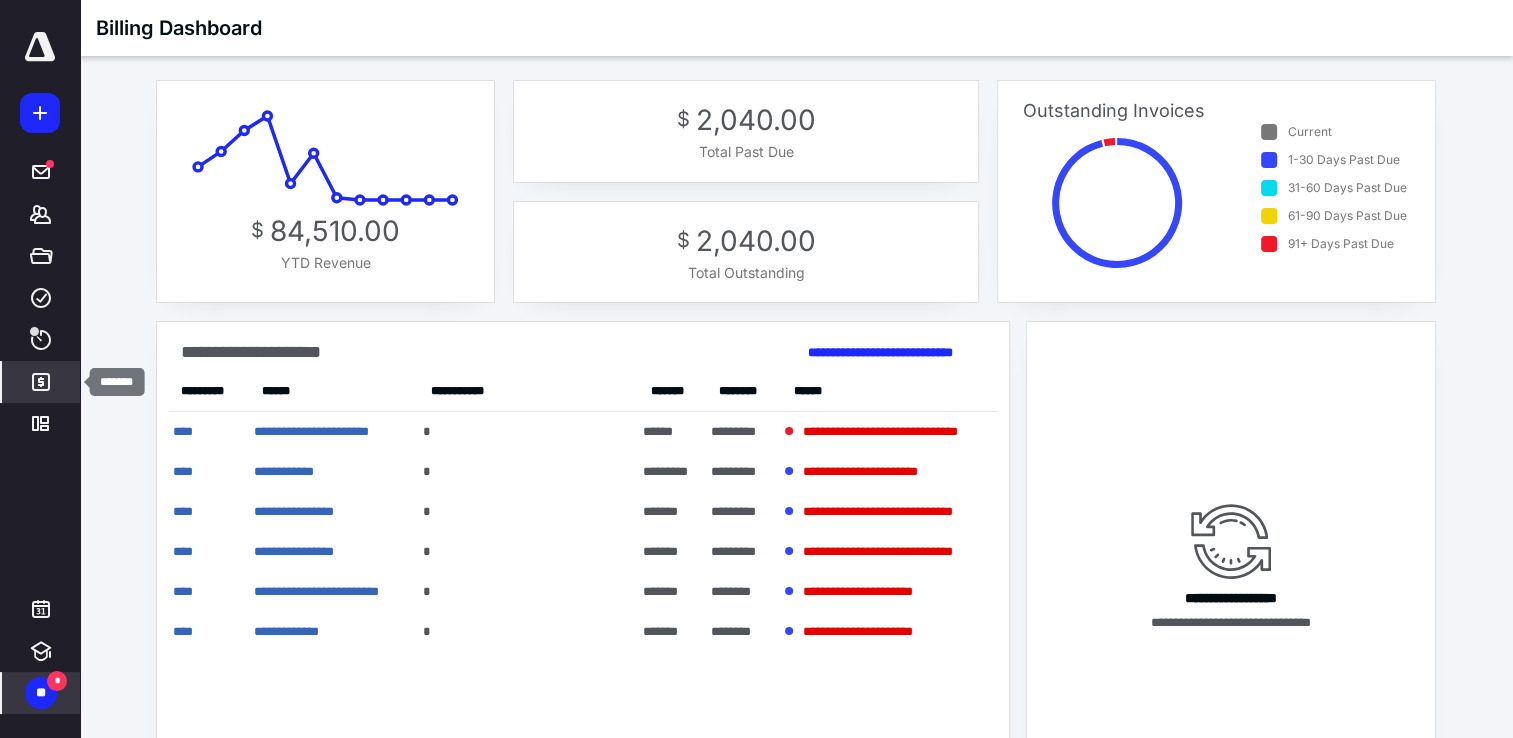 click 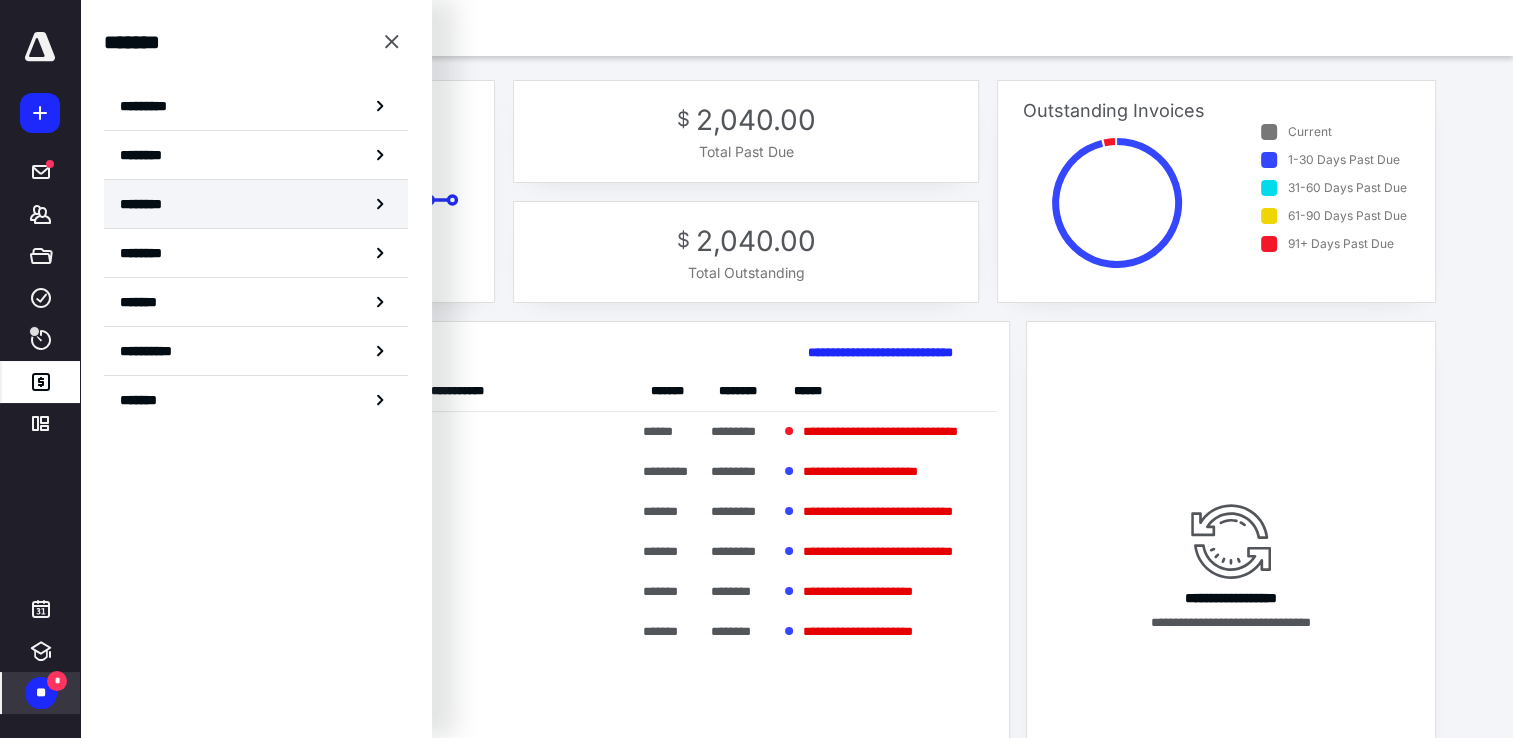 click on "********" at bounding box center (256, 204) 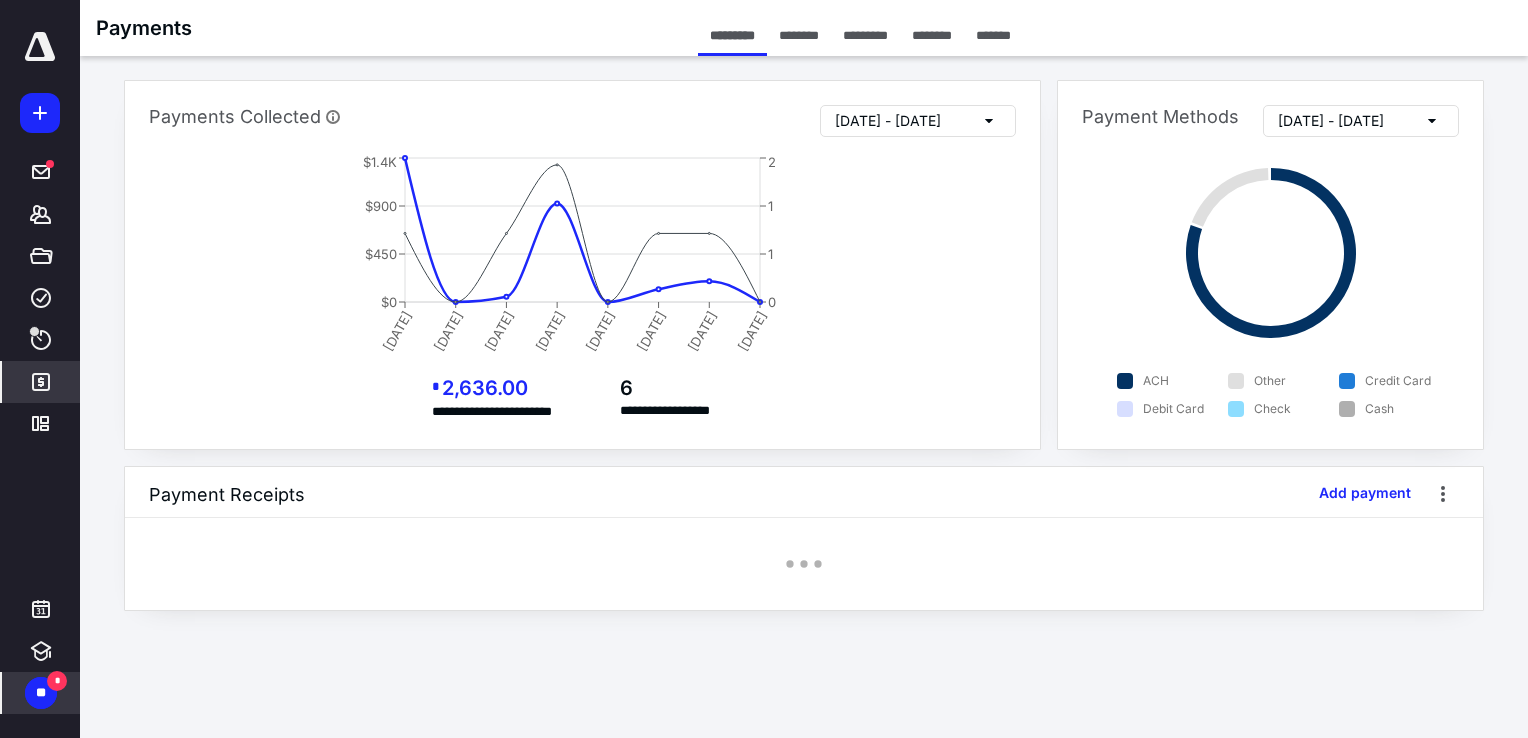 click on "********" at bounding box center [932, 35] 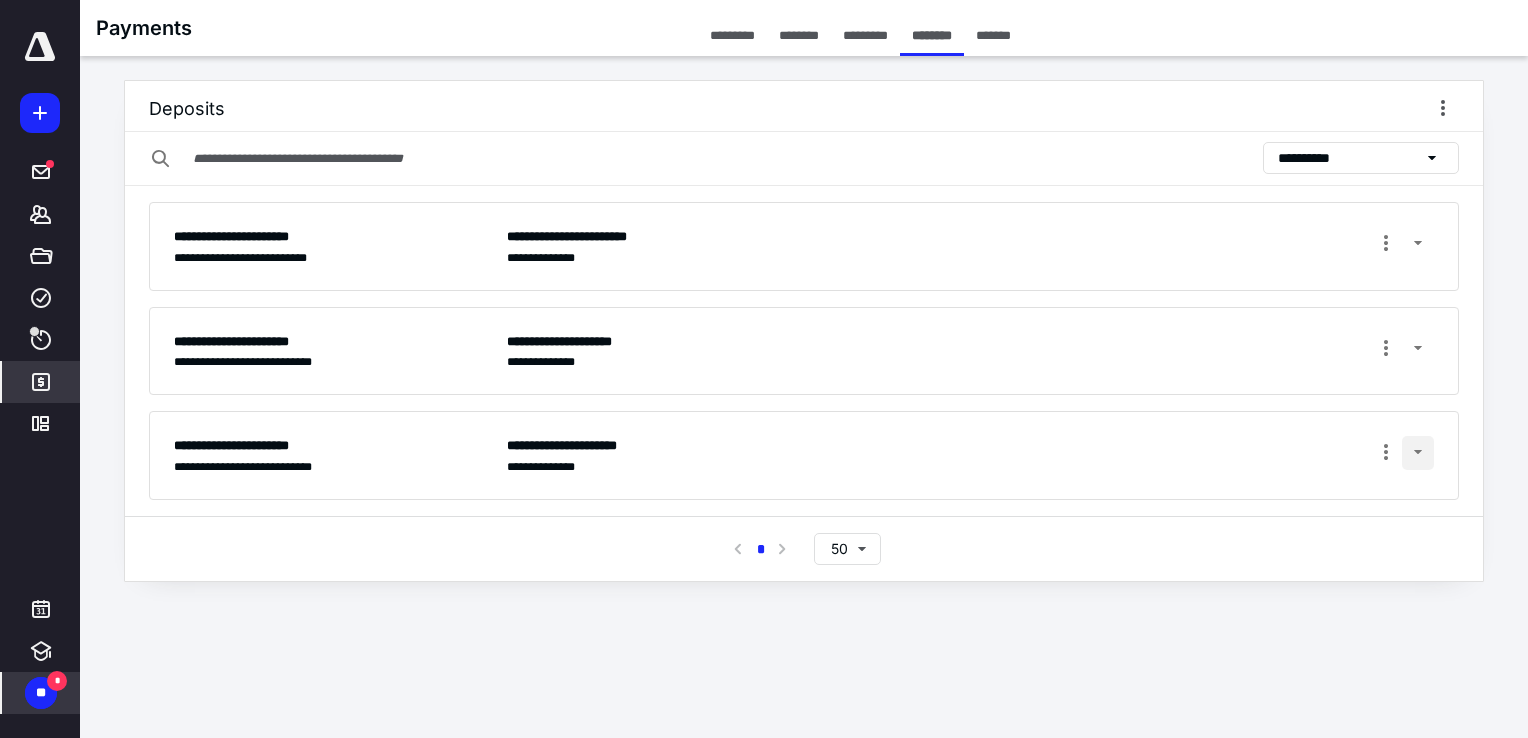 click at bounding box center [1418, 453] 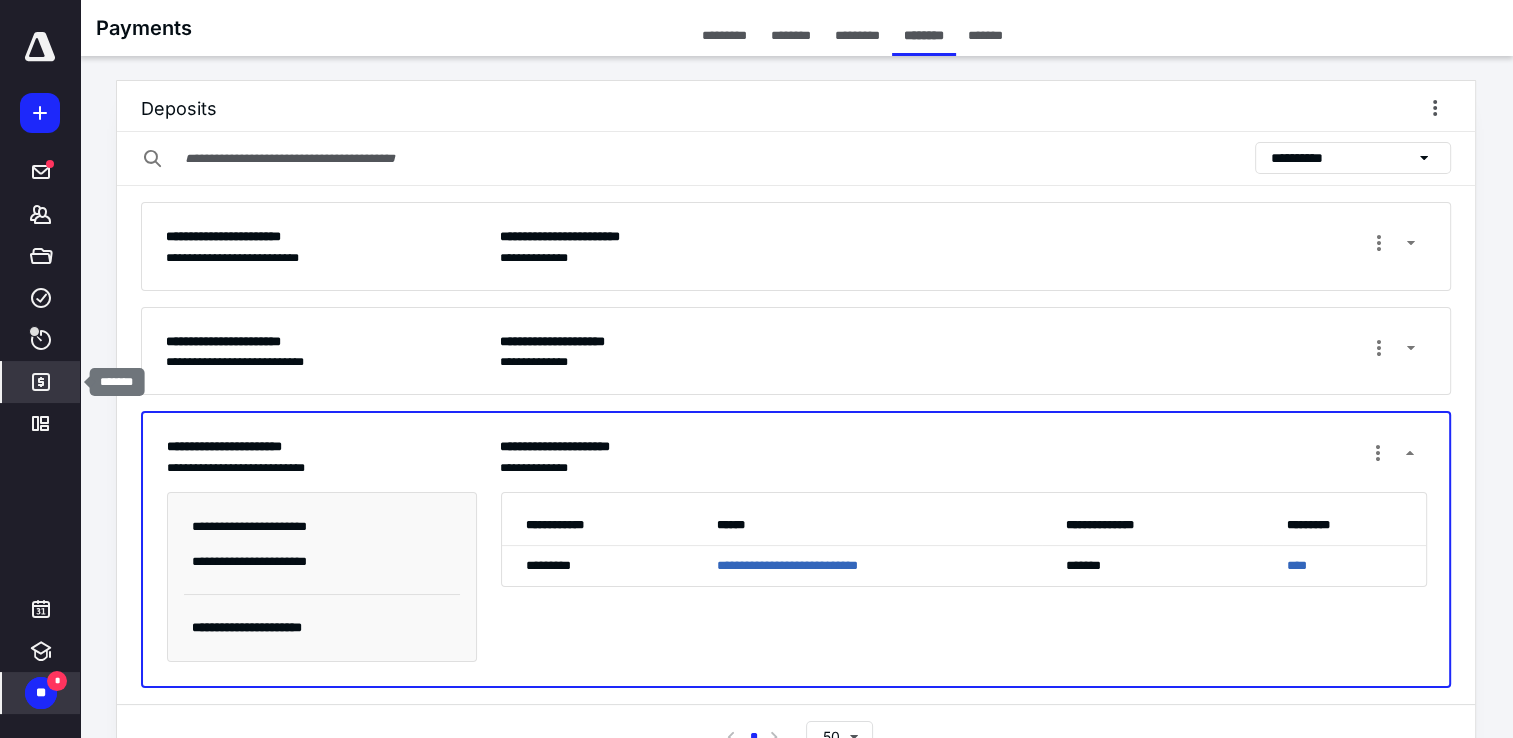 click 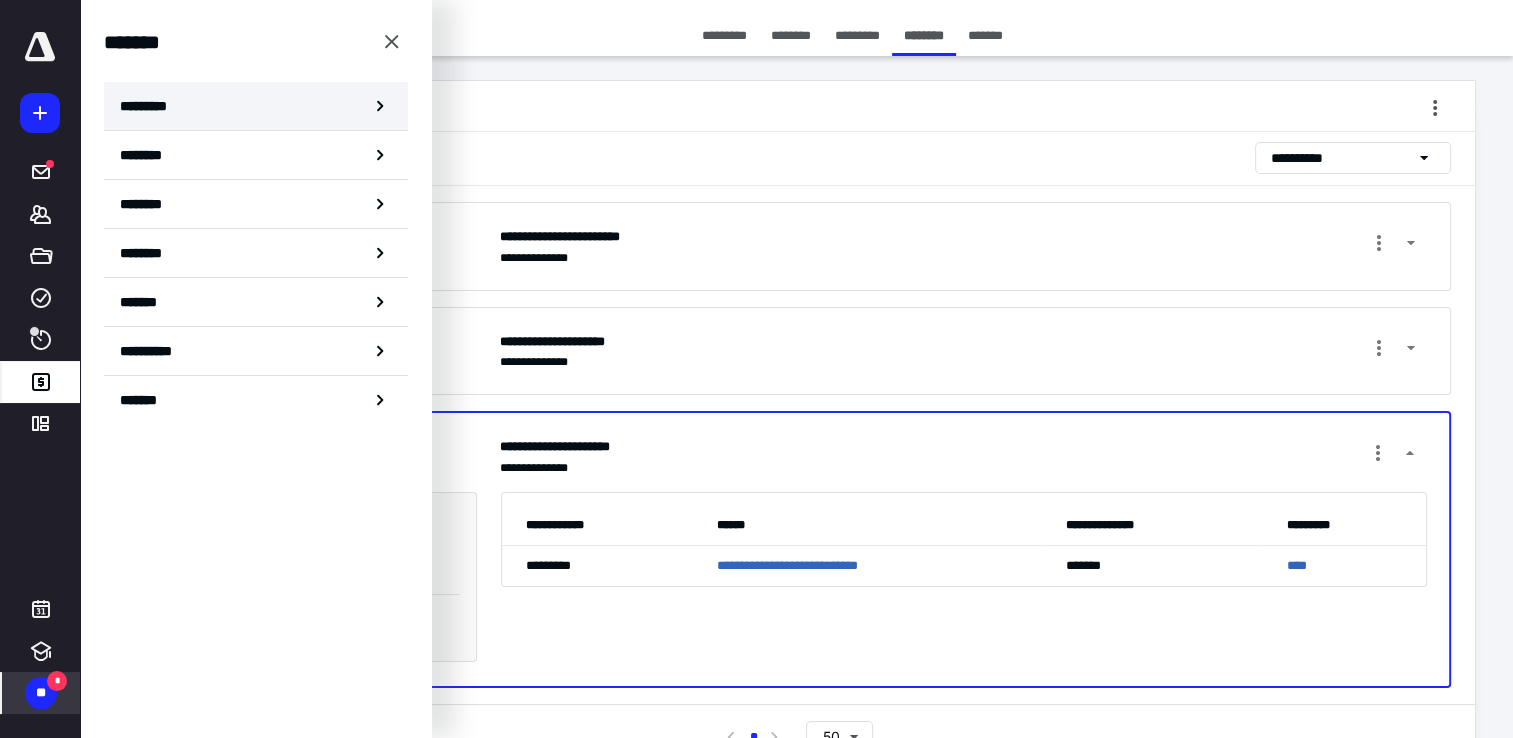 click on "*********" at bounding box center [256, 106] 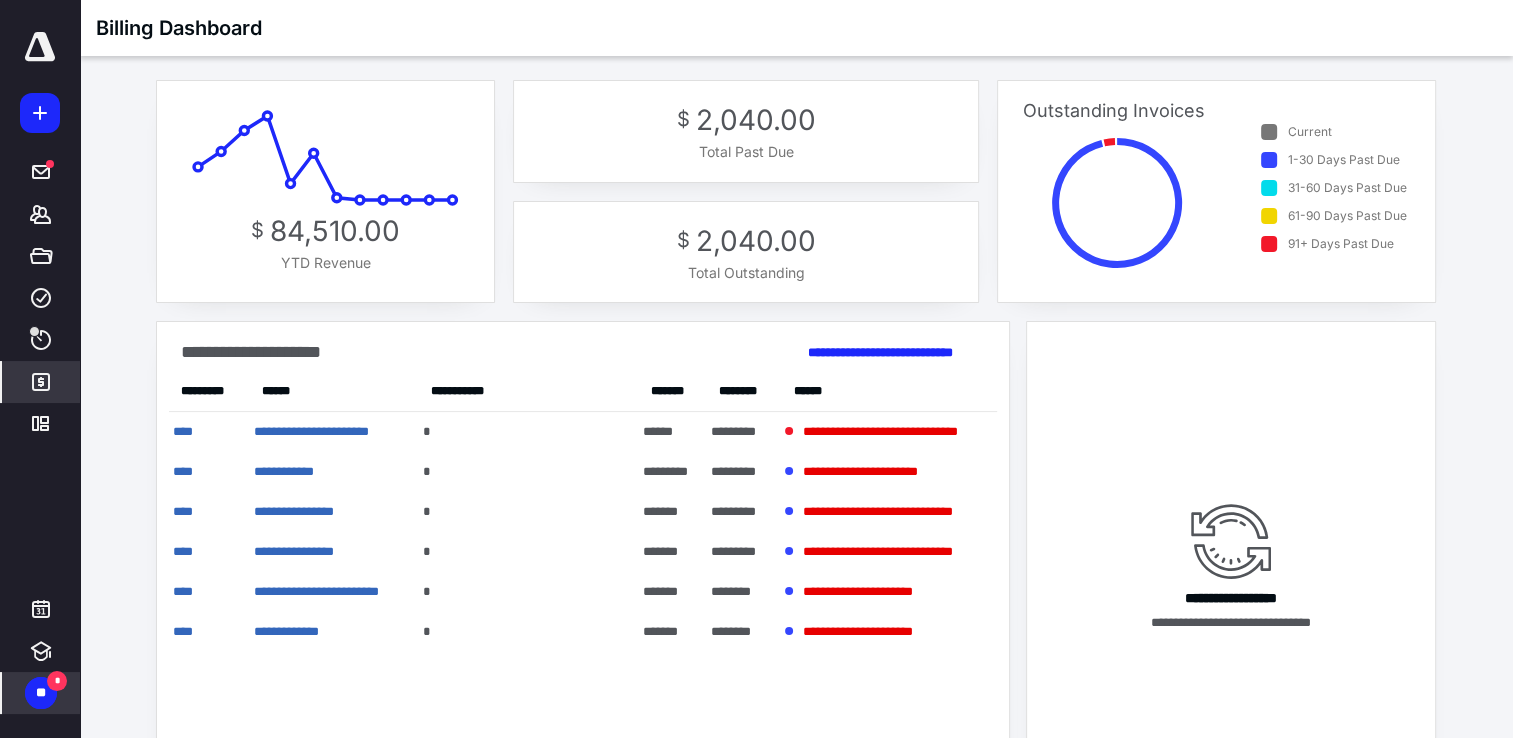 click on "**" at bounding box center [41, 693] 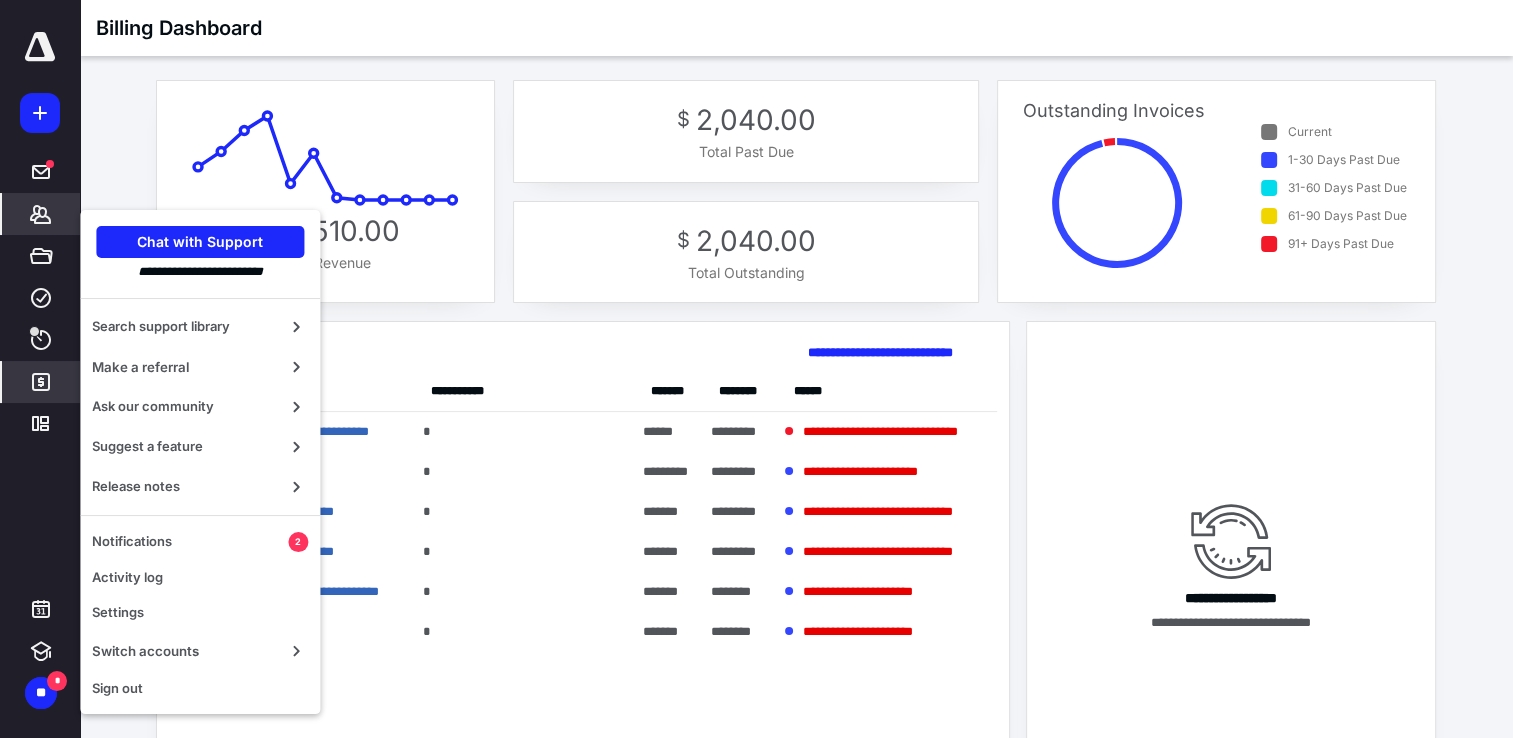 click 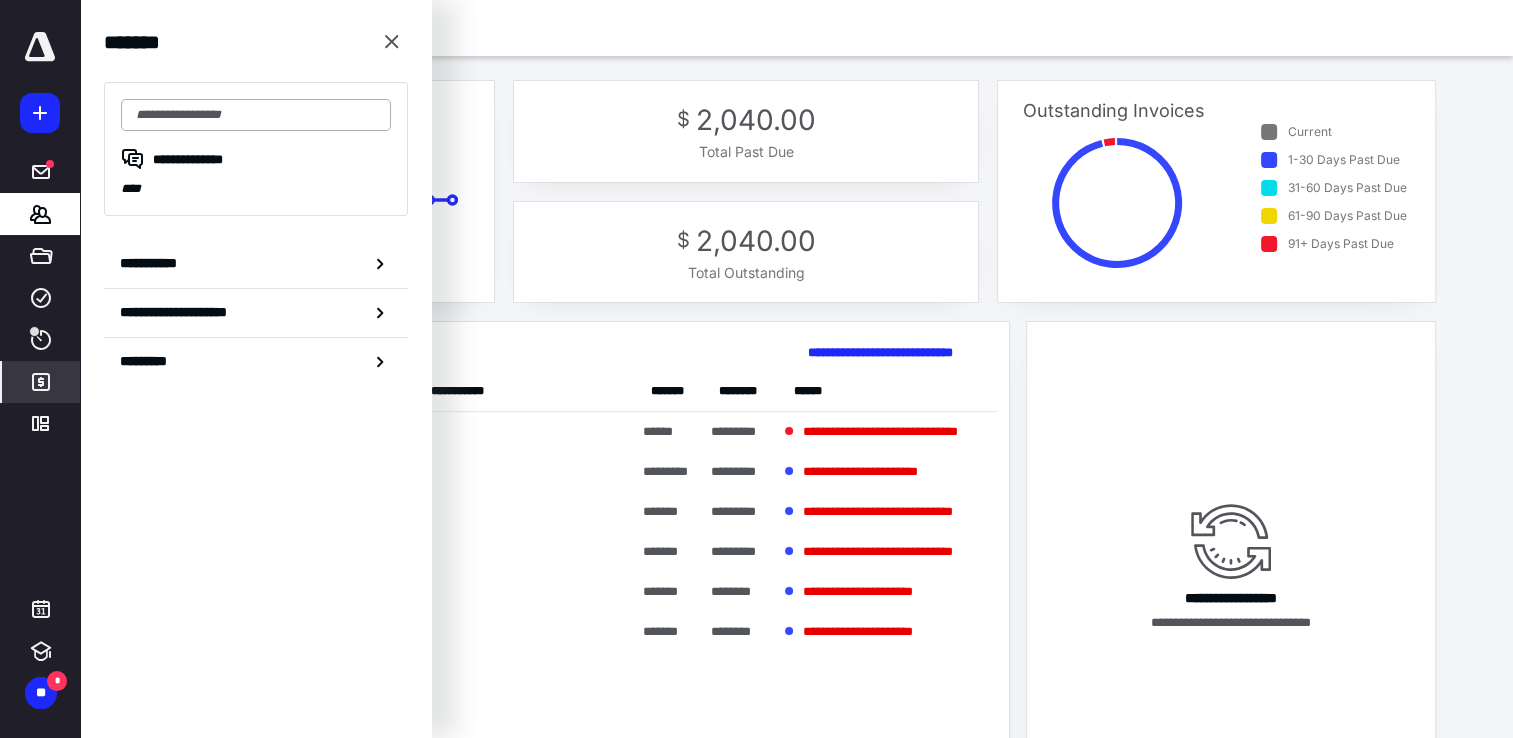 click at bounding box center [256, 115] 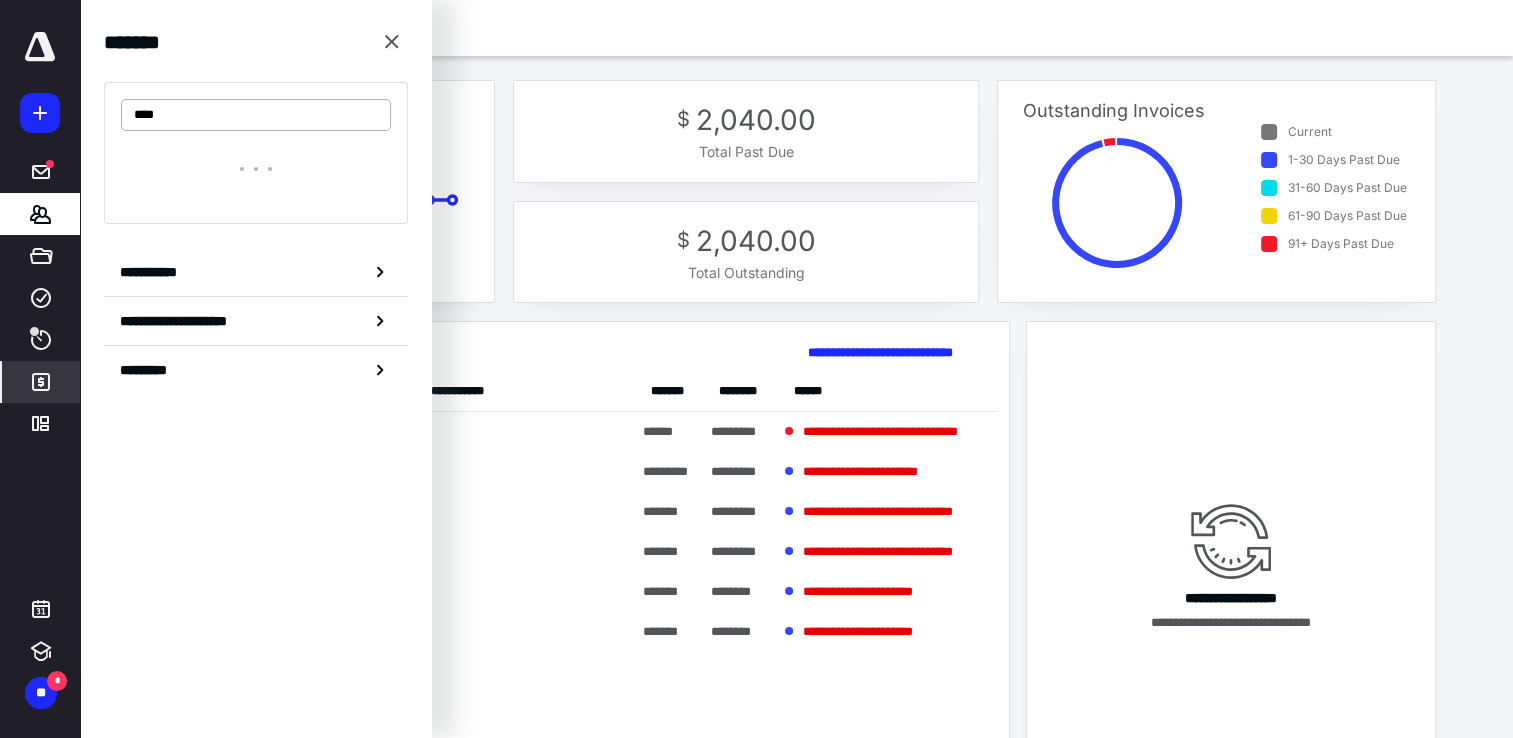 type on "****" 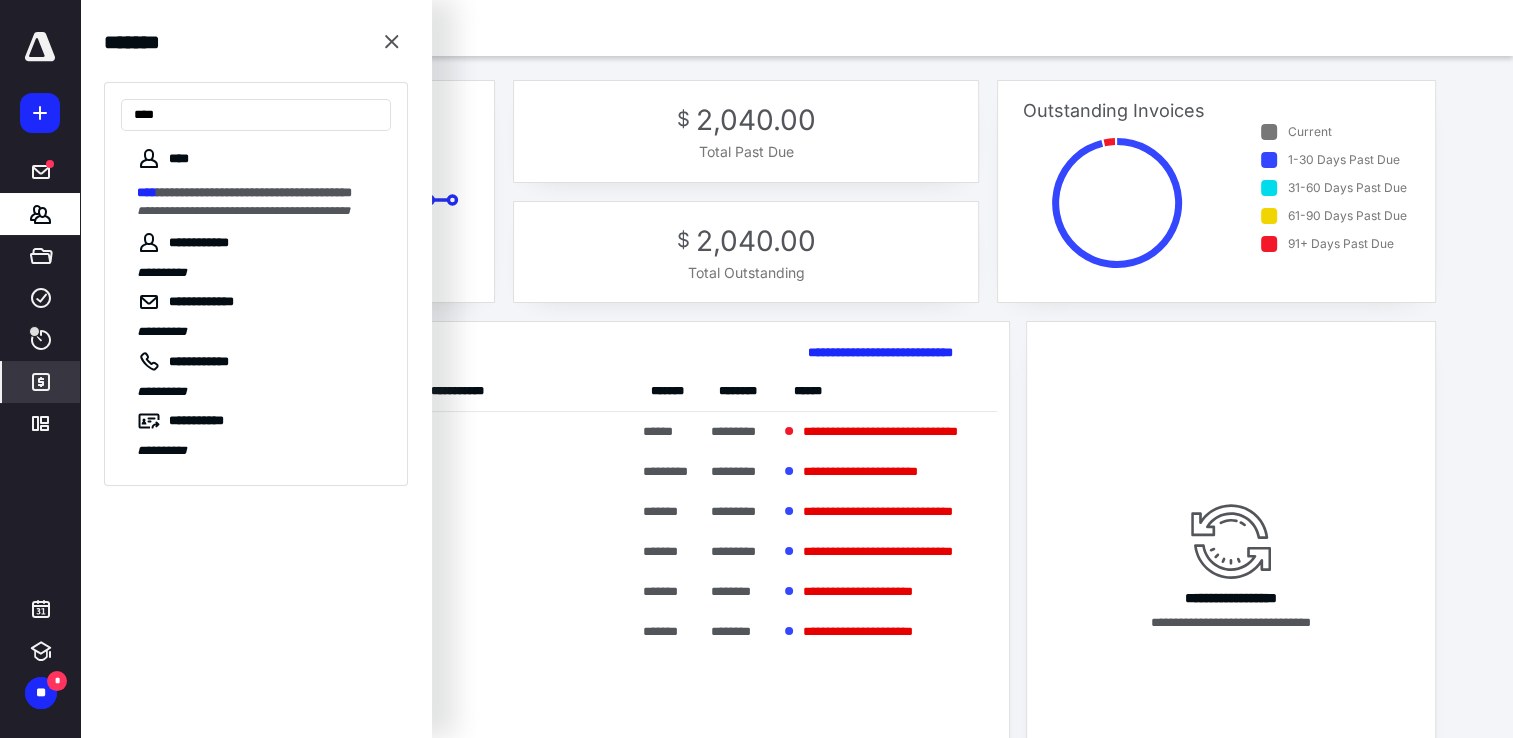 click on "**********" at bounding box center [254, 192] 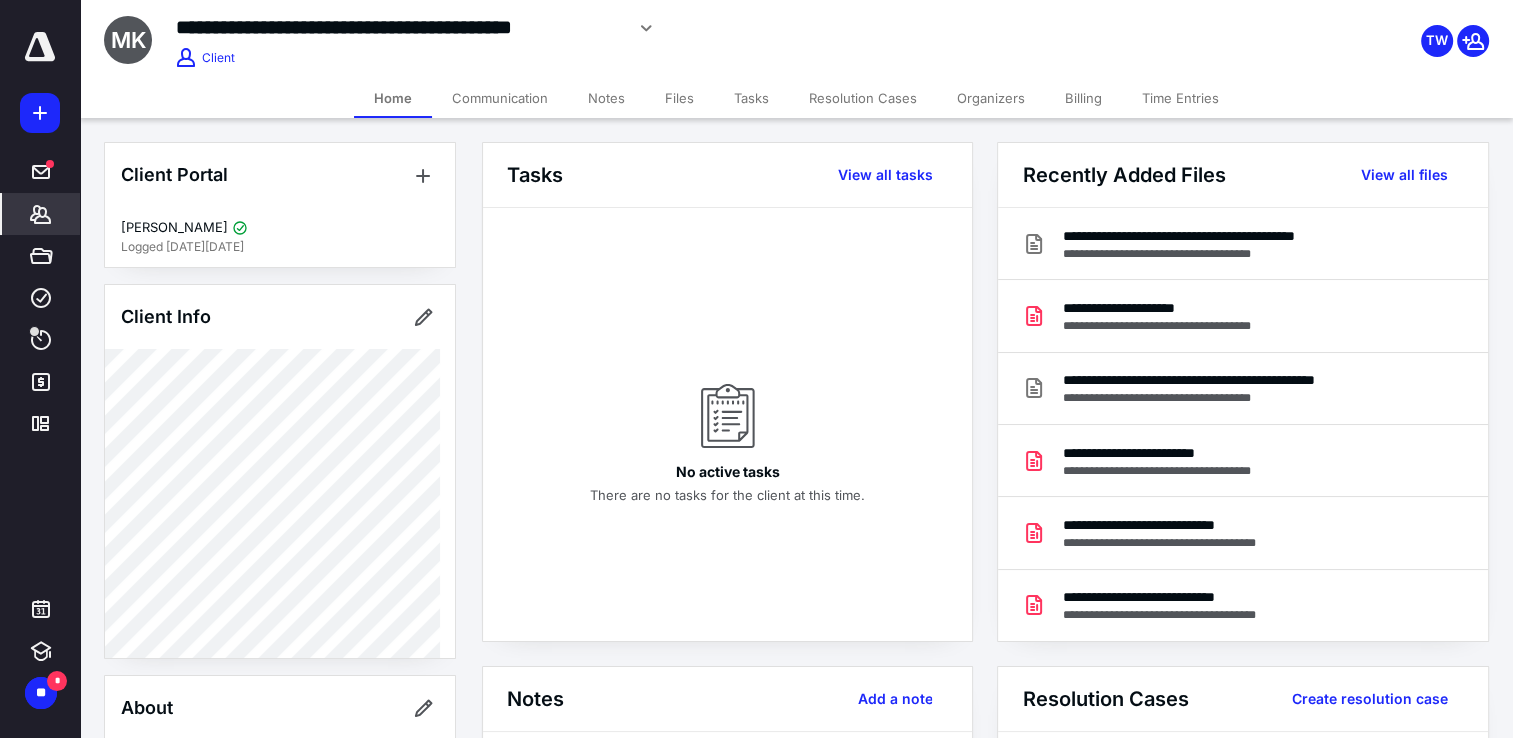 click on "Files" at bounding box center (679, 98) 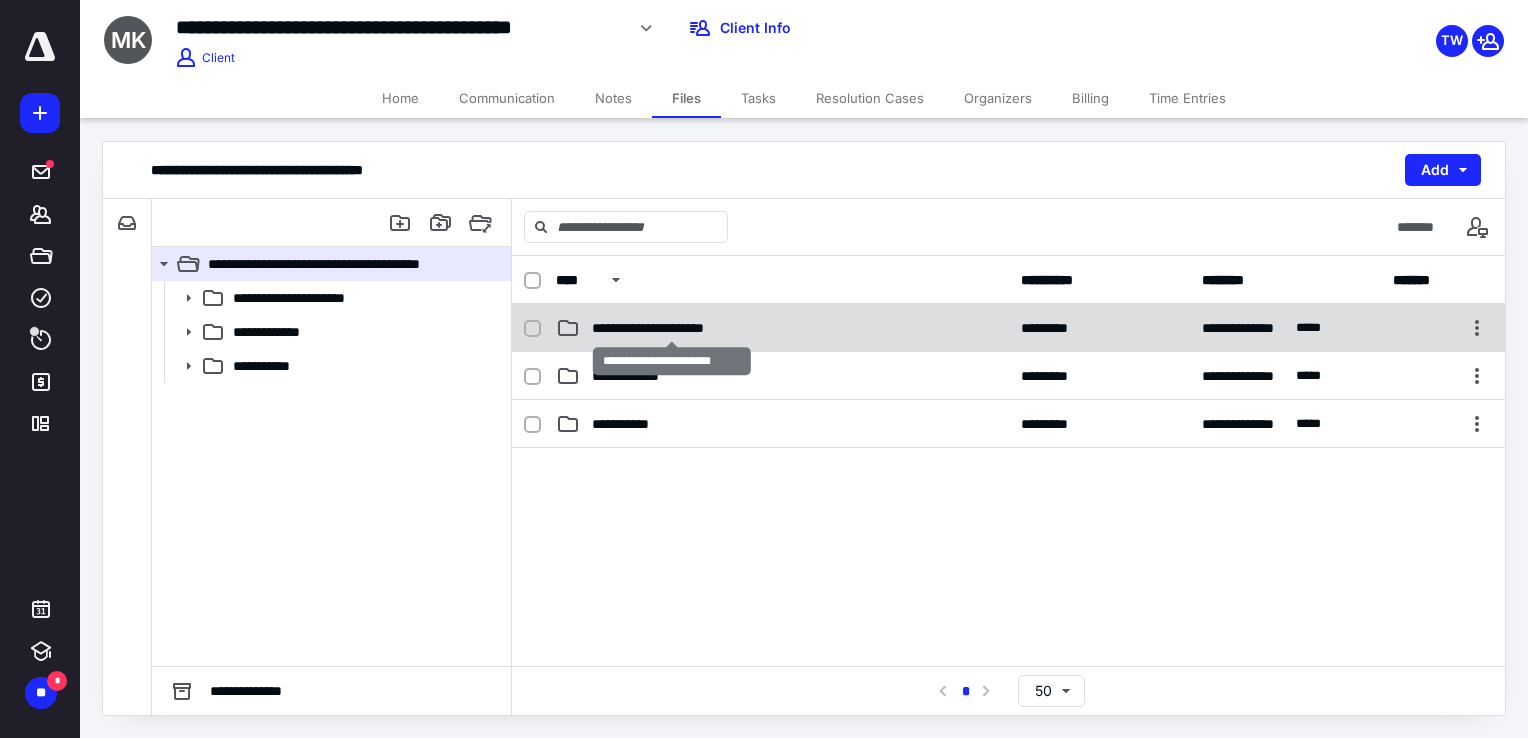 click on "**********" at bounding box center (672, 328) 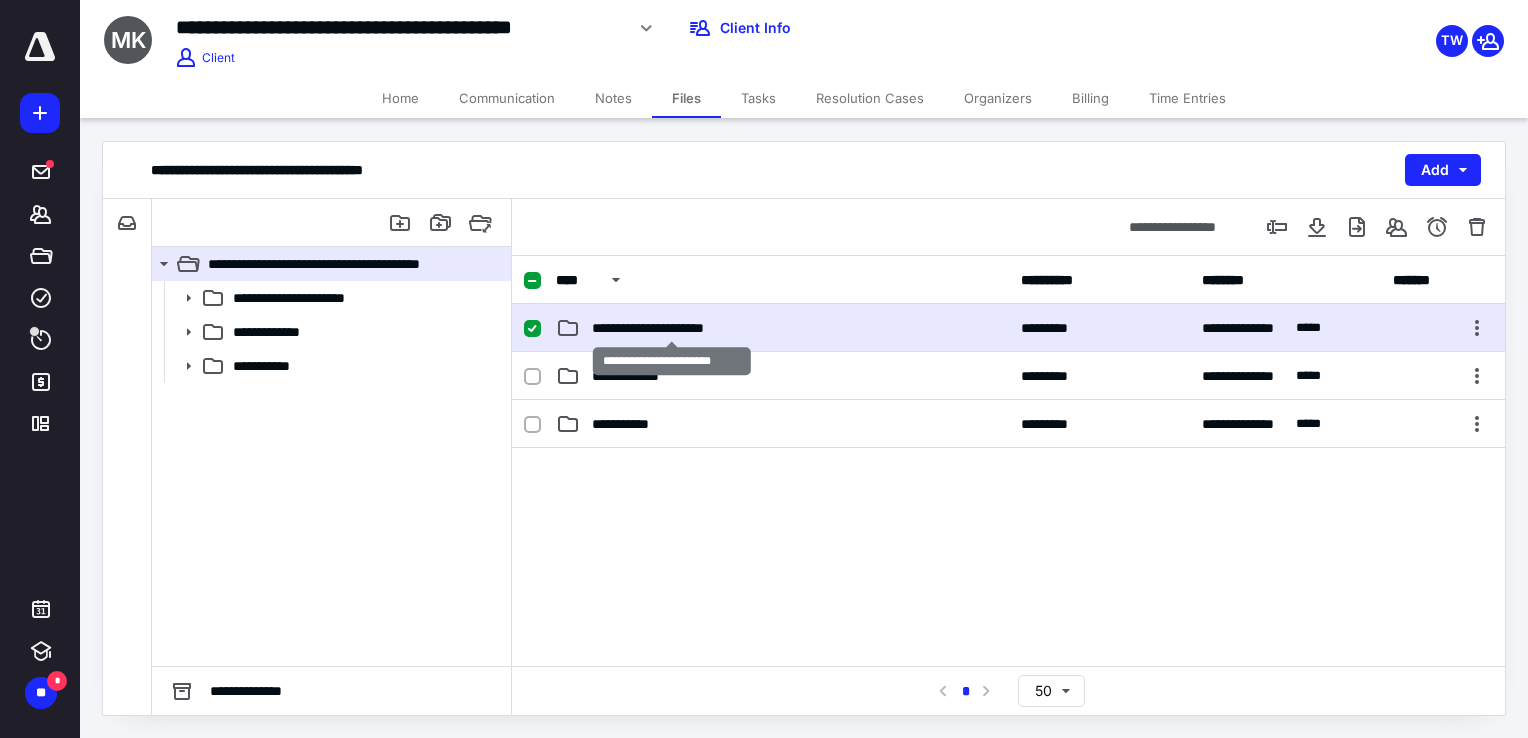 click on "**********" at bounding box center [672, 328] 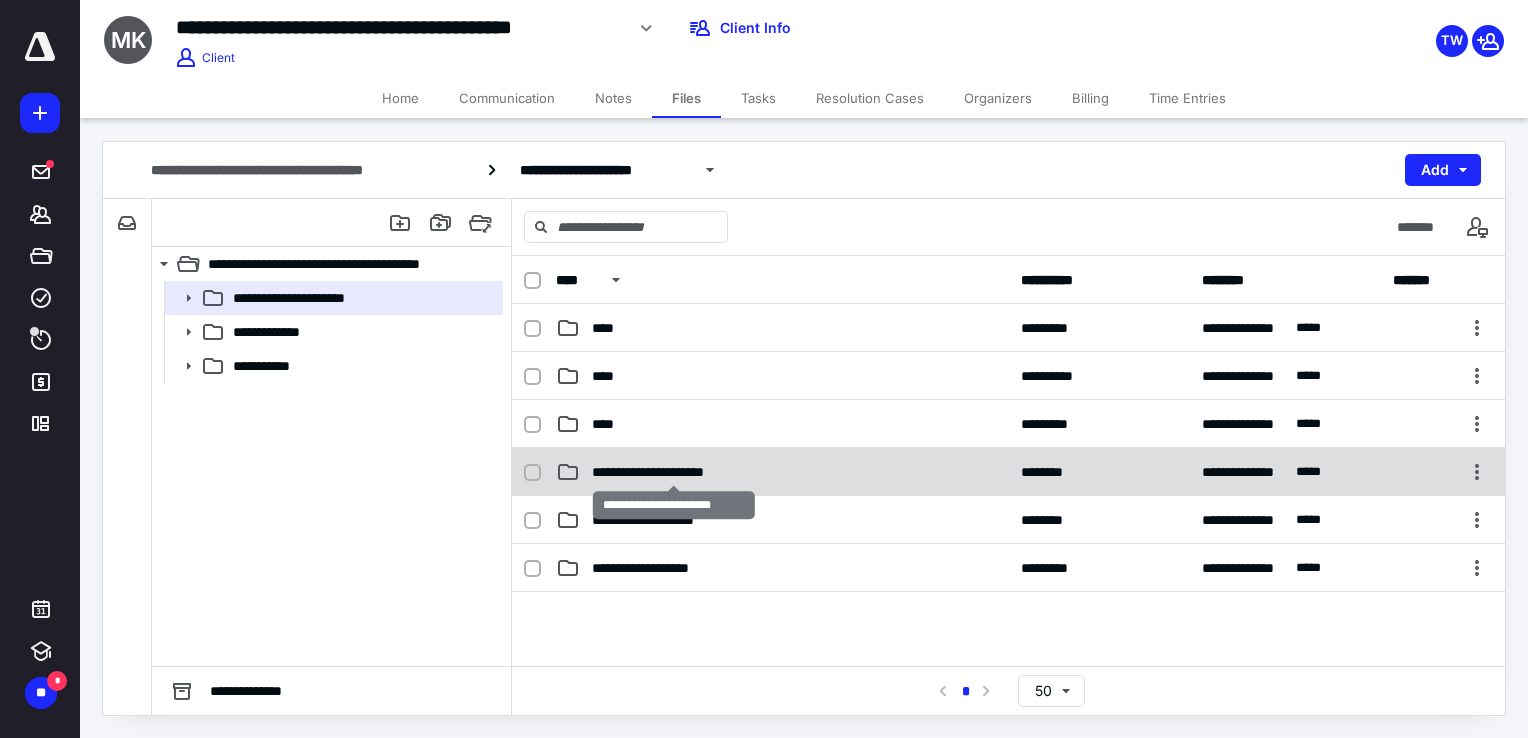 click on "**********" at bounding box center [674, 472] 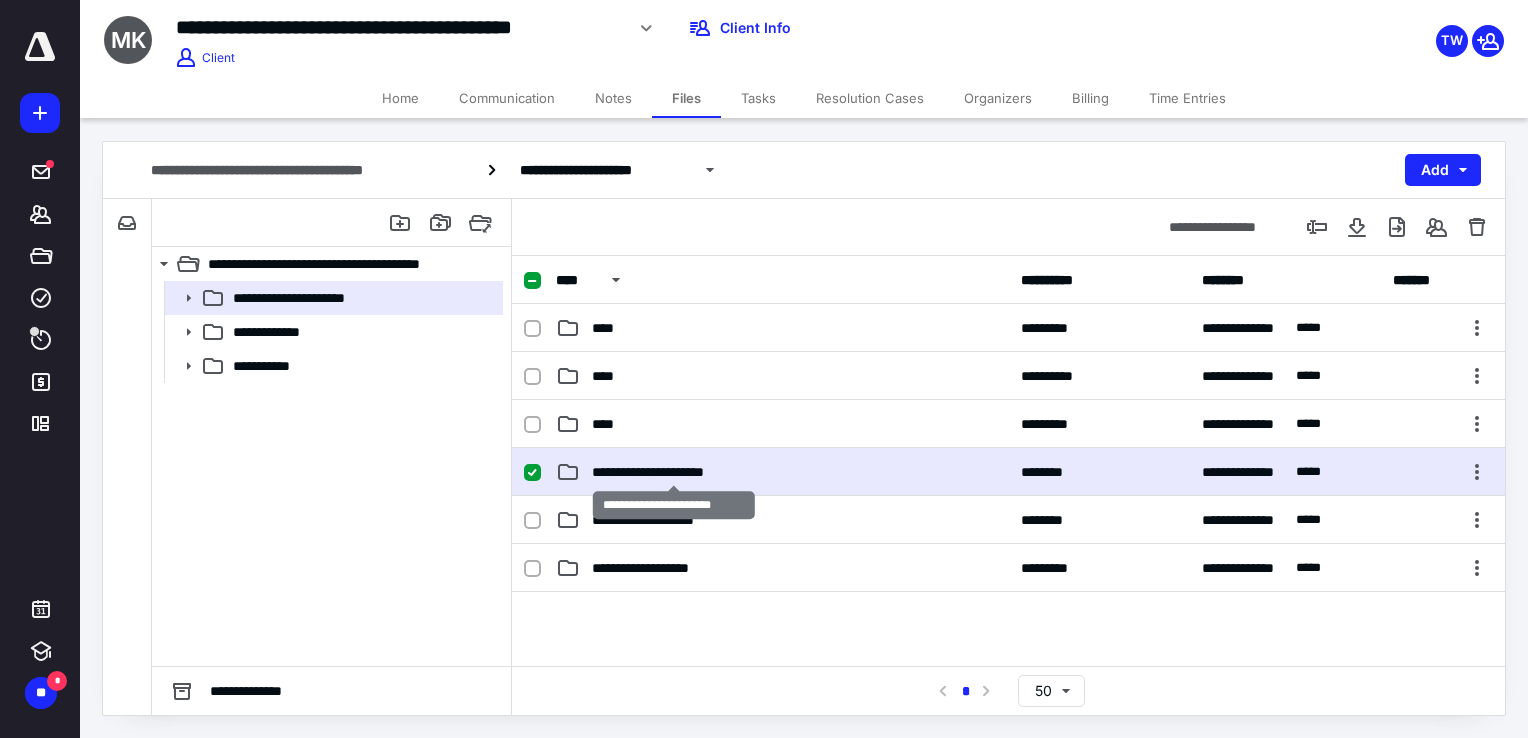 click on "**********" at bounding box center (674, 472) 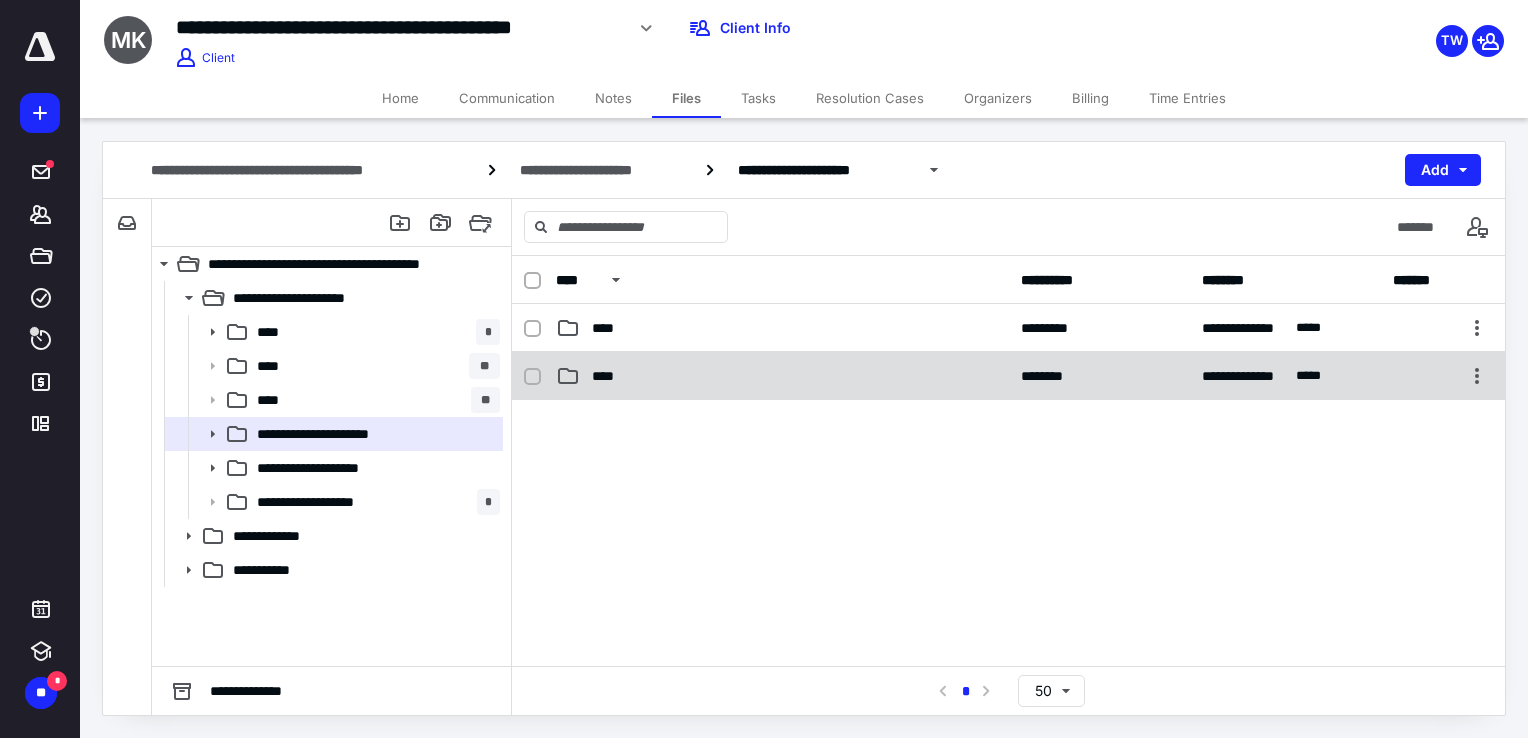click on "****" at bounding box center [782, 376] 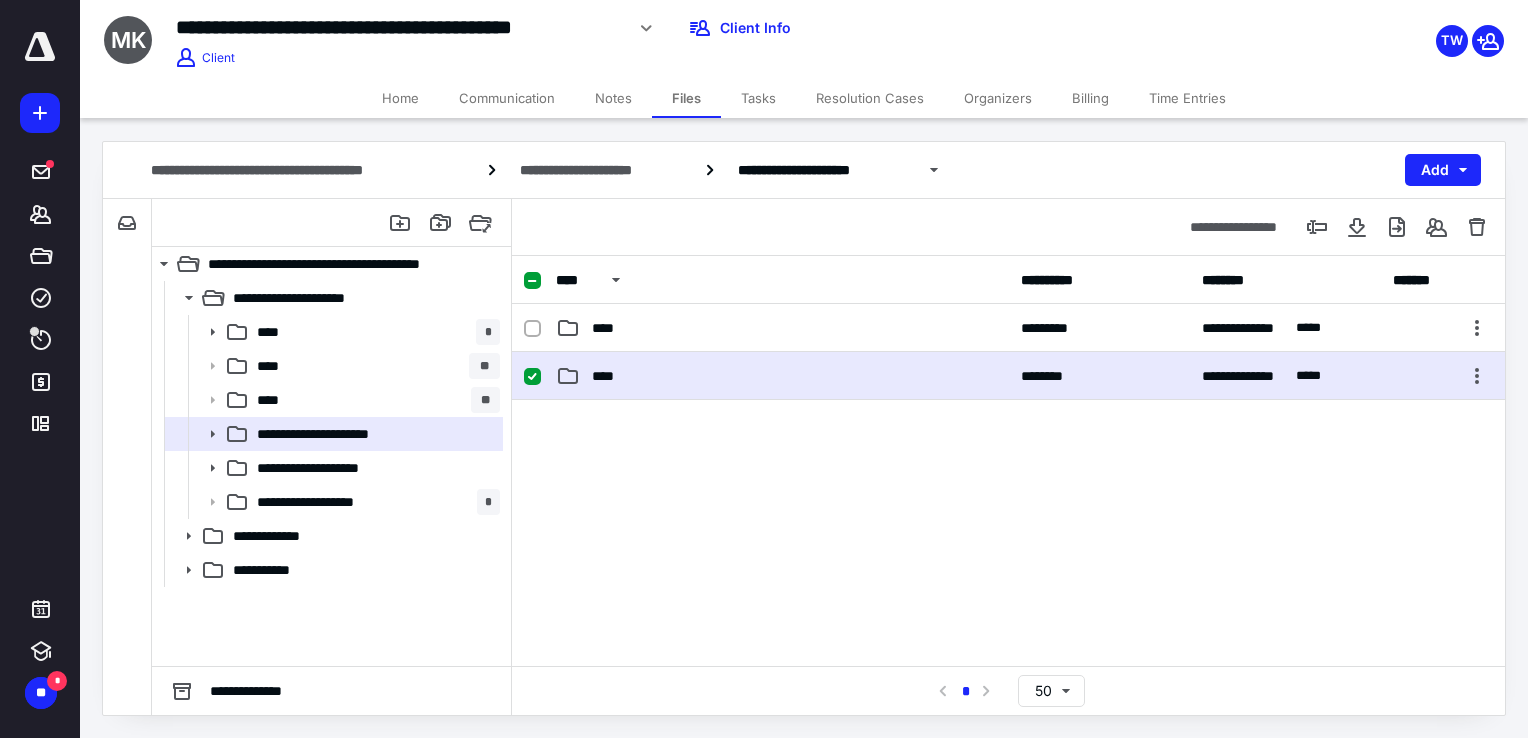 click on "****" at bounding box center (782, 376) 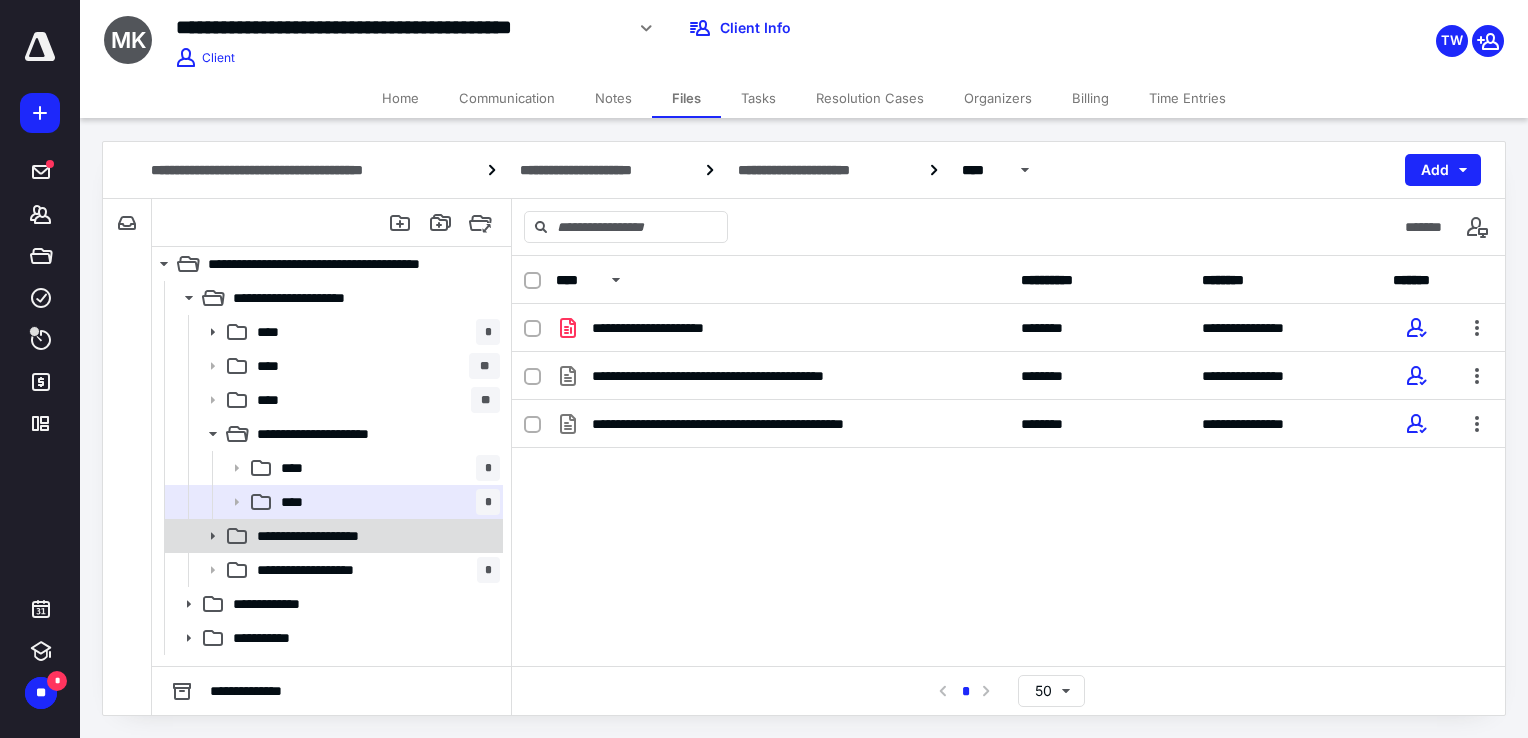 click 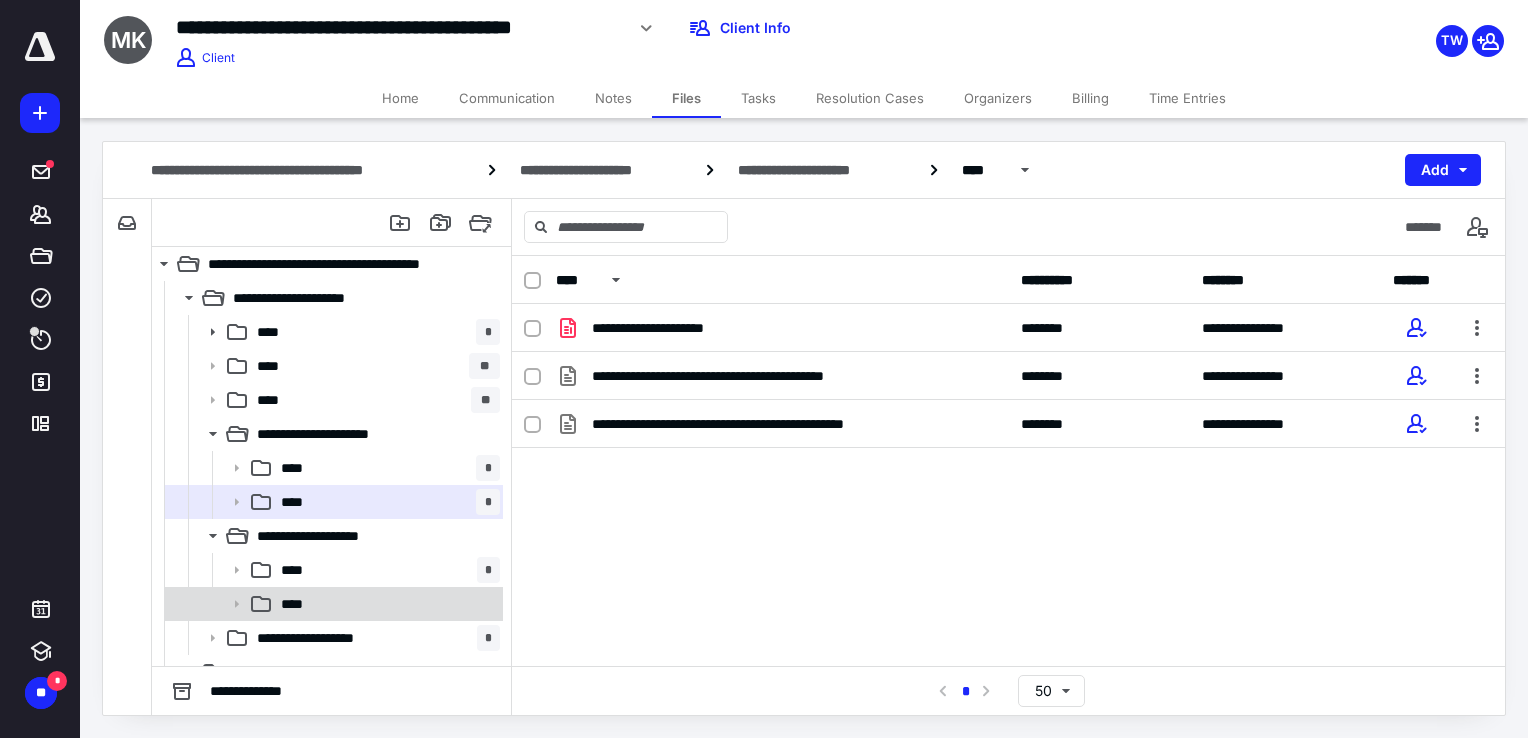 click 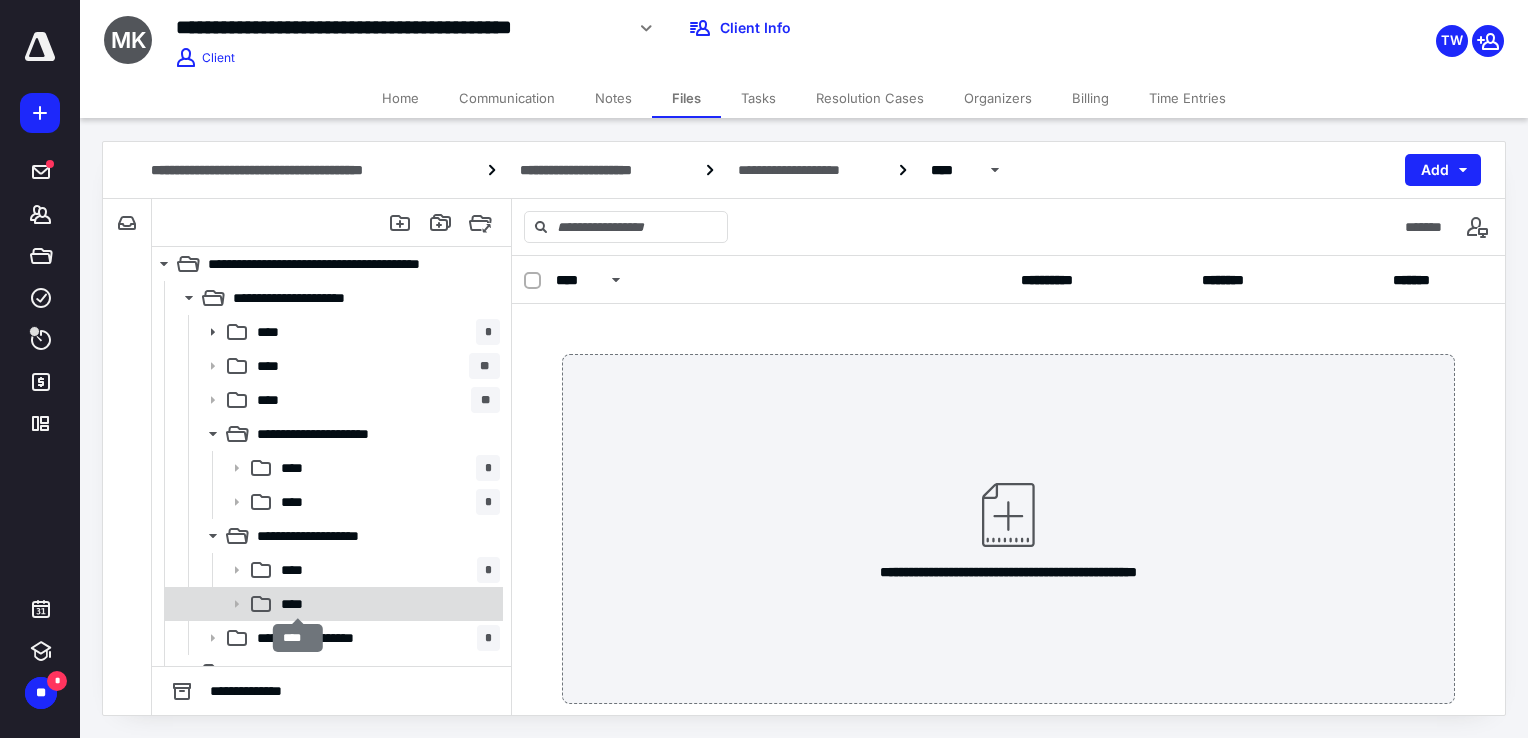 click on "****" at bounding box center [298, 604] 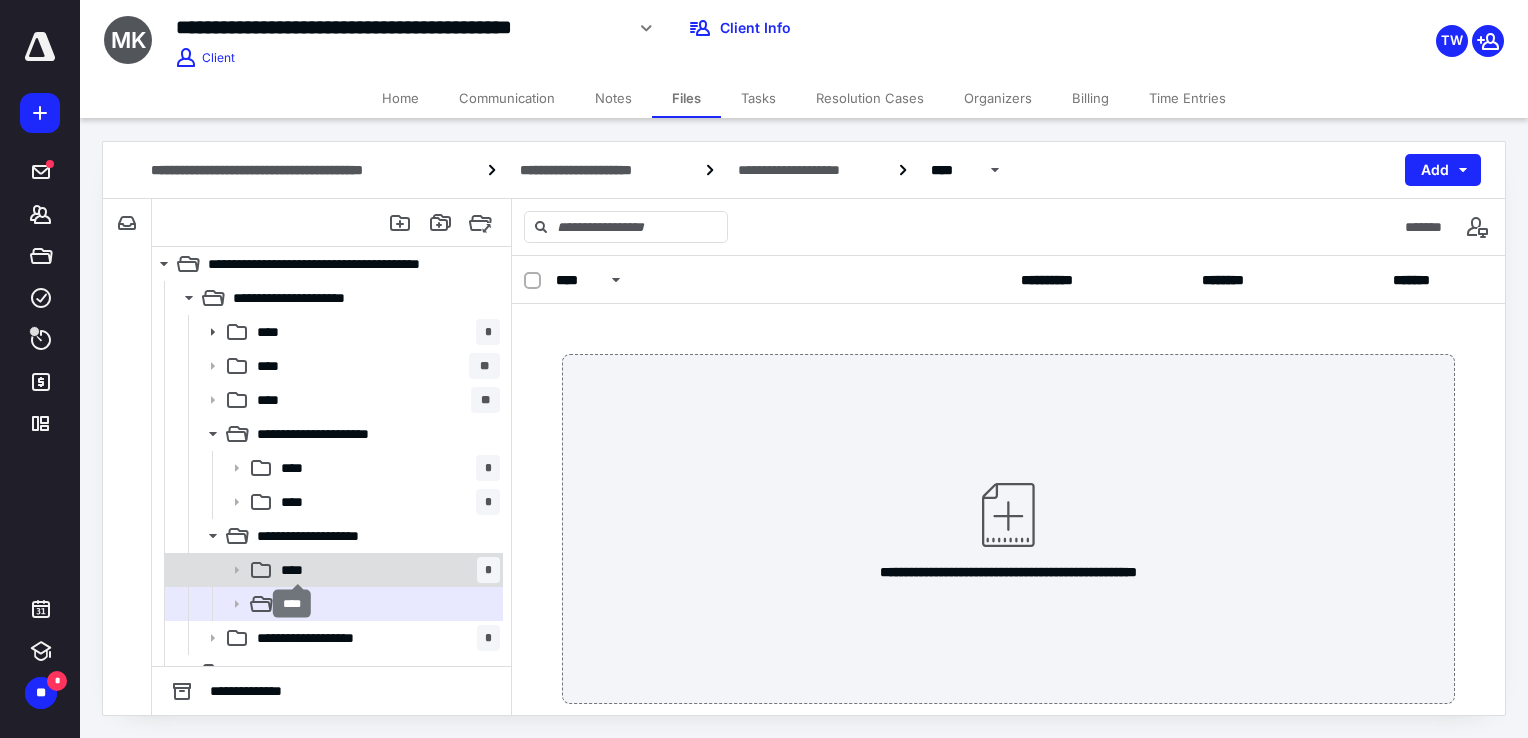 click on "****" at bounding box center [298, 570] 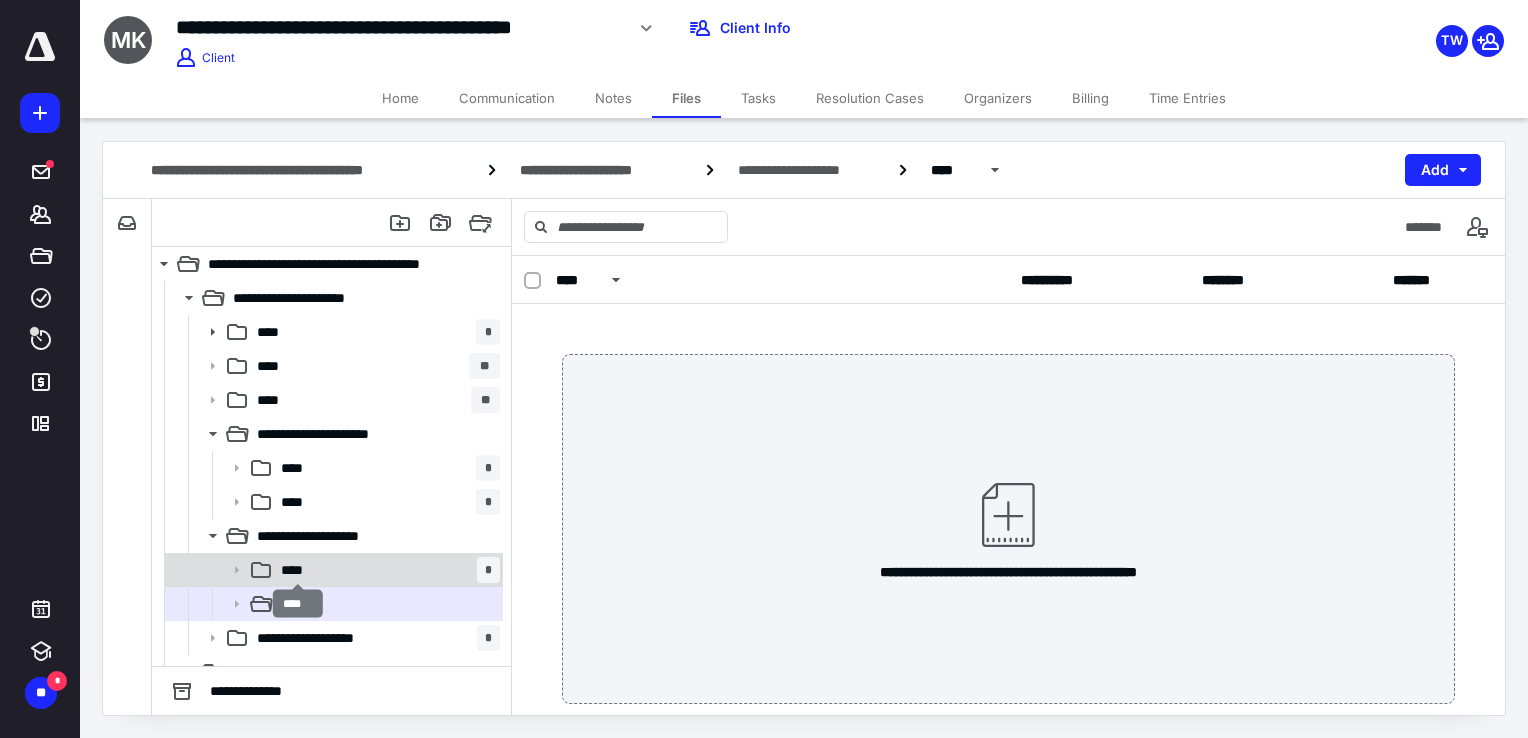 click on "****" at bounding box center [298, 570] 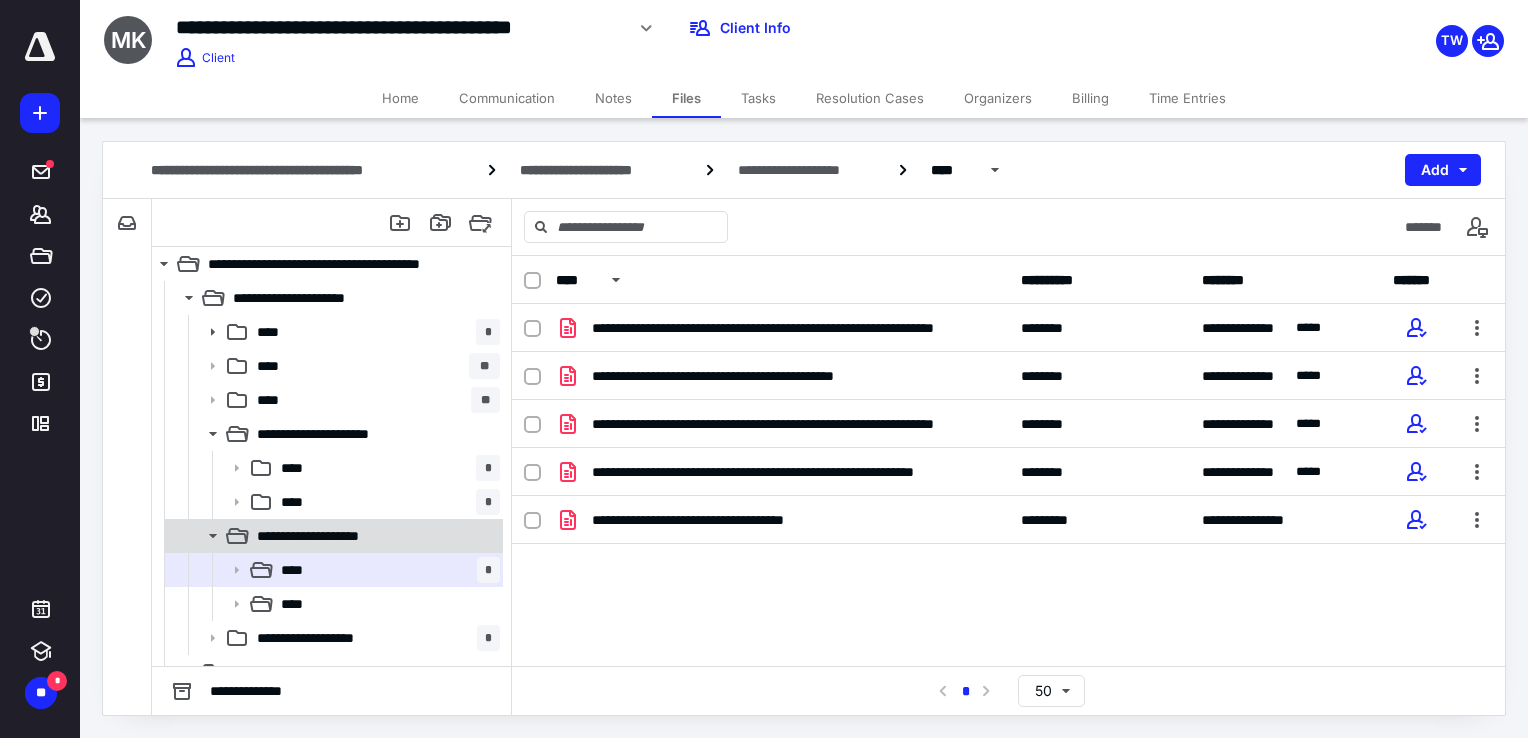 click 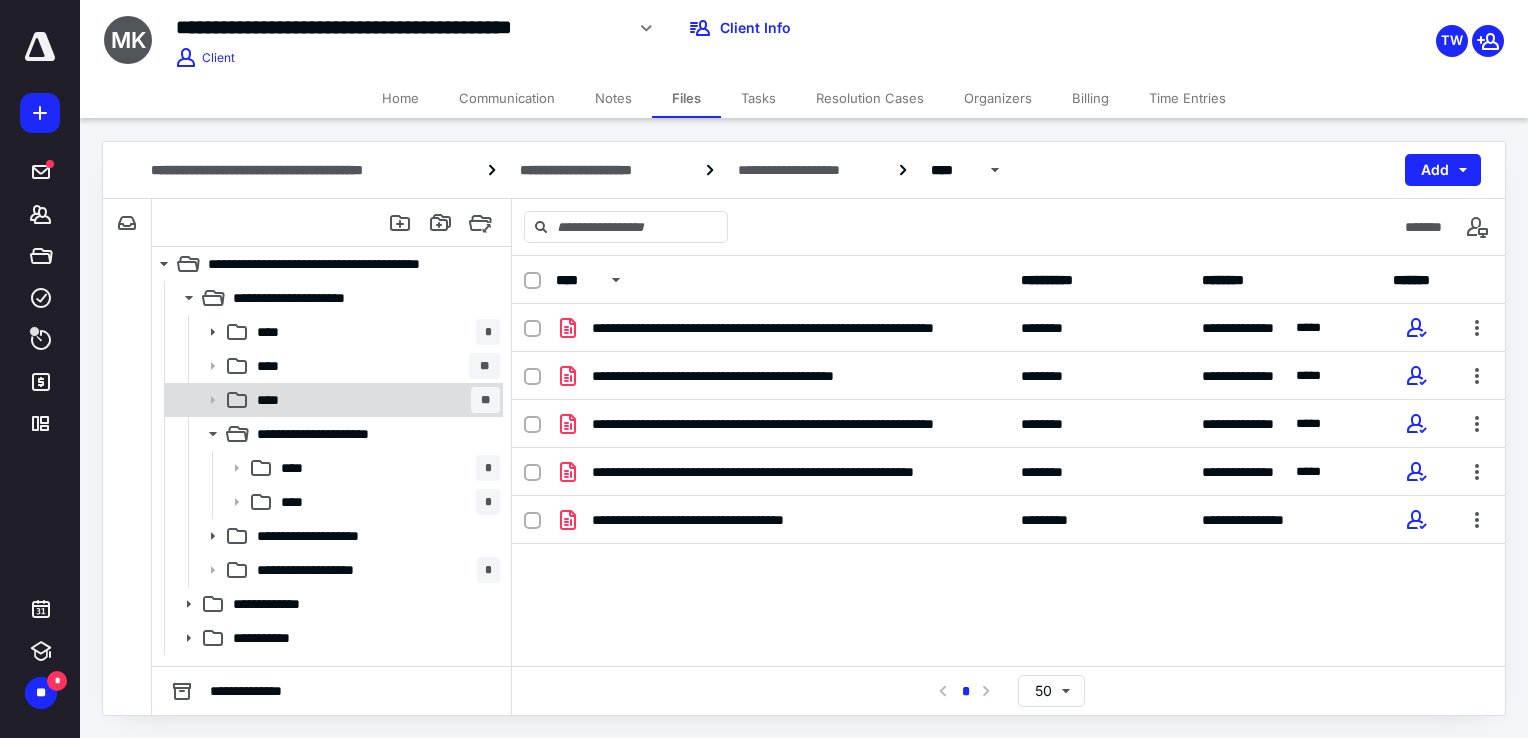 click on "**** **" at bounding box center [374, 400] 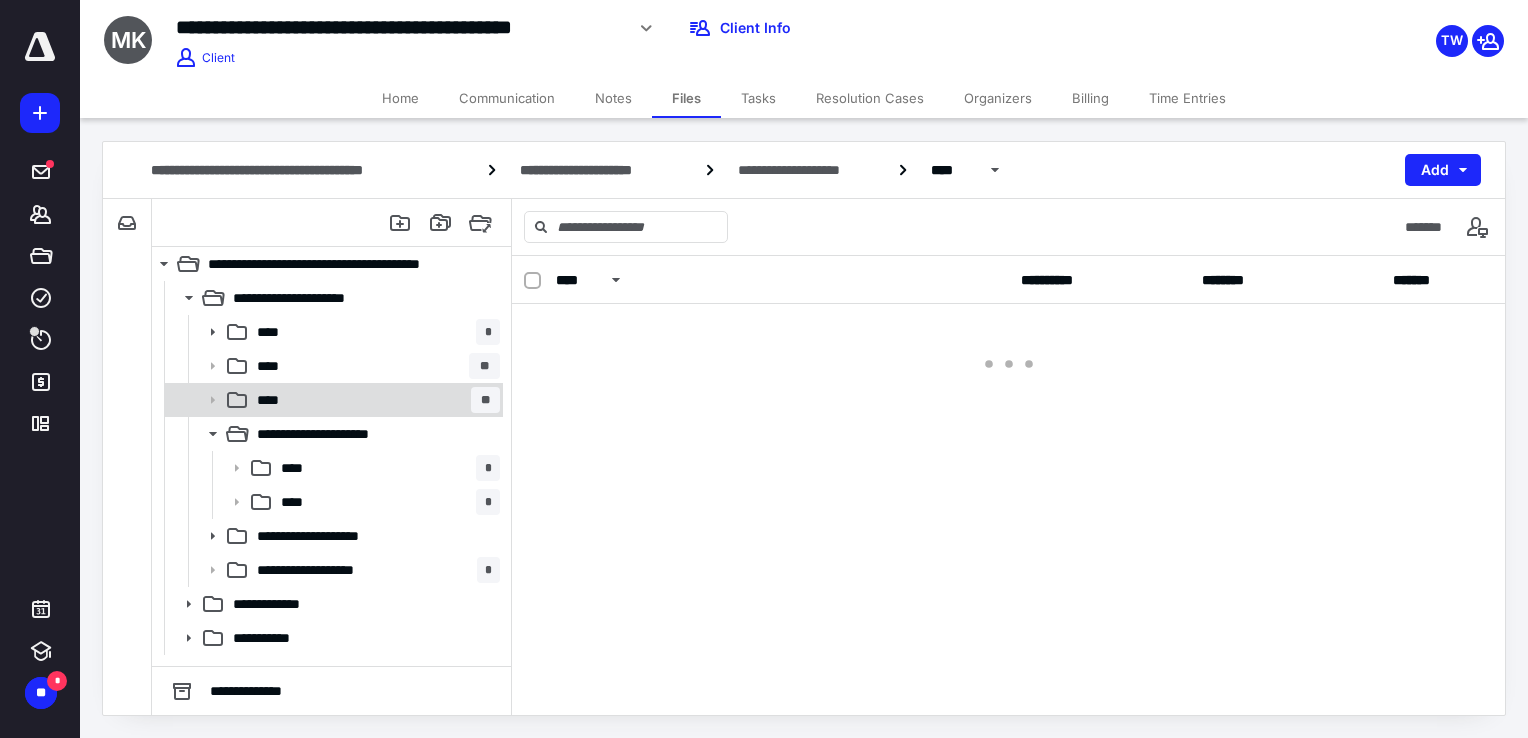 click on "**** **" at bounding box center (374, 400) 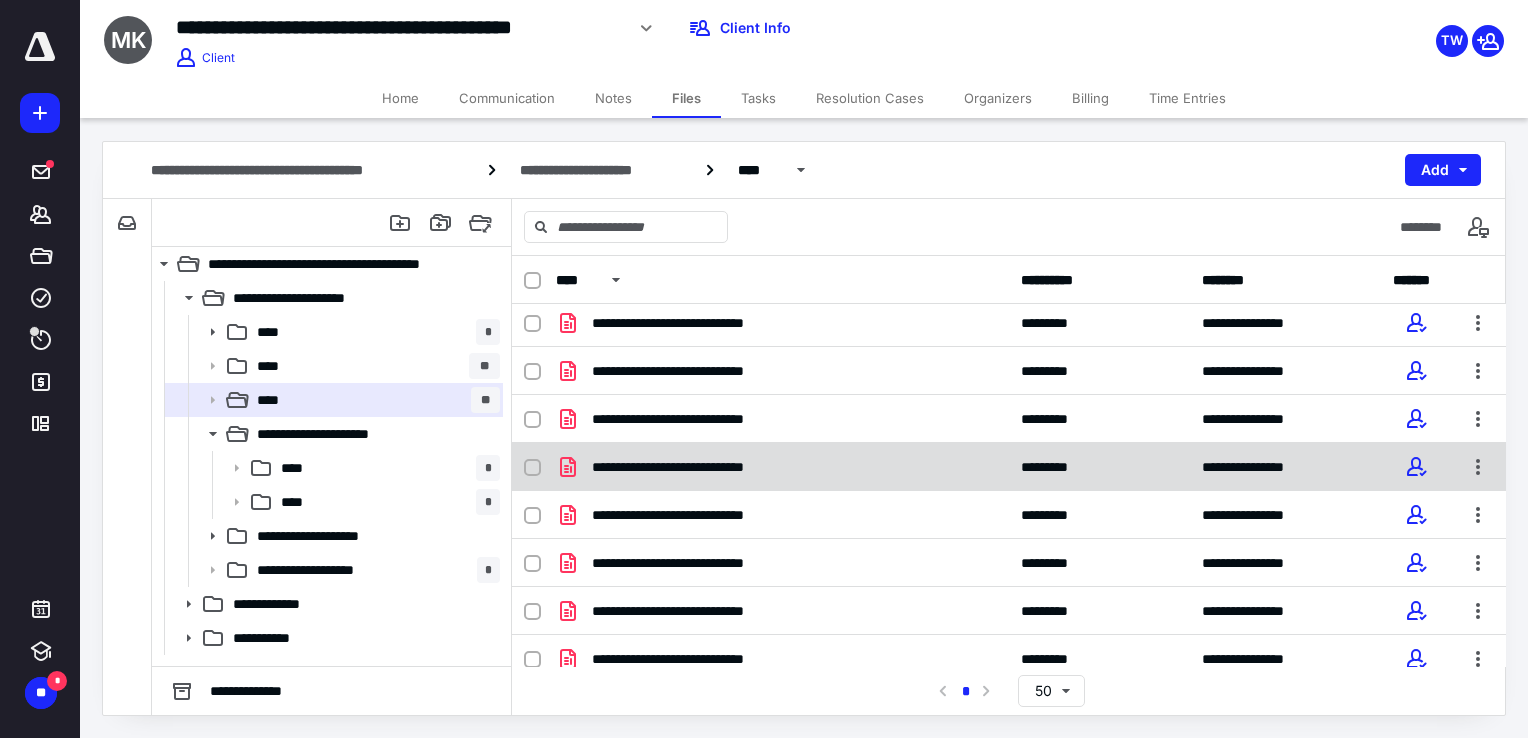 scroll, scrollTop: 300, scrollLeft: 0, axis: vertical 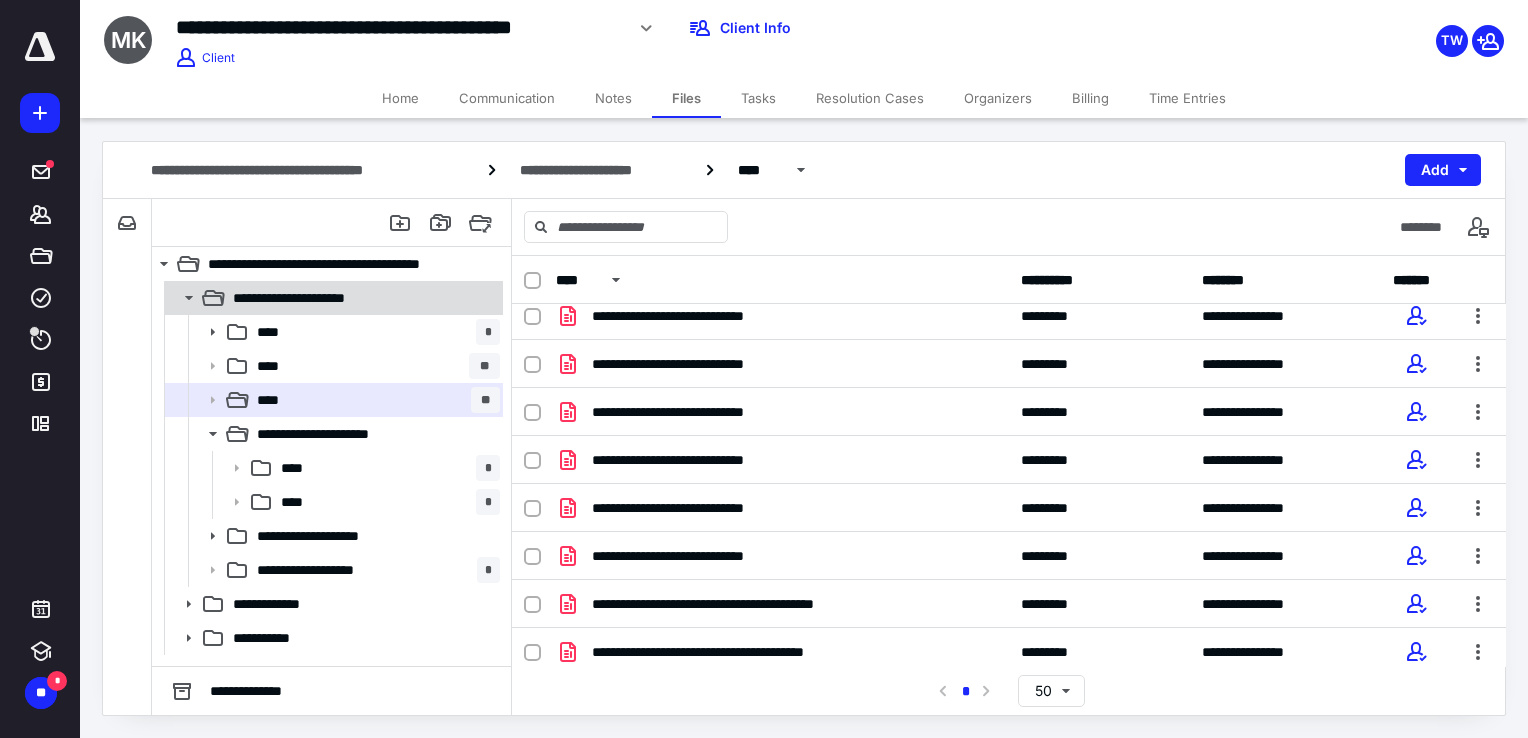 click on "**********" at bounding box center [313, 298] 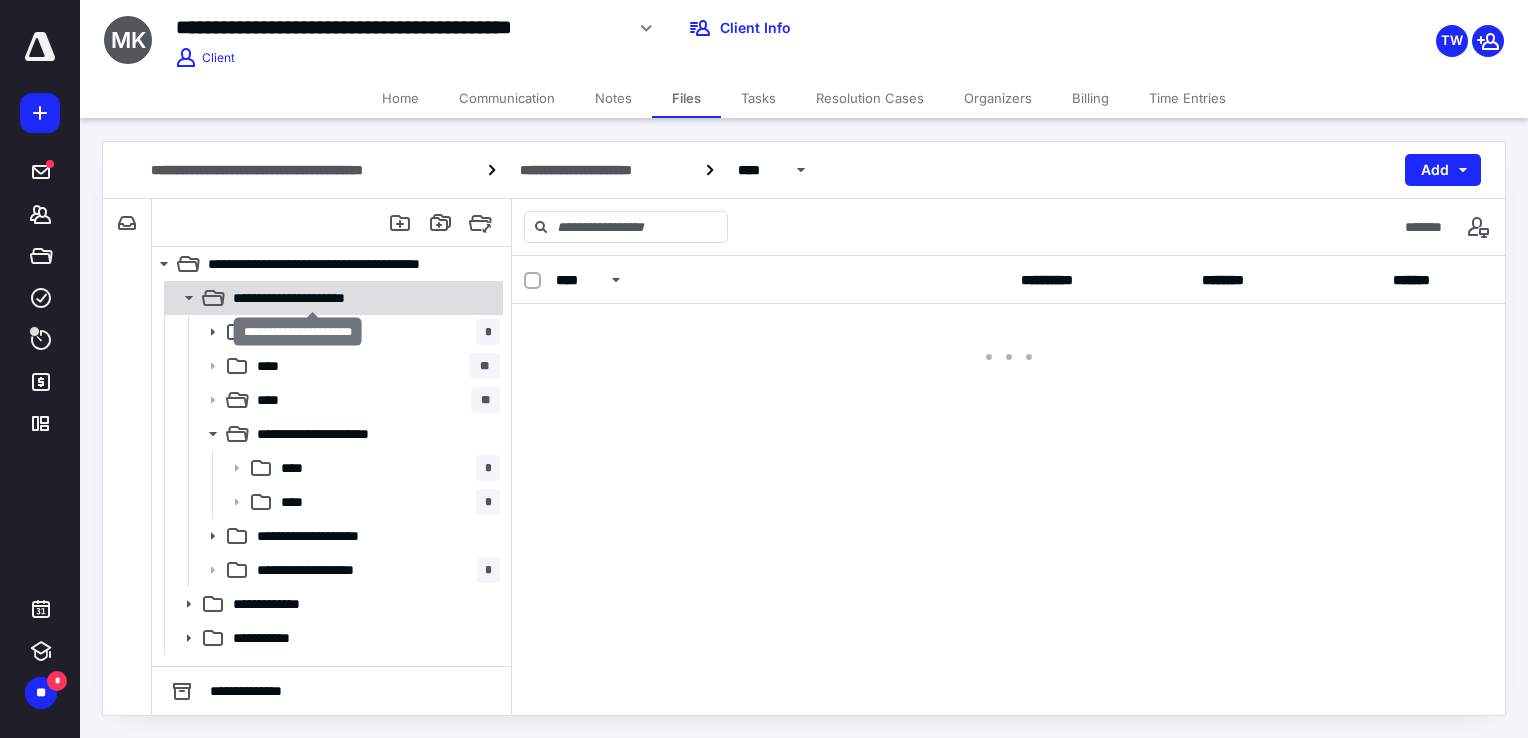 scroll, scrollTop: 0, scrollLeft: 0, axis: both 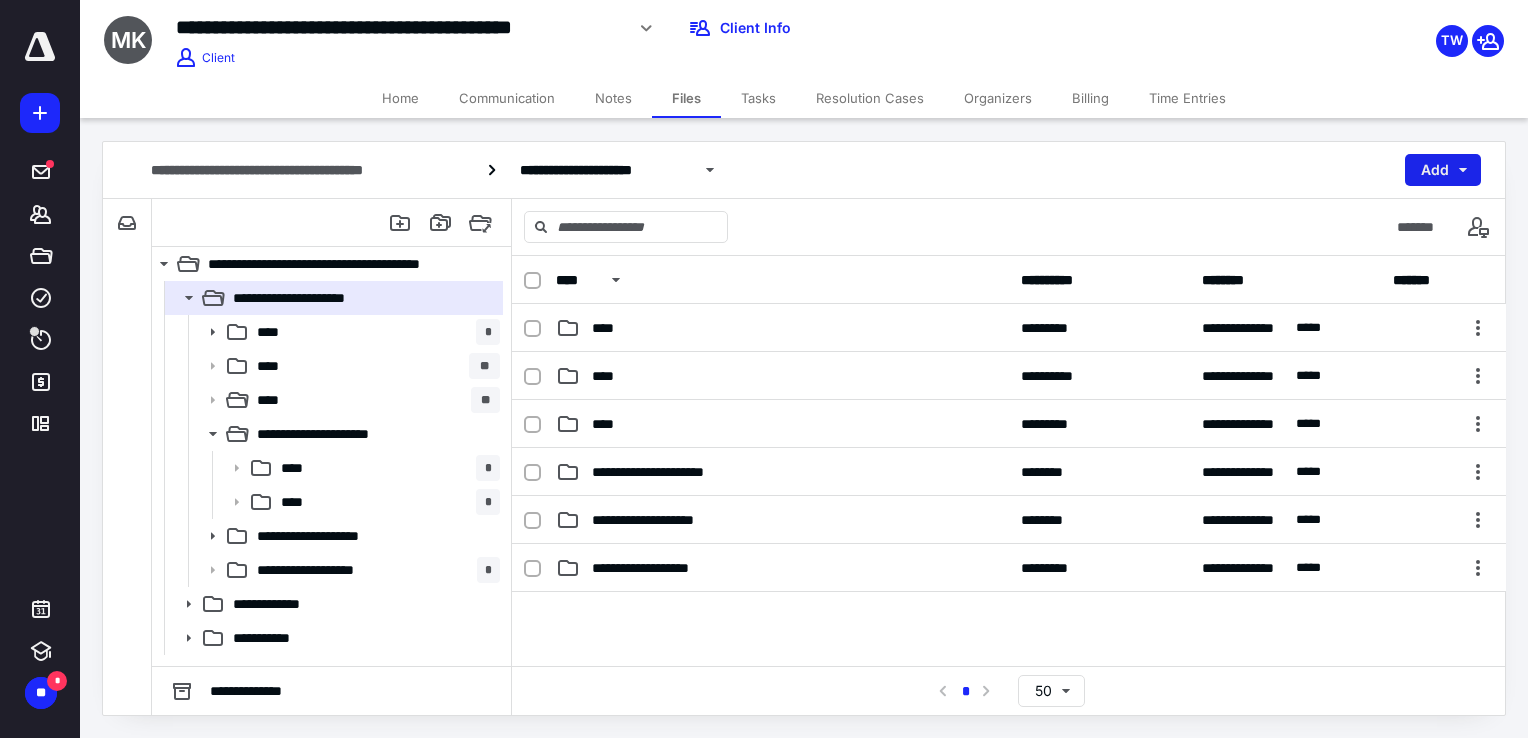 click on "Add" at bounding box center (1443, 170) 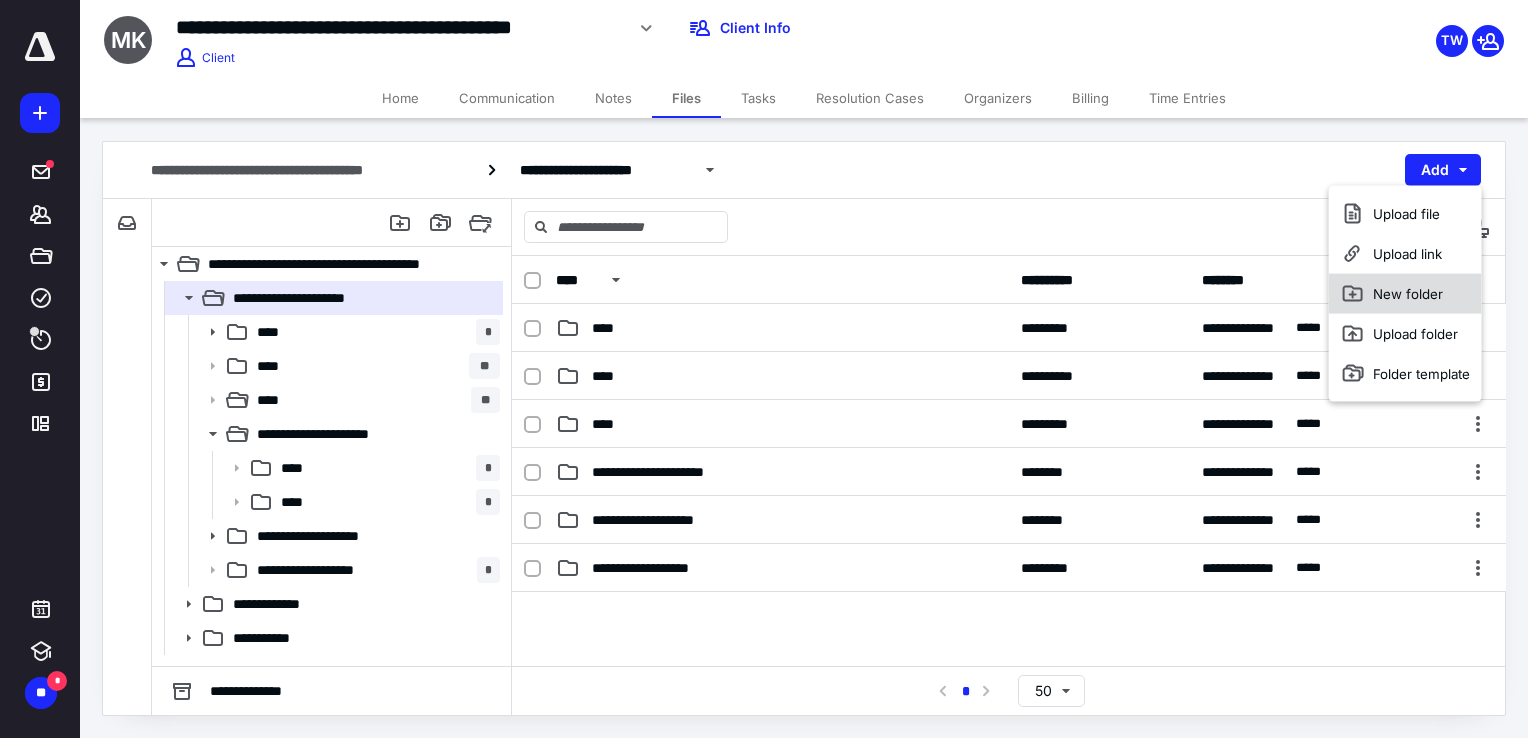 click on "New folder" at bounding box center (1405, 294) 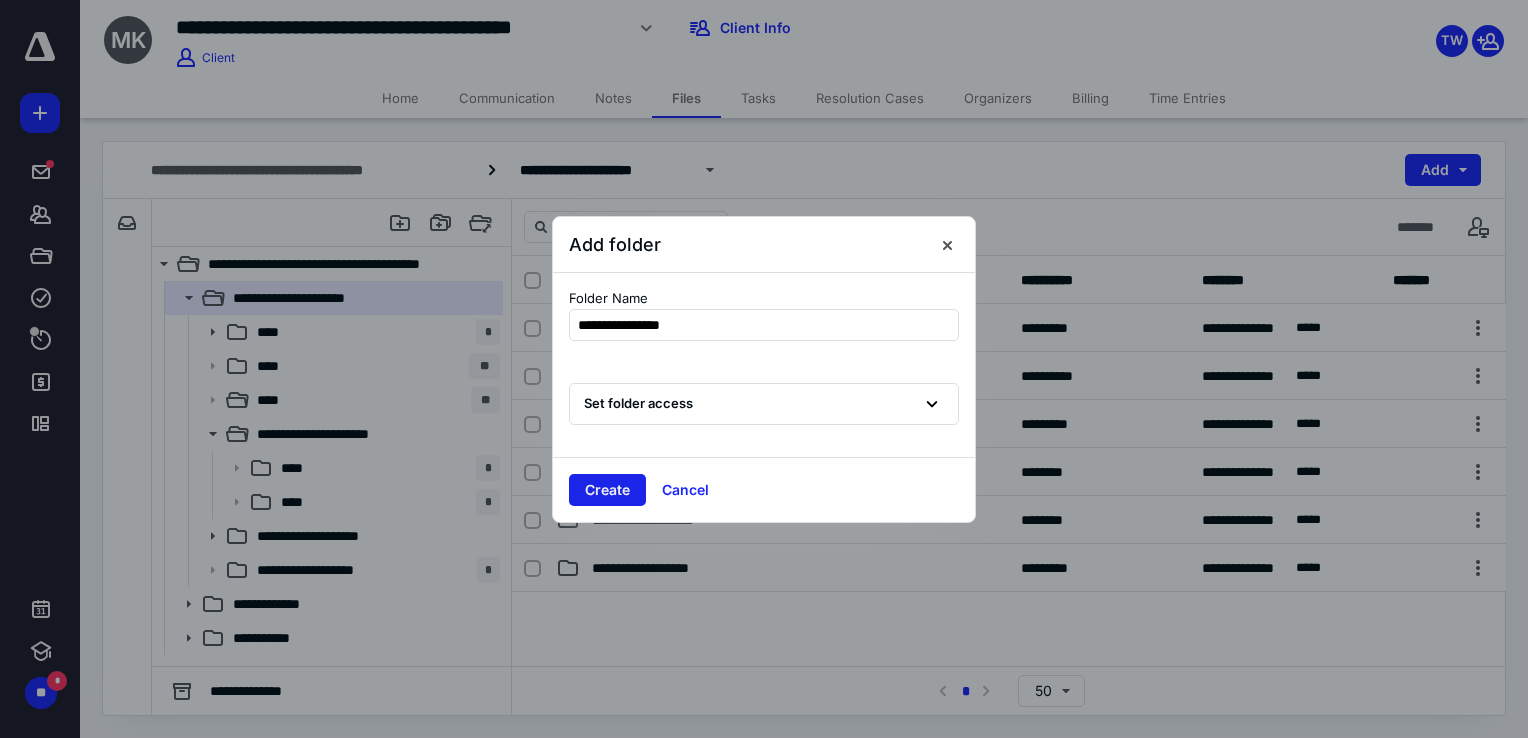 type on "**********" 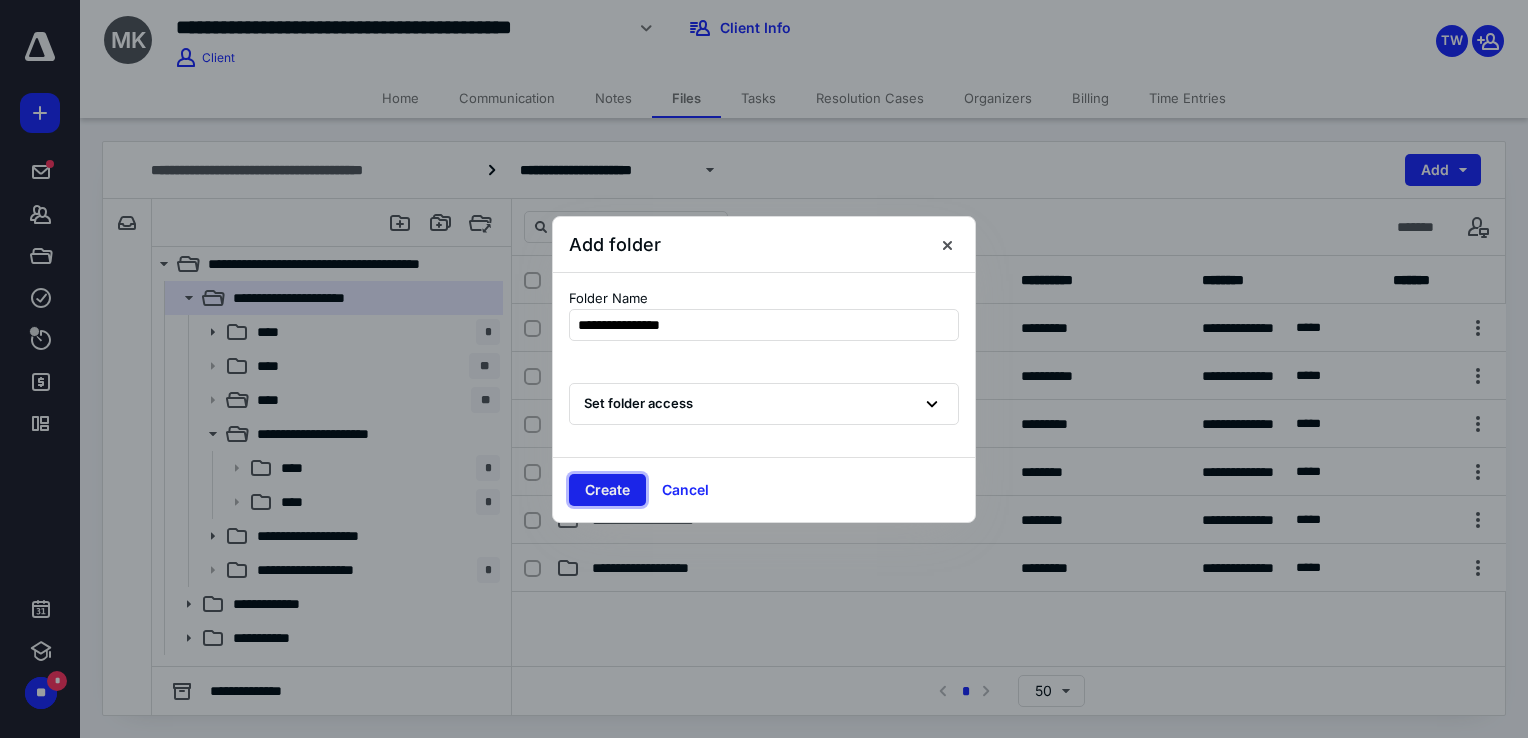 click on "Create" at bounding box center (607, 490) 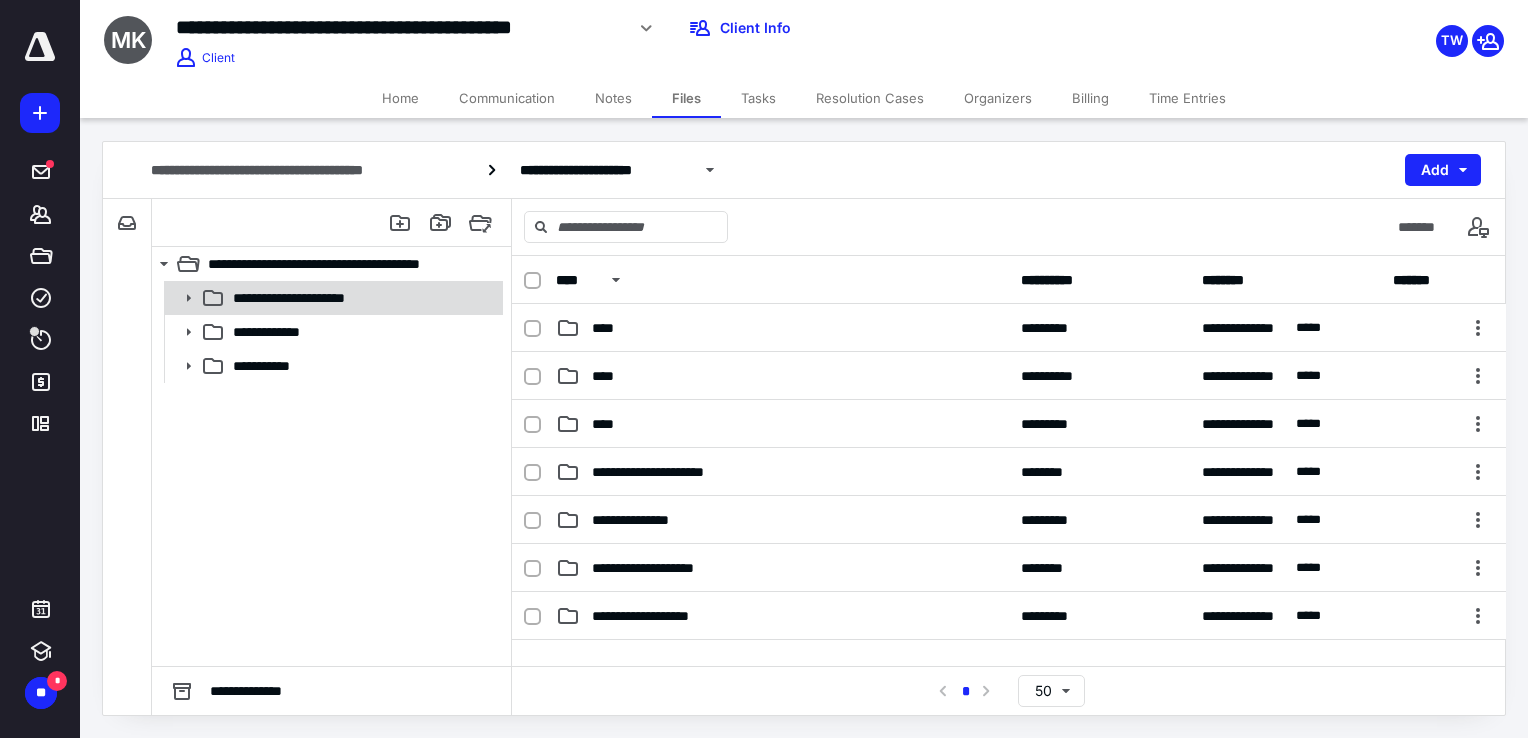 click on "**********" at bounding box center (313, 298) 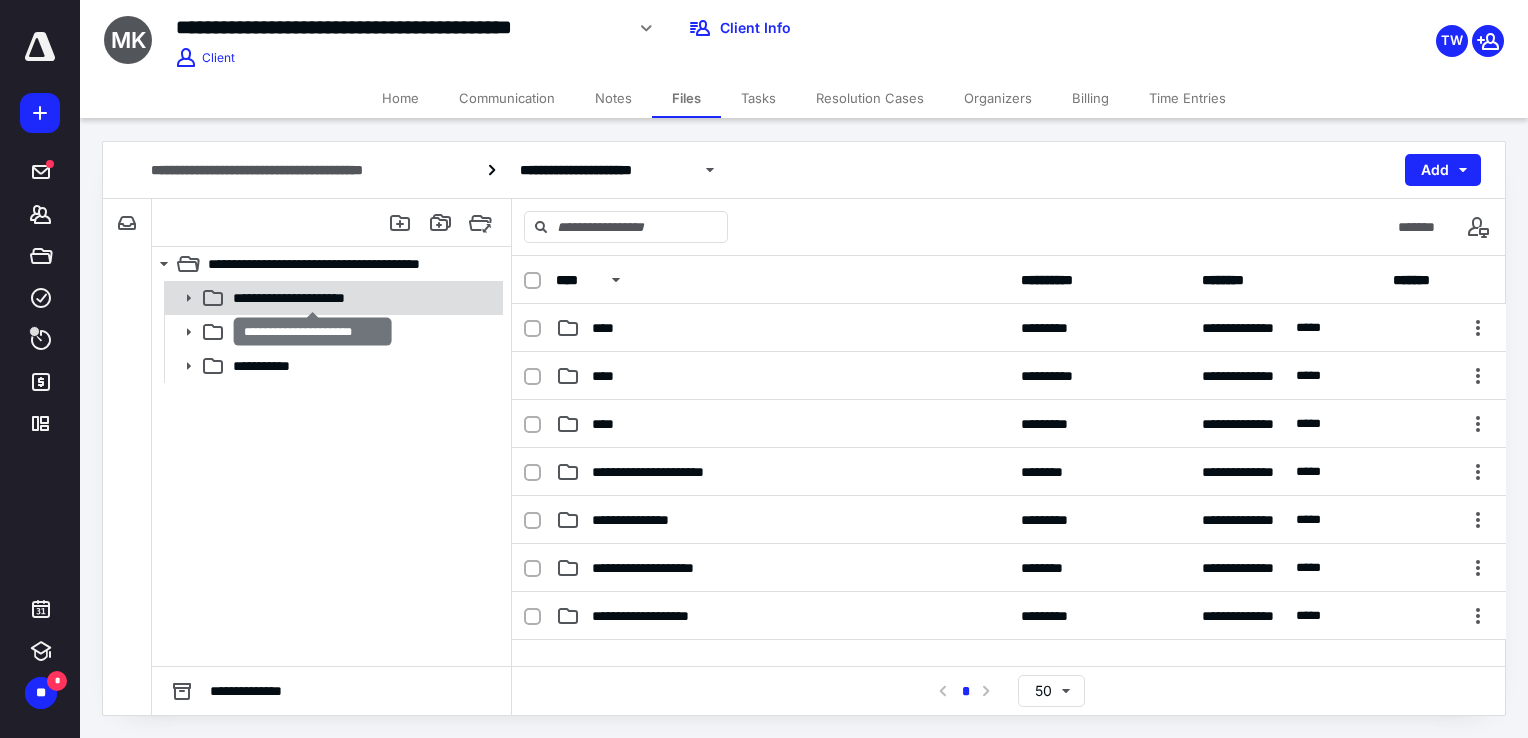 click on "**********" at bounding box center (313, 298) 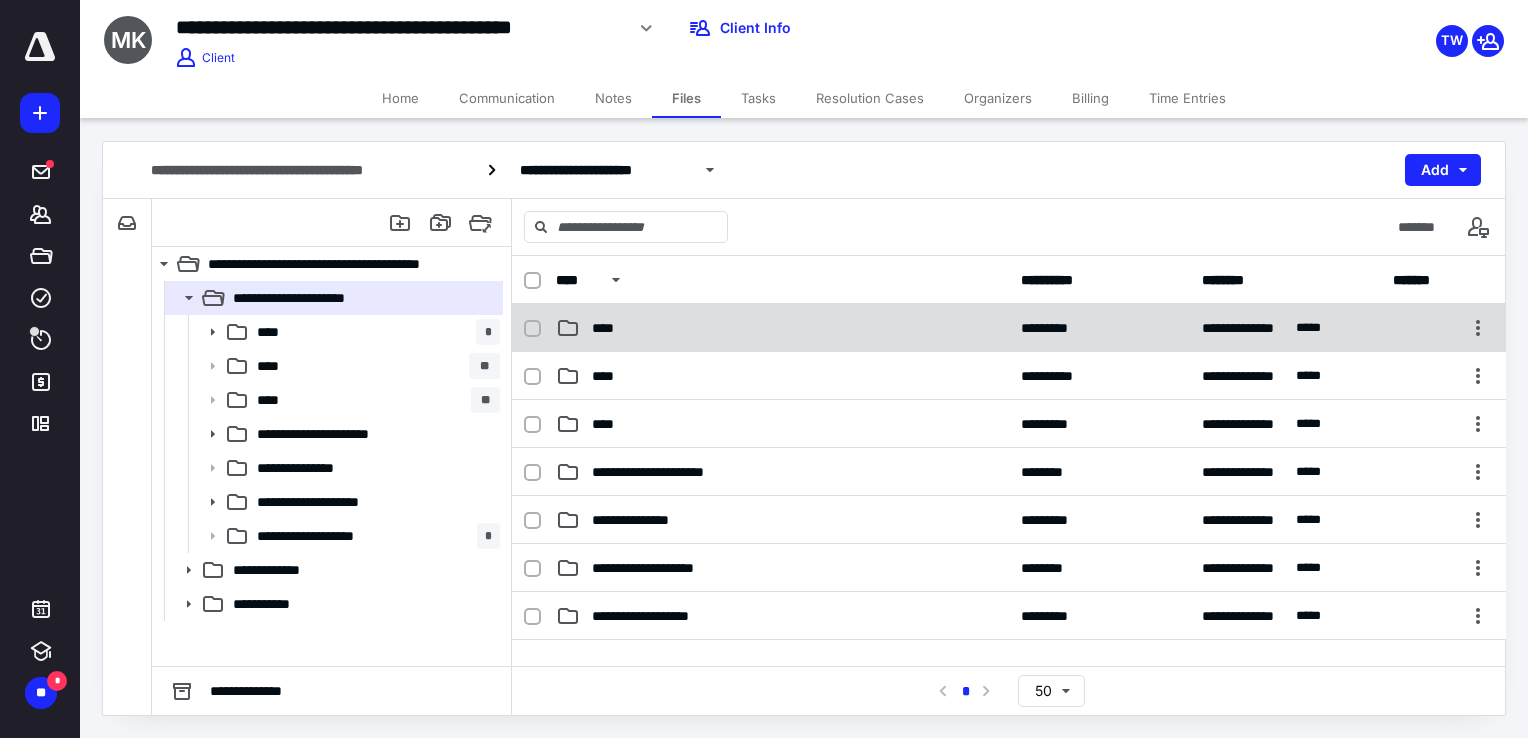 click 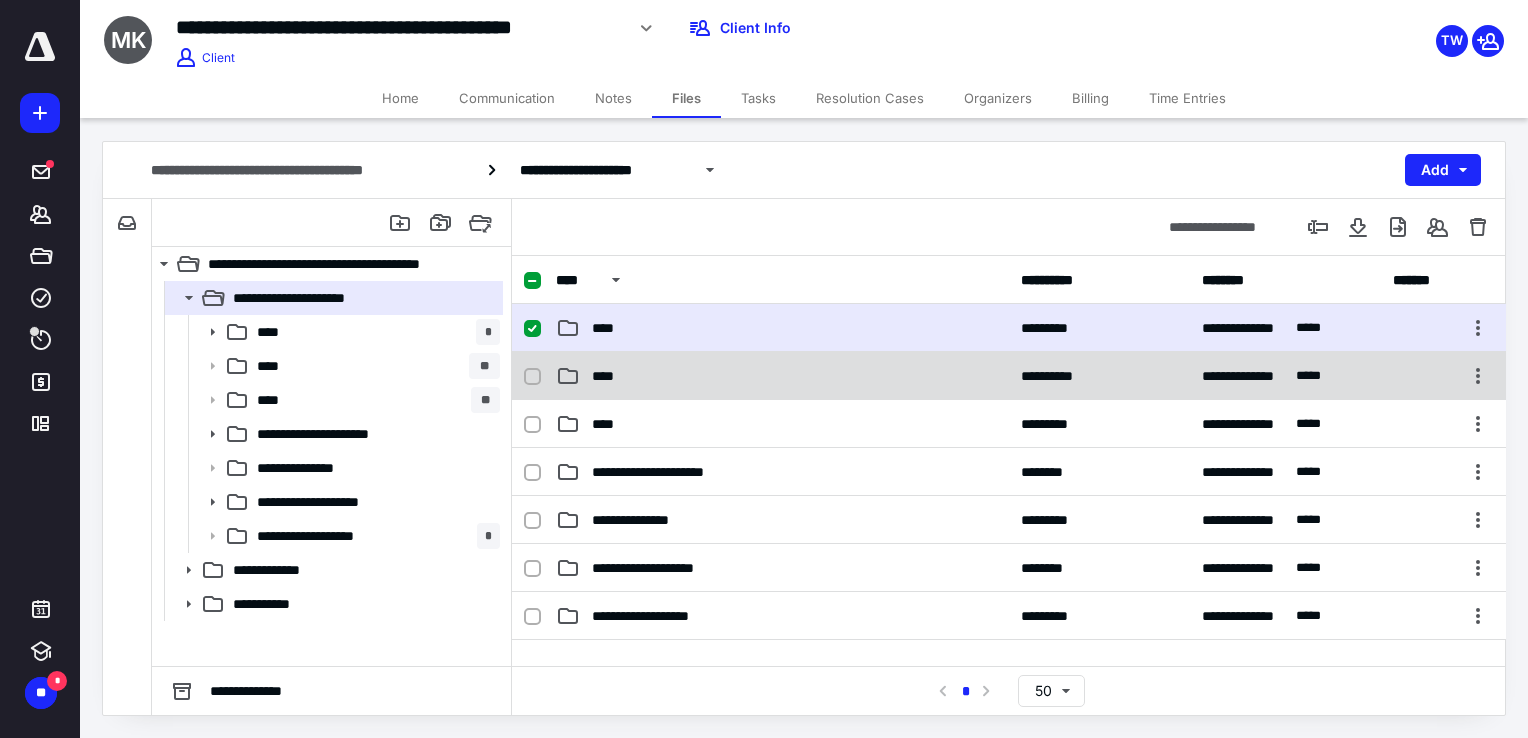 click at bounding box center (532, 377) 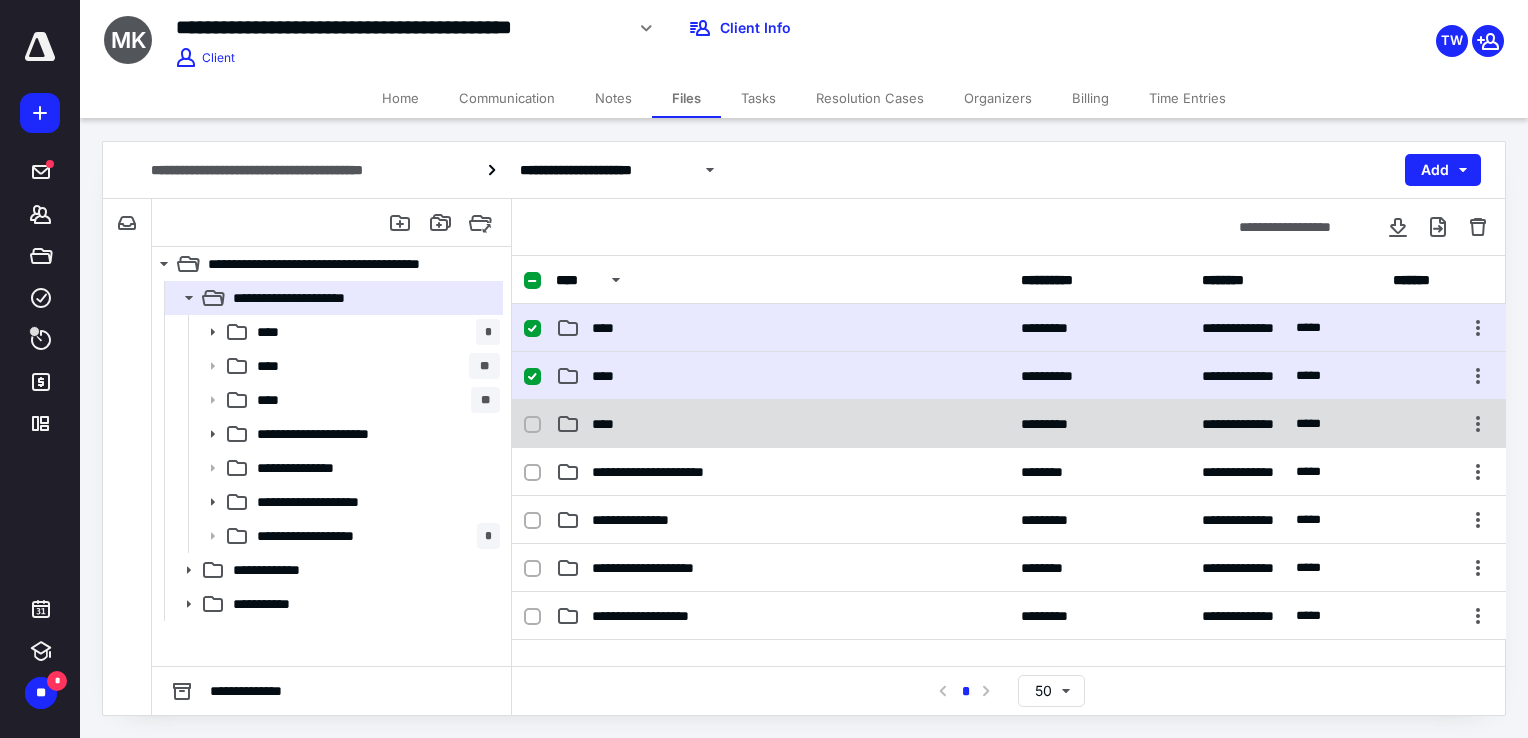 click at bounding box center (532, 425) 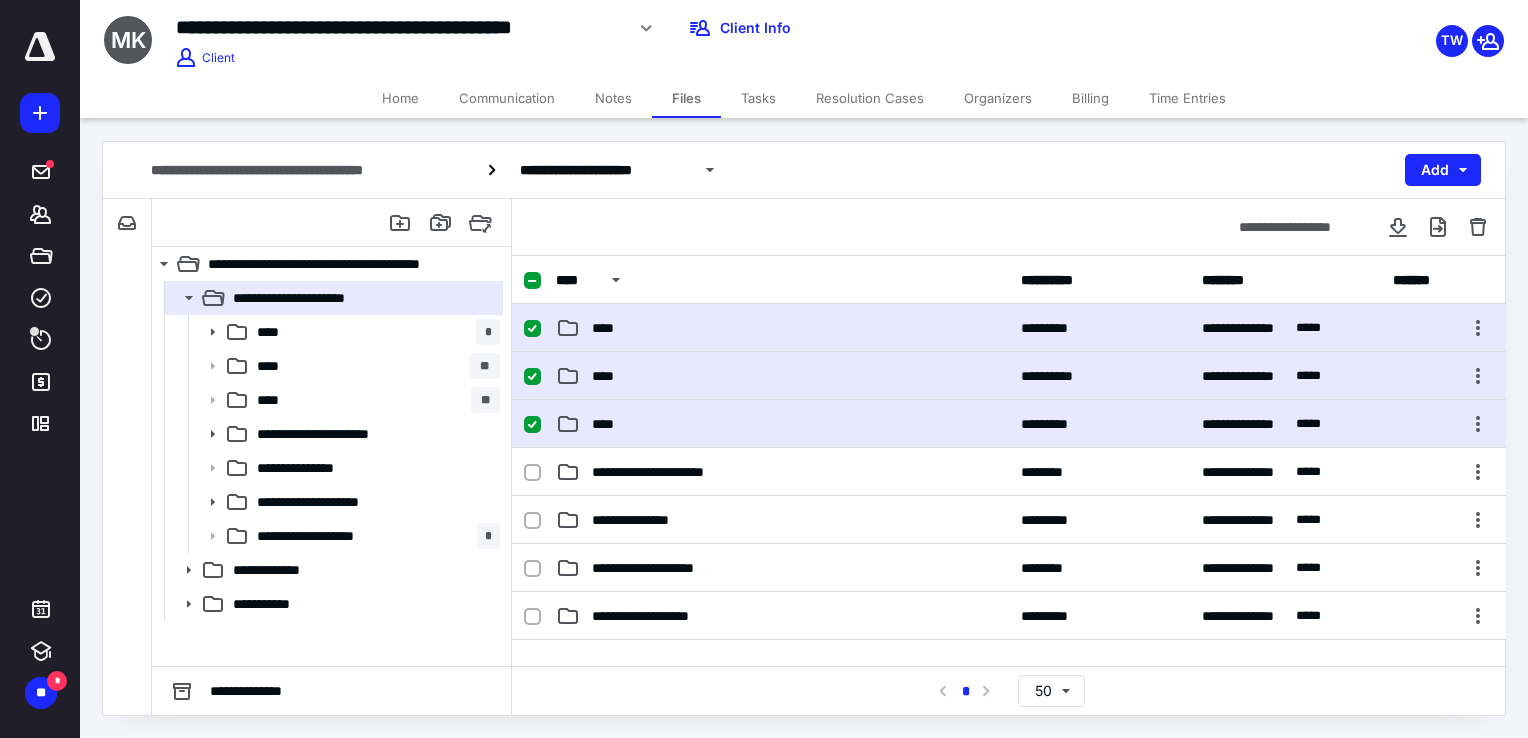 checkbox on "true" 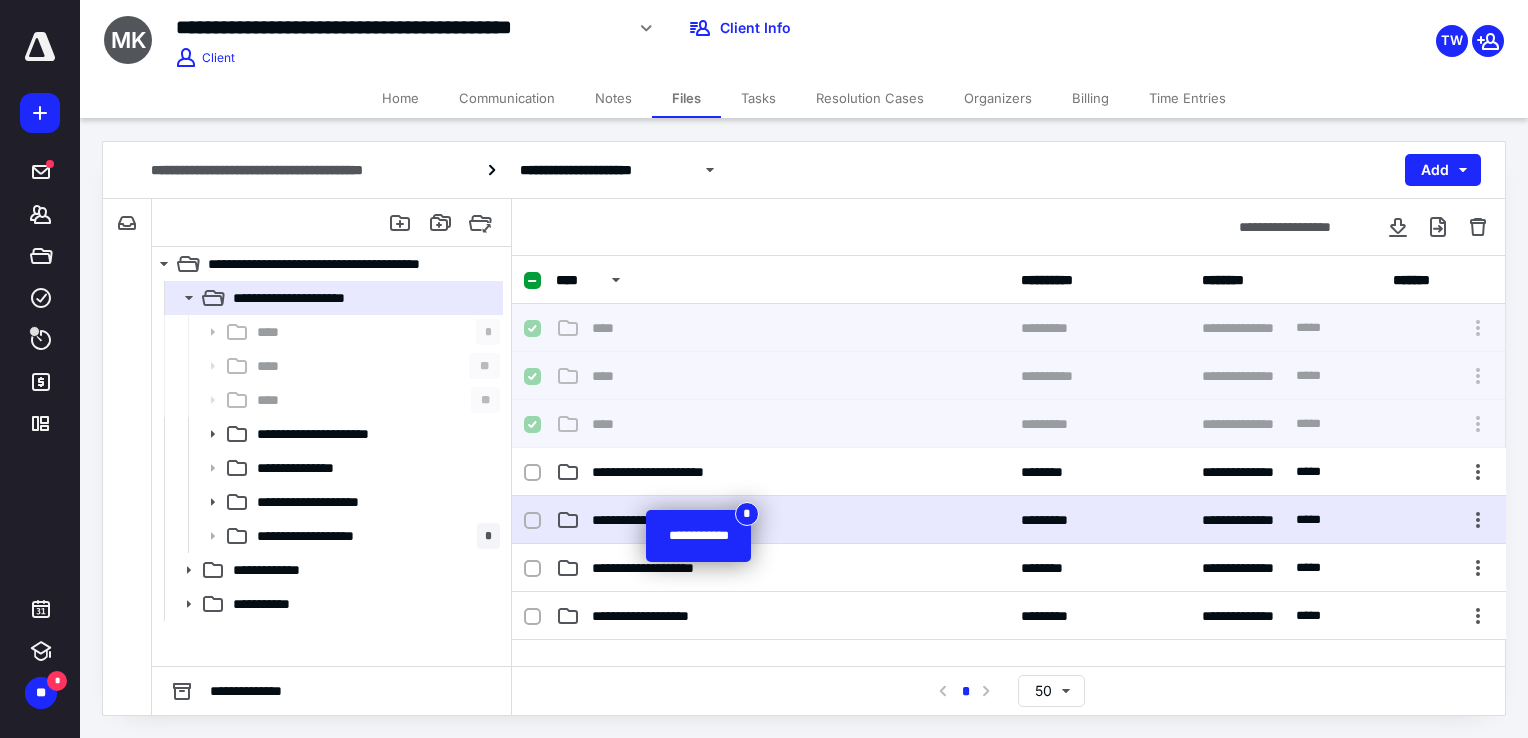 checkbox on "false" 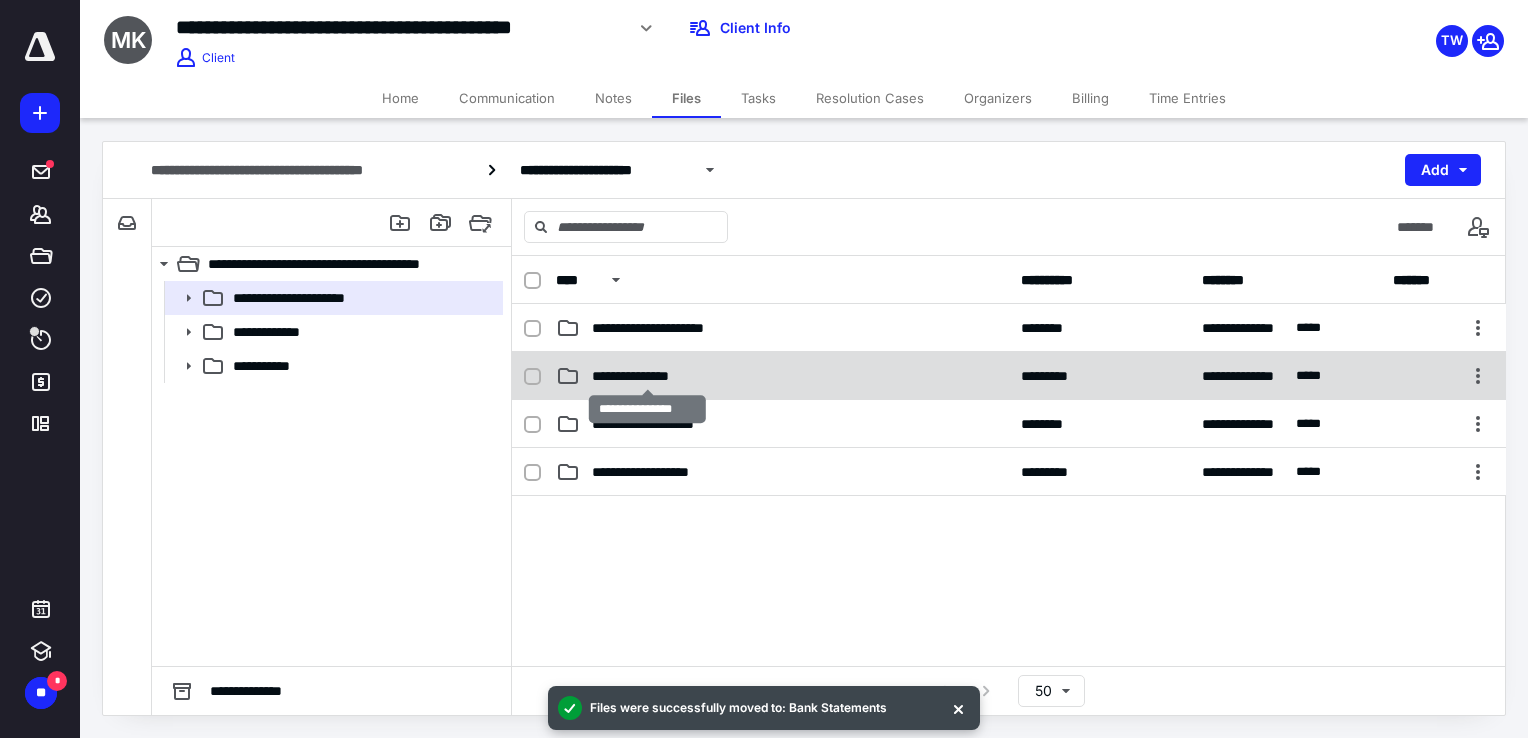 click on "**********" at bounding box center [648, 376] 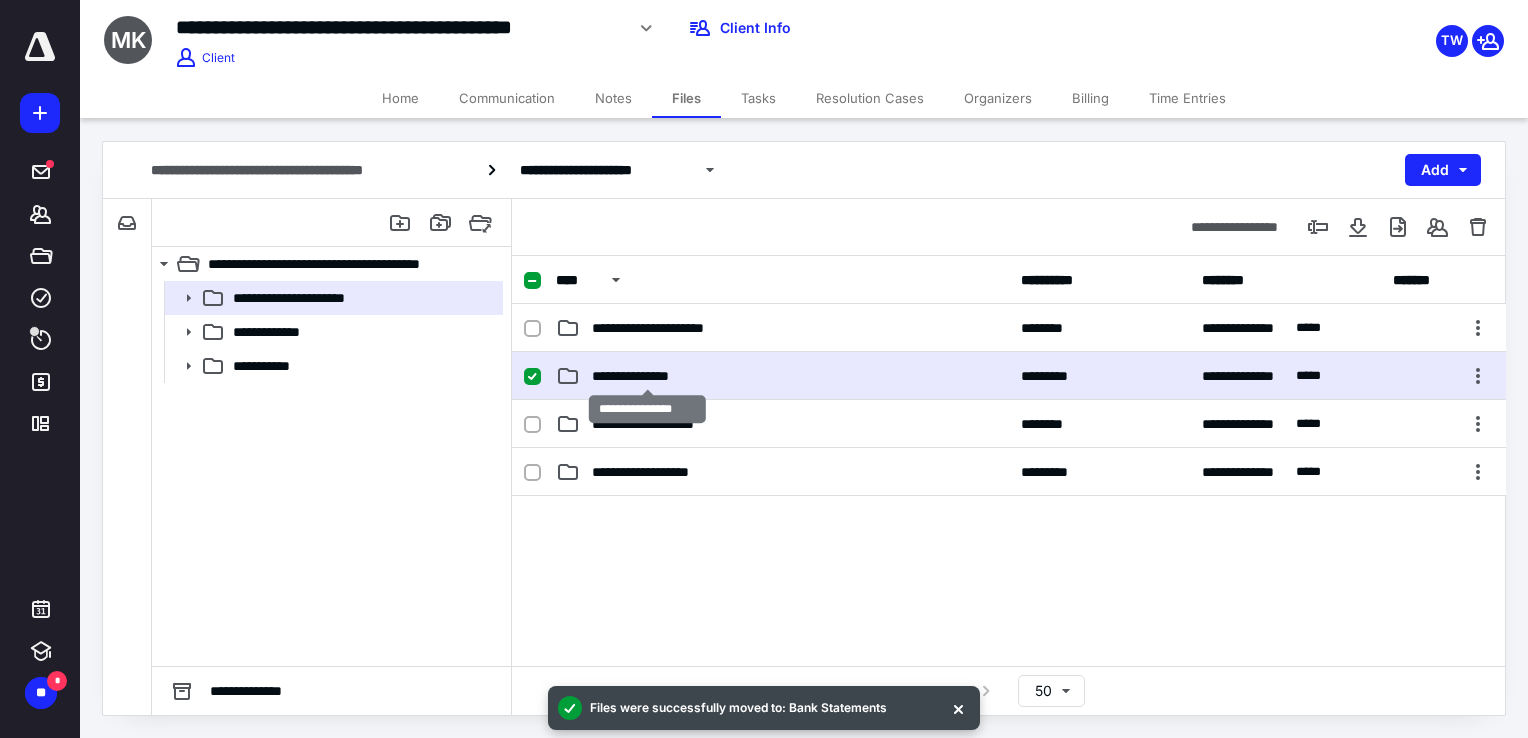 click on "**********" at bounding box center [648, 376] 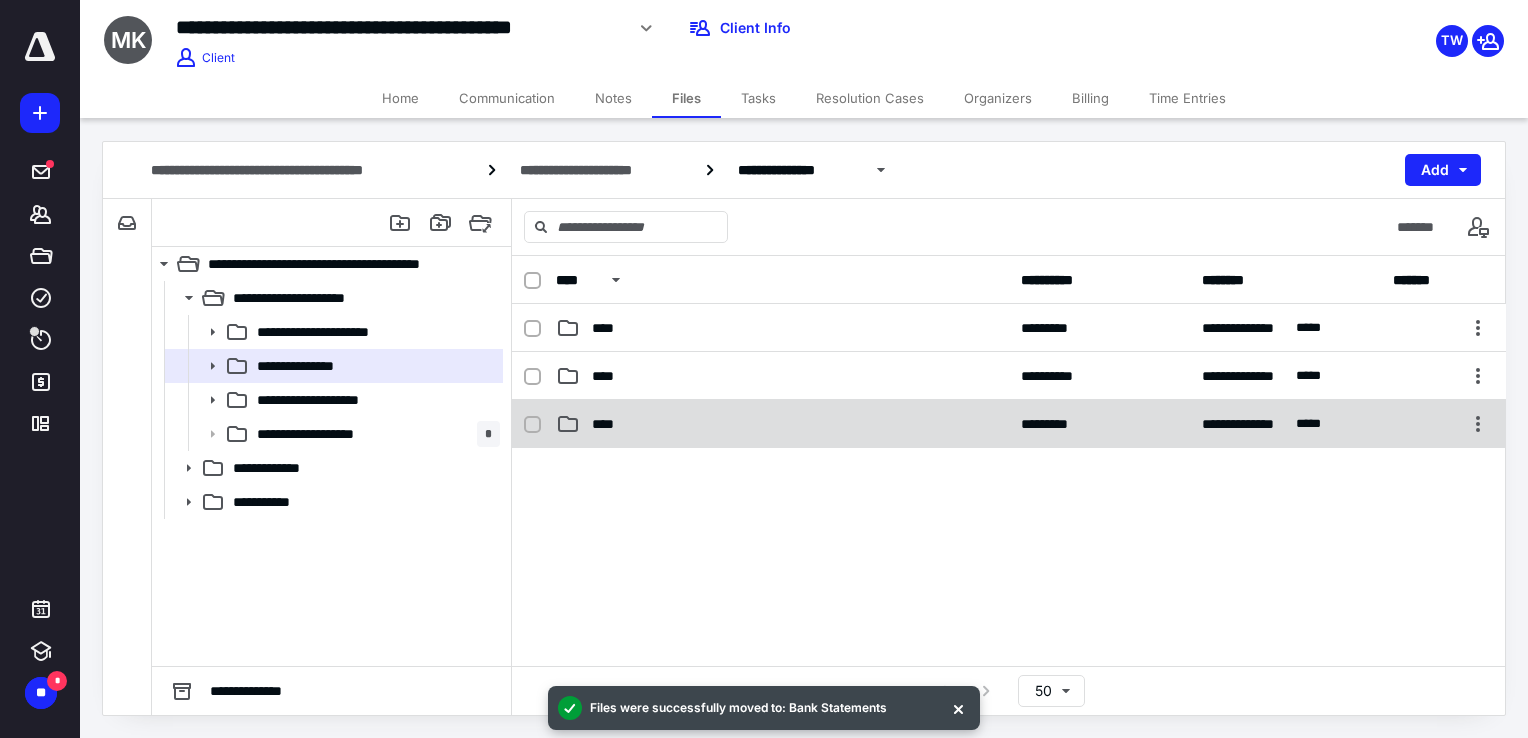 click on "****" at bounding box center (782, 424) 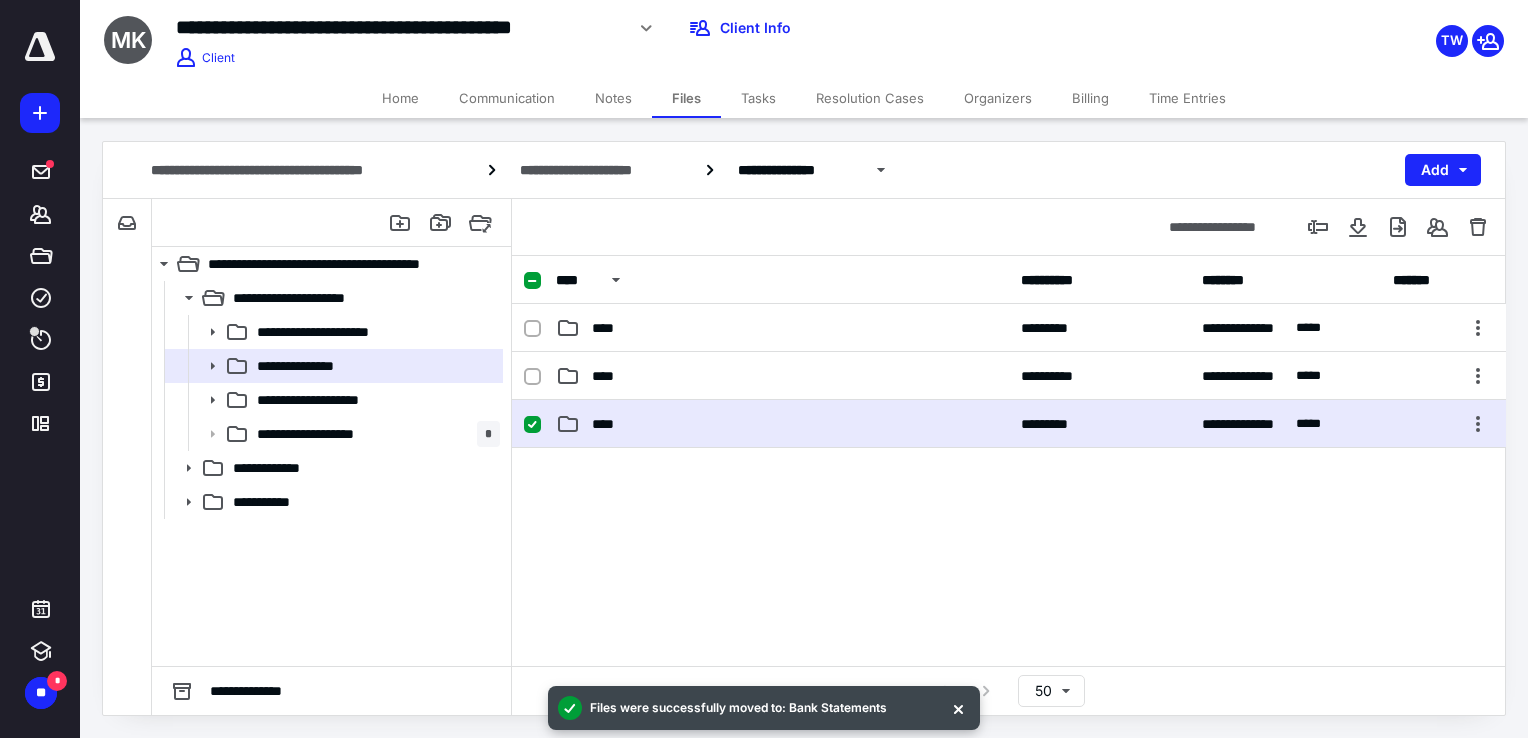 click on "****" at bounding box center (782, 424) 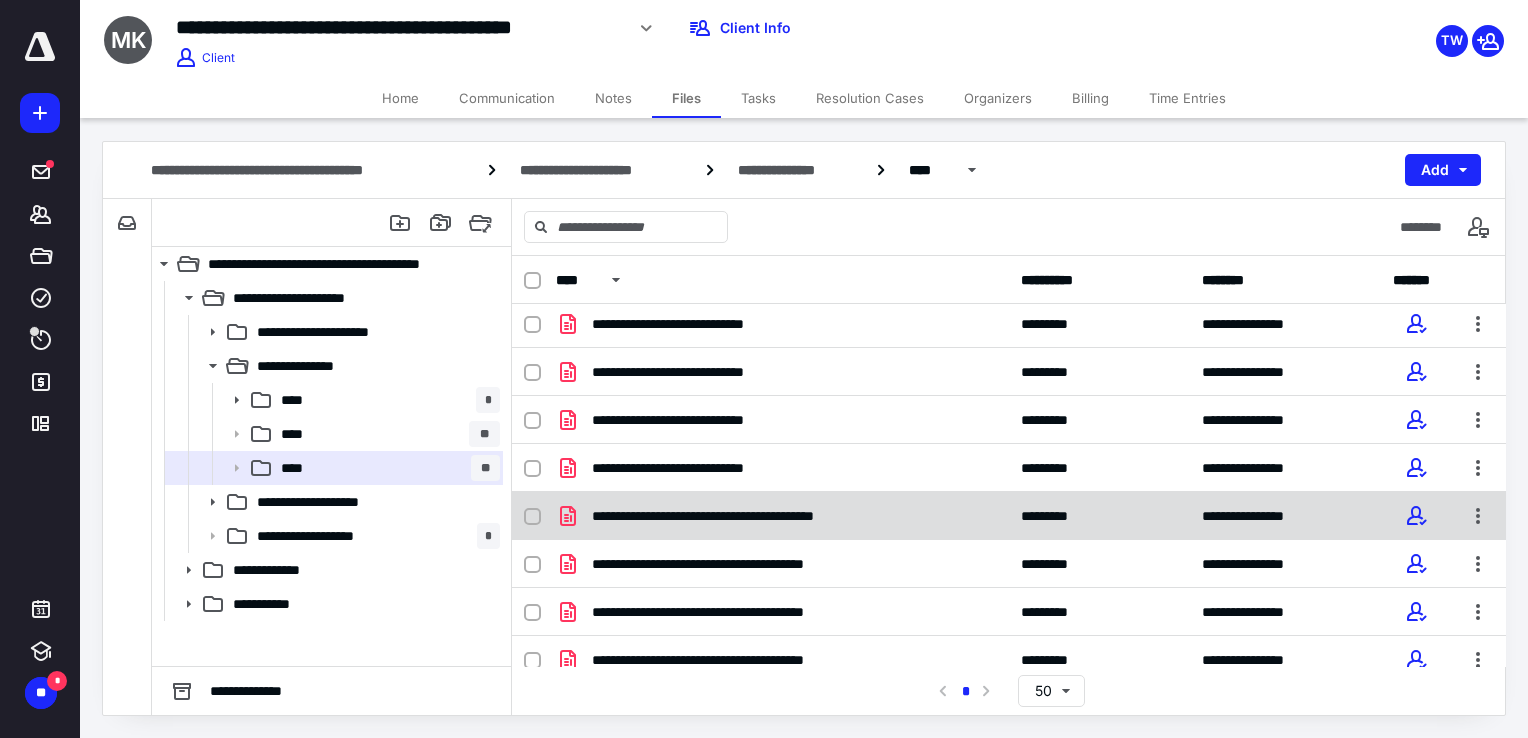 scroll, scrollTop: 497, scrollLeft: 0, axis: vertical 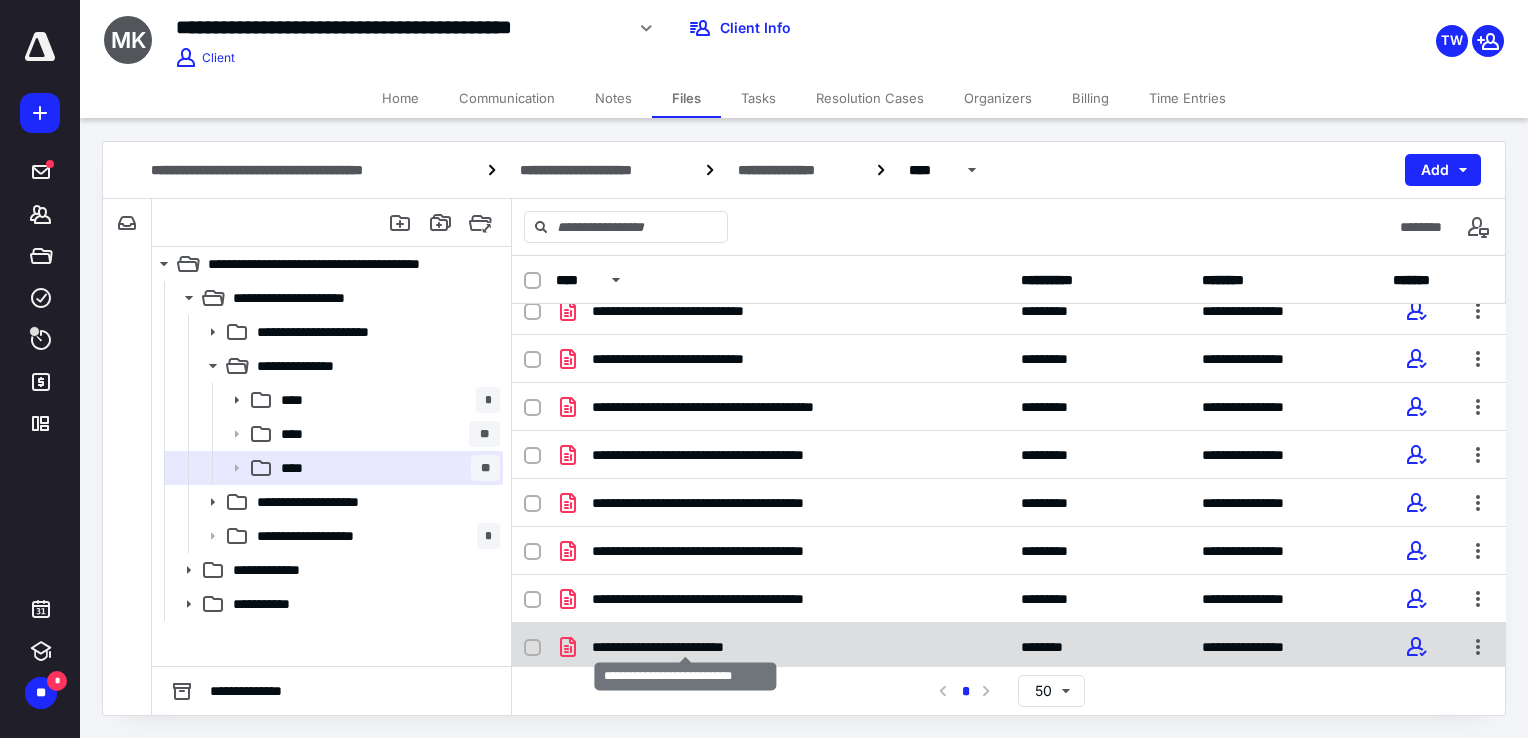 click on "**********" at bounding box center [685, 647] 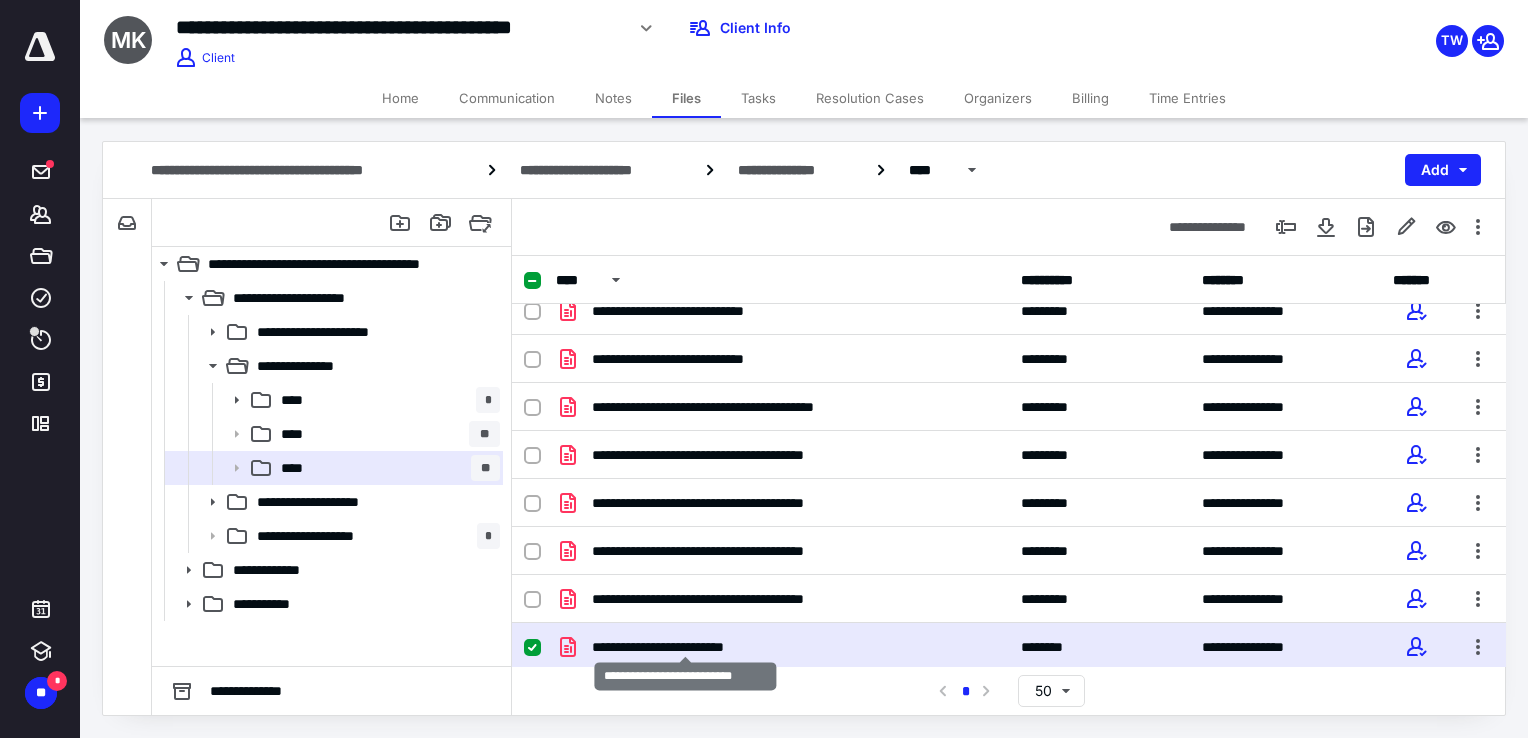 click on "**********" at bounding box center [685, 647] 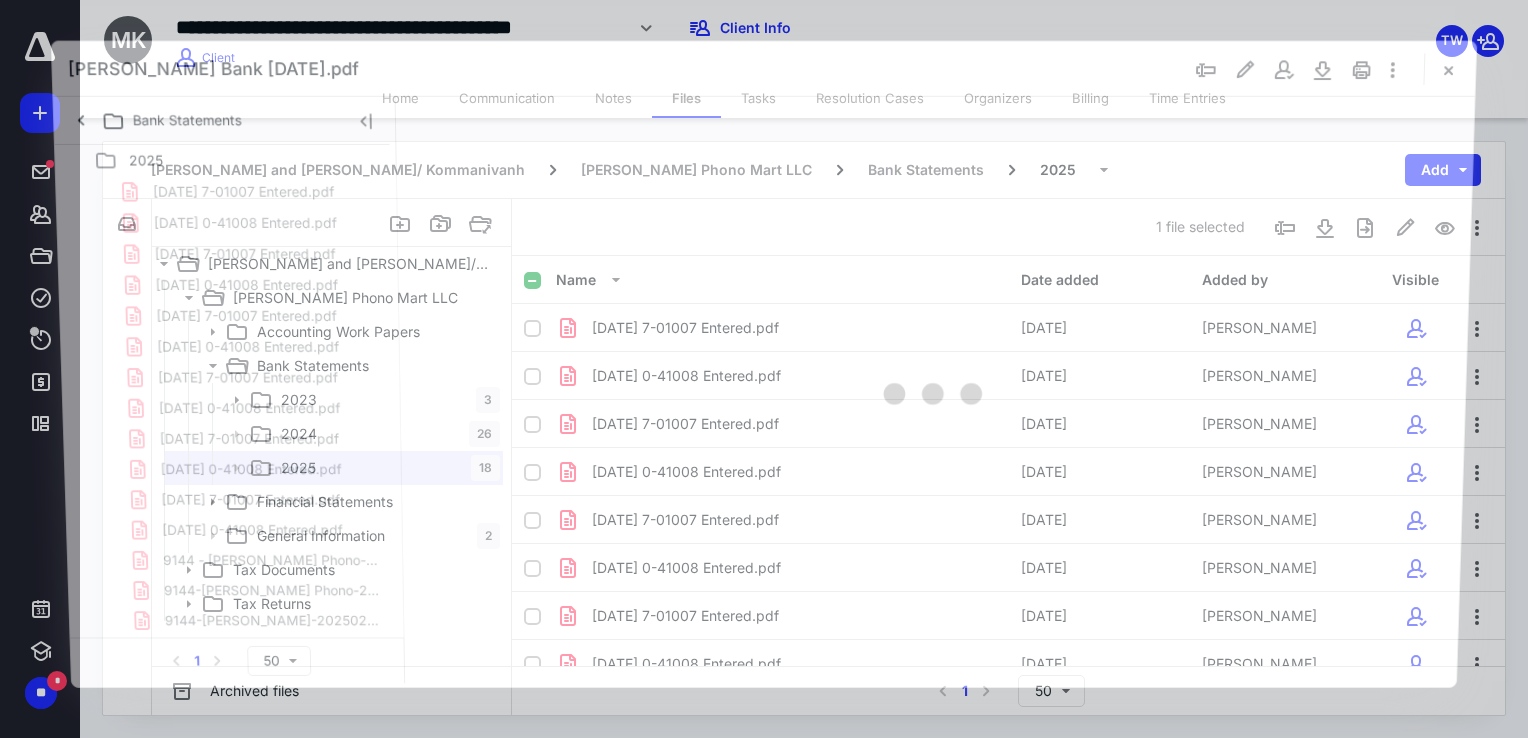 scroll, scrollTop: 497, scrollLeft: 0, axis: vertical 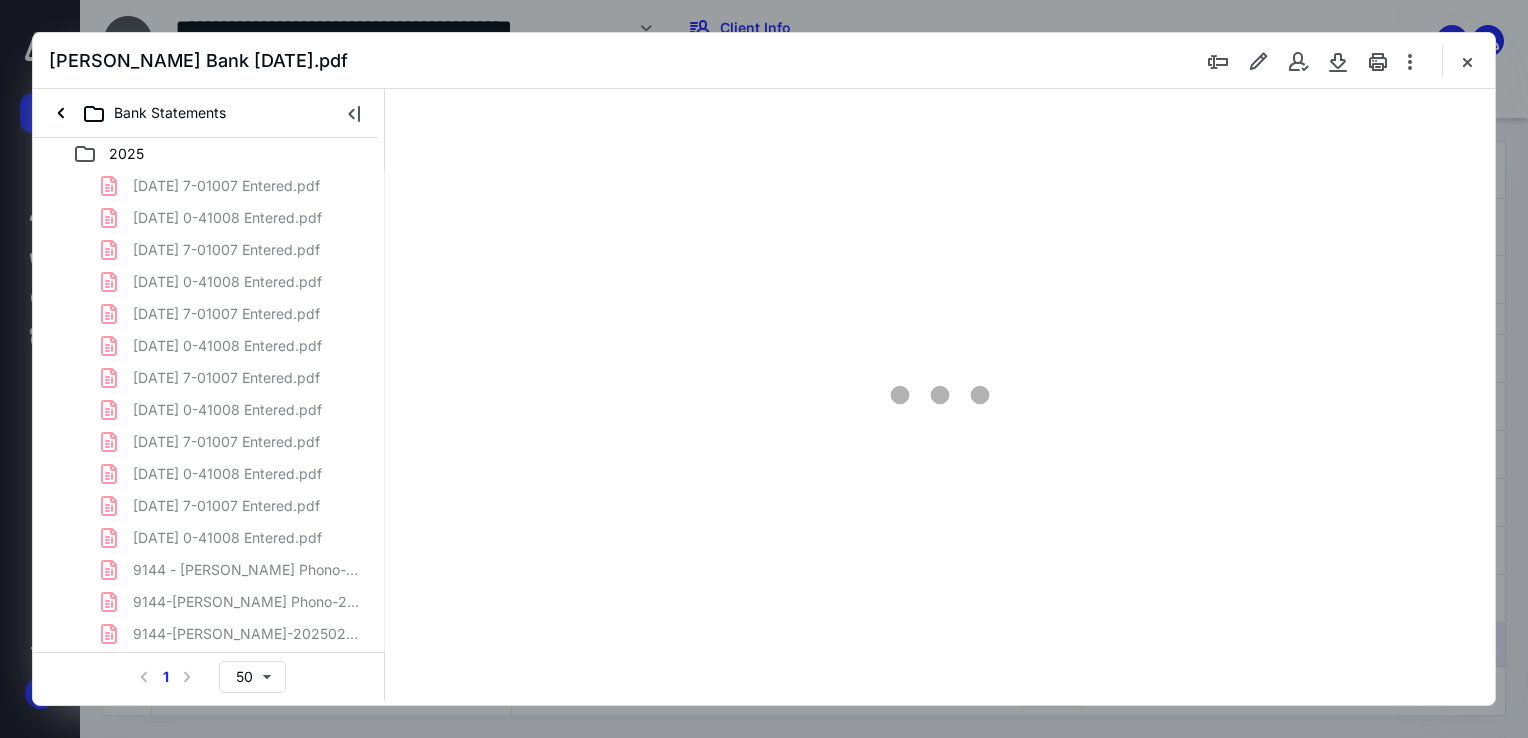type on "68" 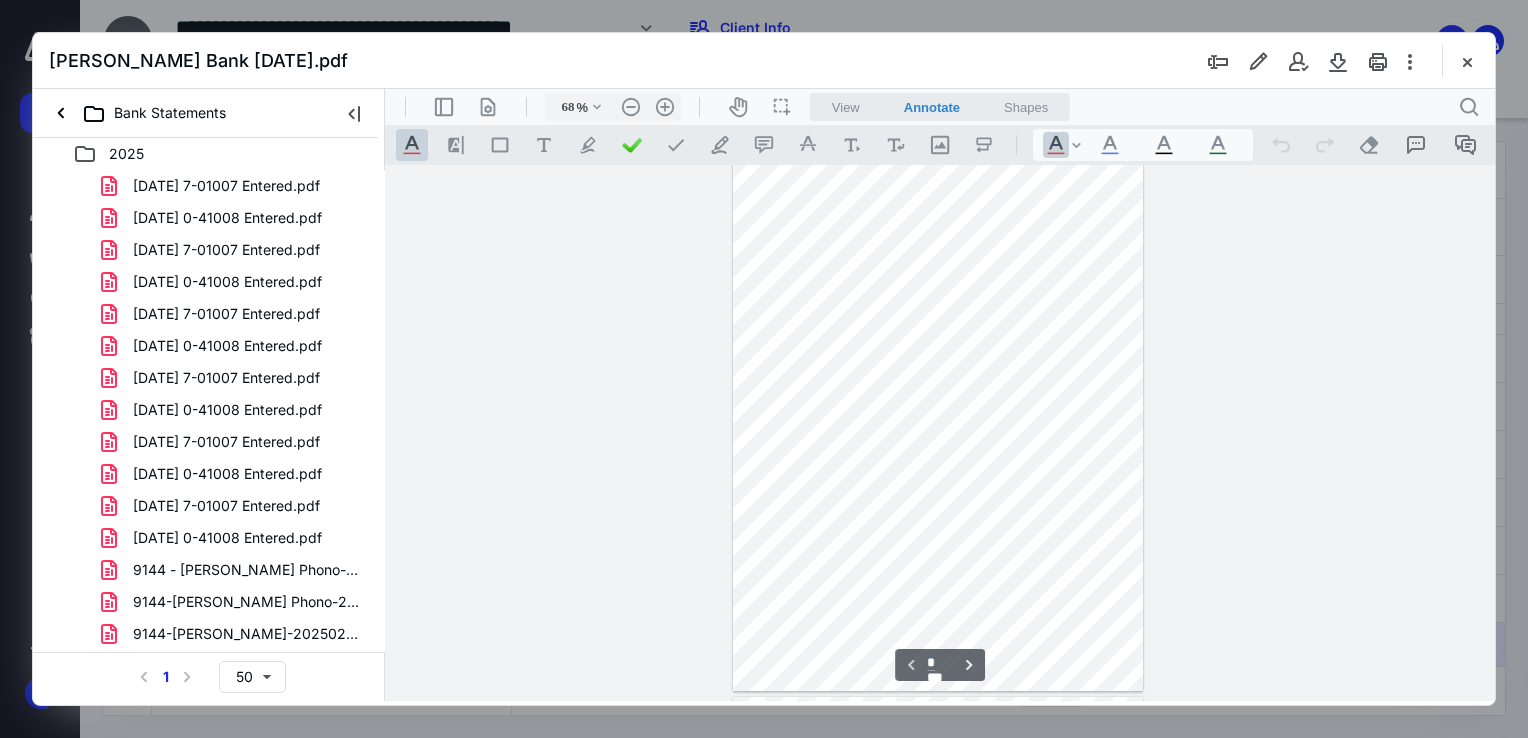 scroll, scrollTop: 0, scrollLeft: 0, axis: both 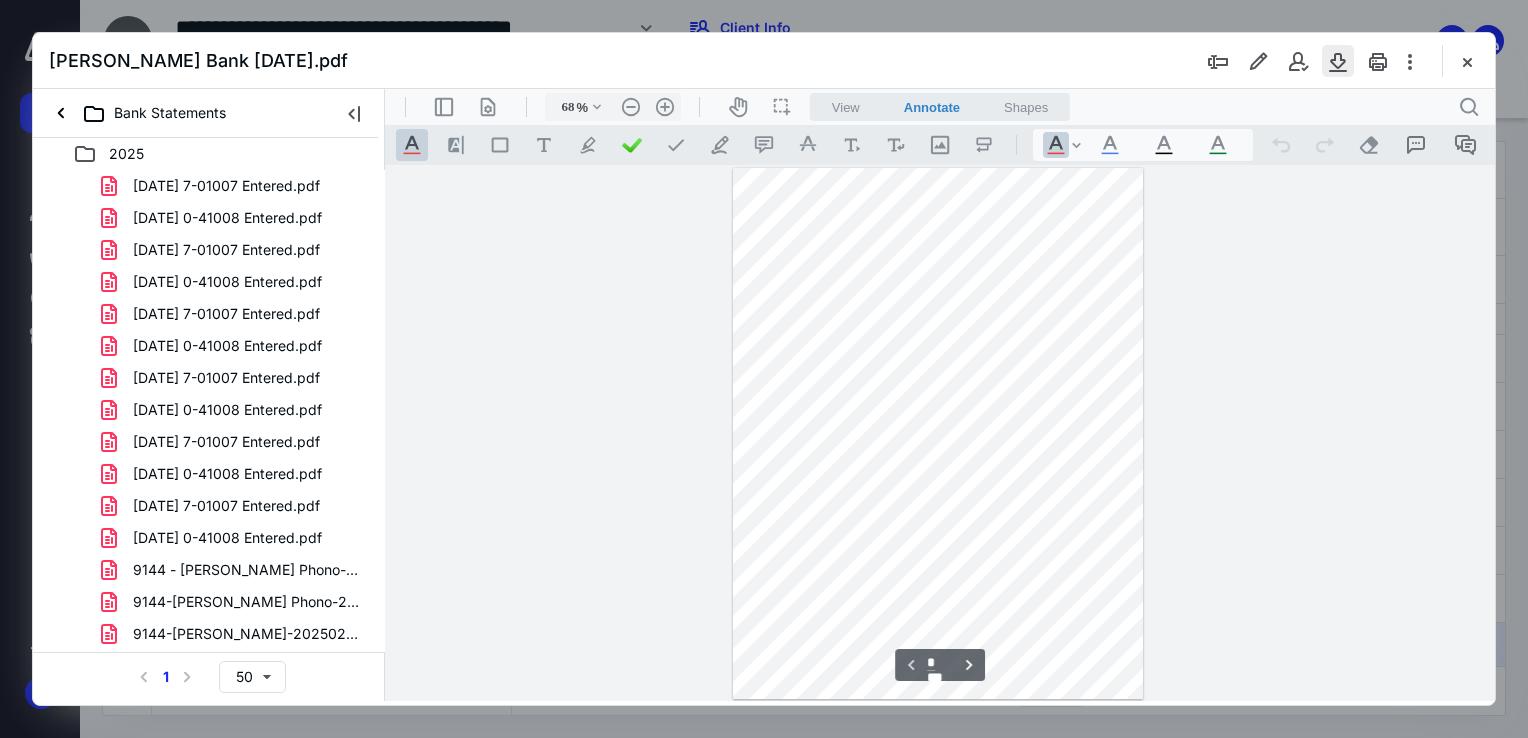 click at bounding box center [1338, 61] 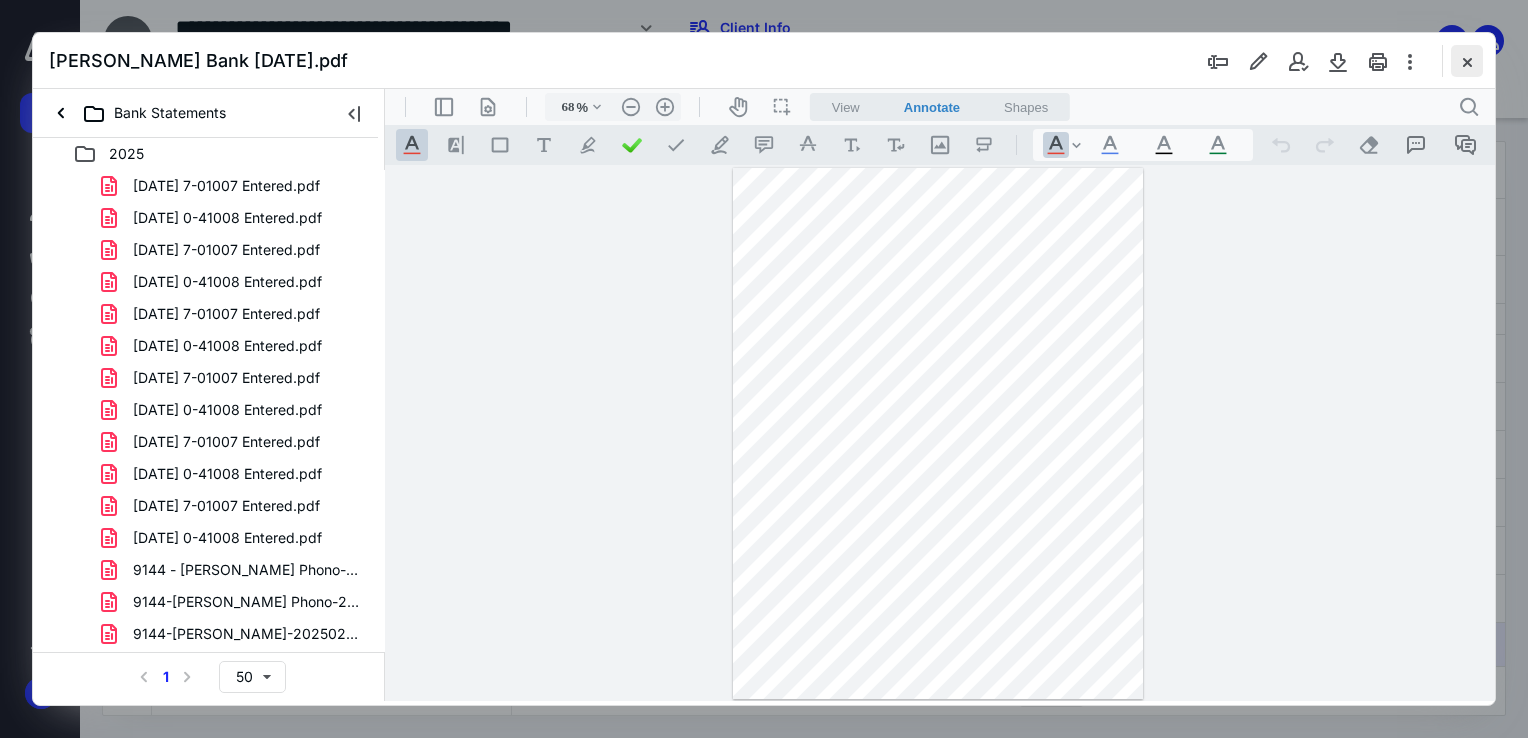 click at bounding box center (1467, 61) 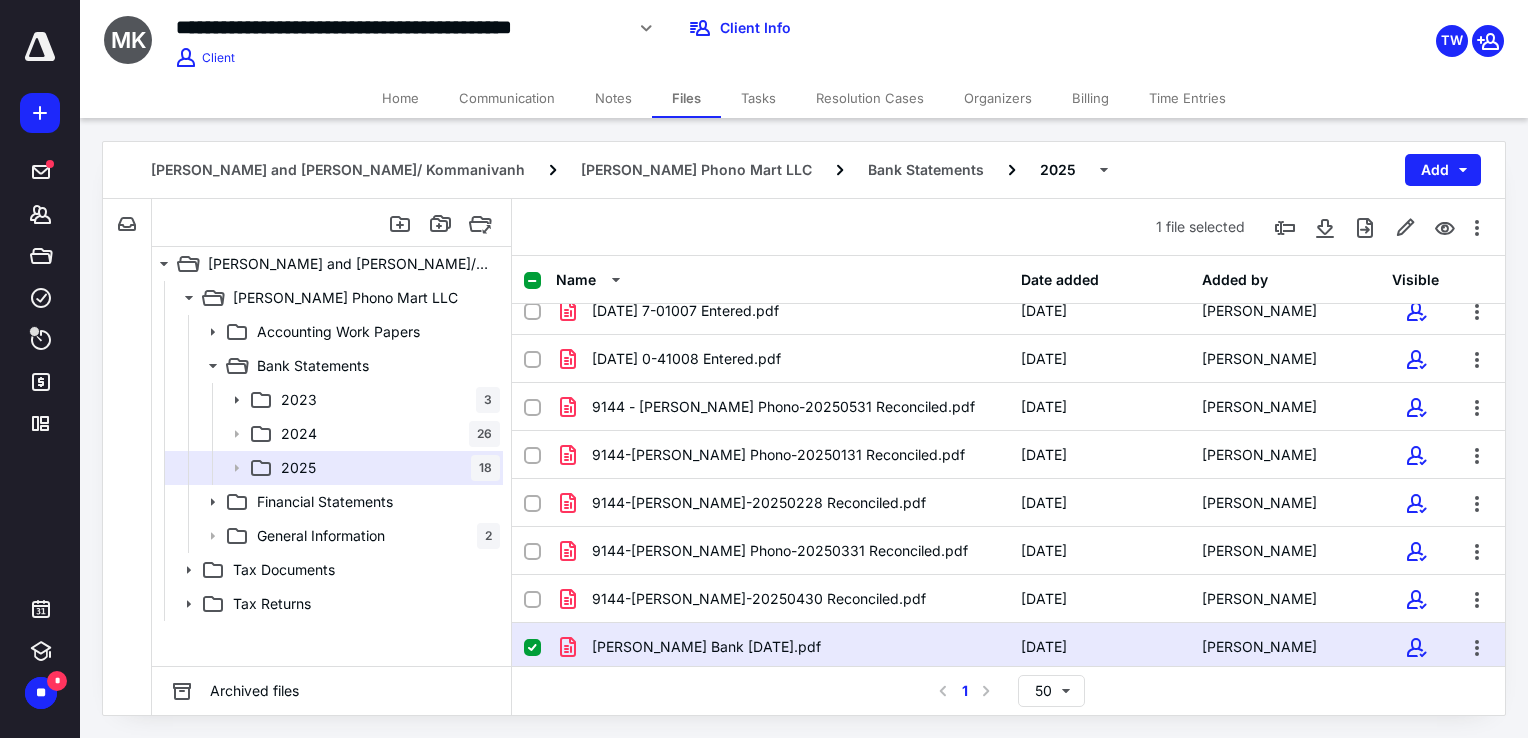 click 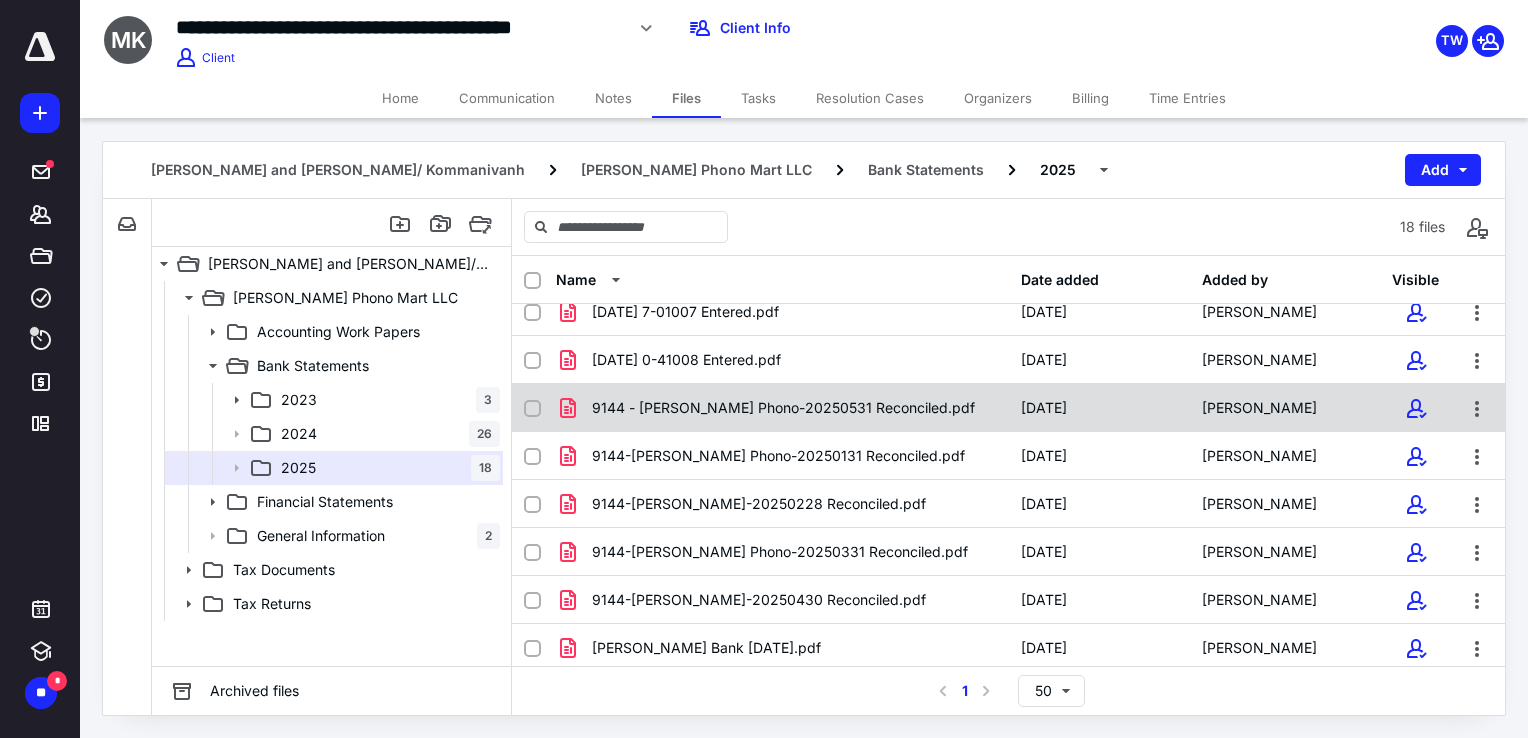 scroll, scrollTop: 497, scrollLeft: 0, axis: vertical 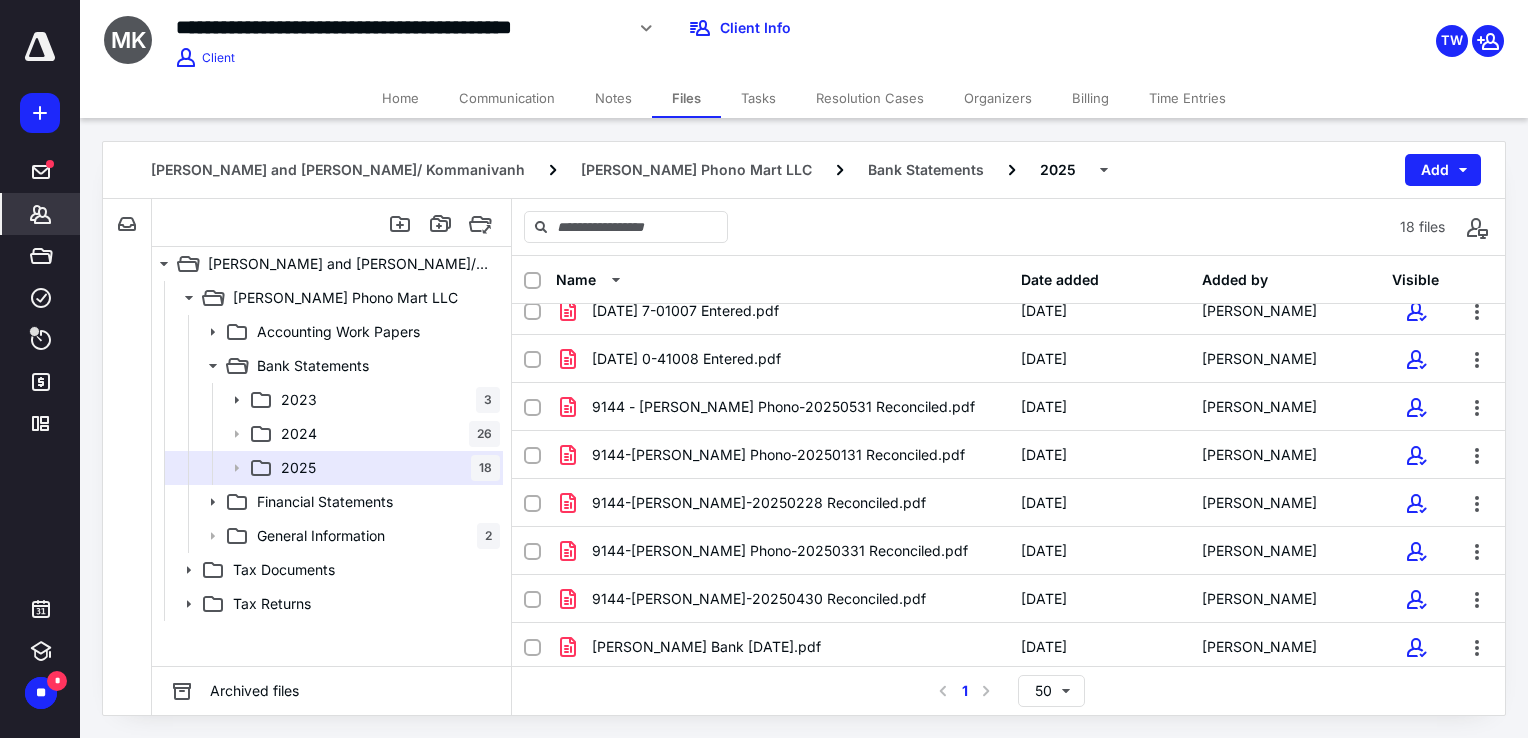 click 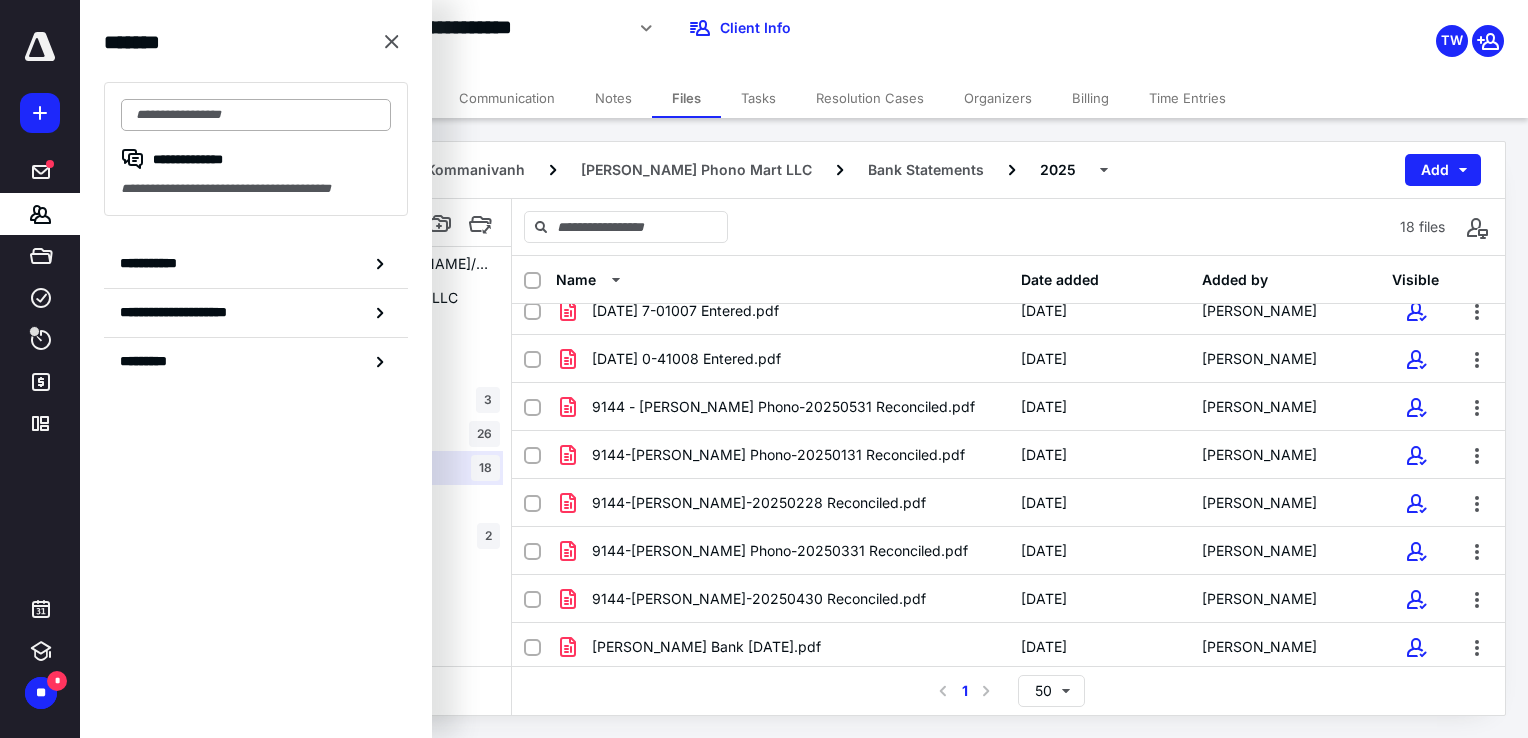 click at bounding box center [256, 115] 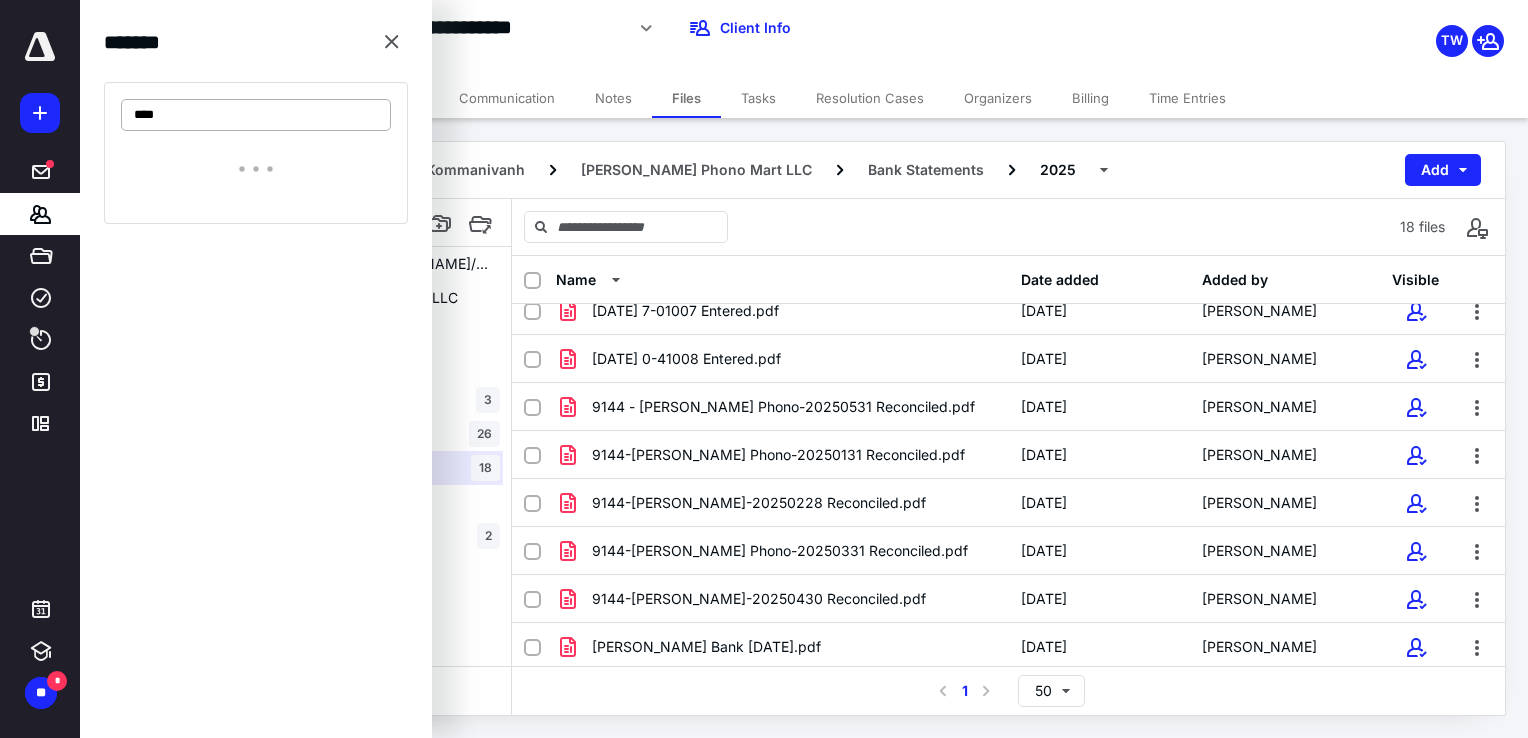 type on "****" 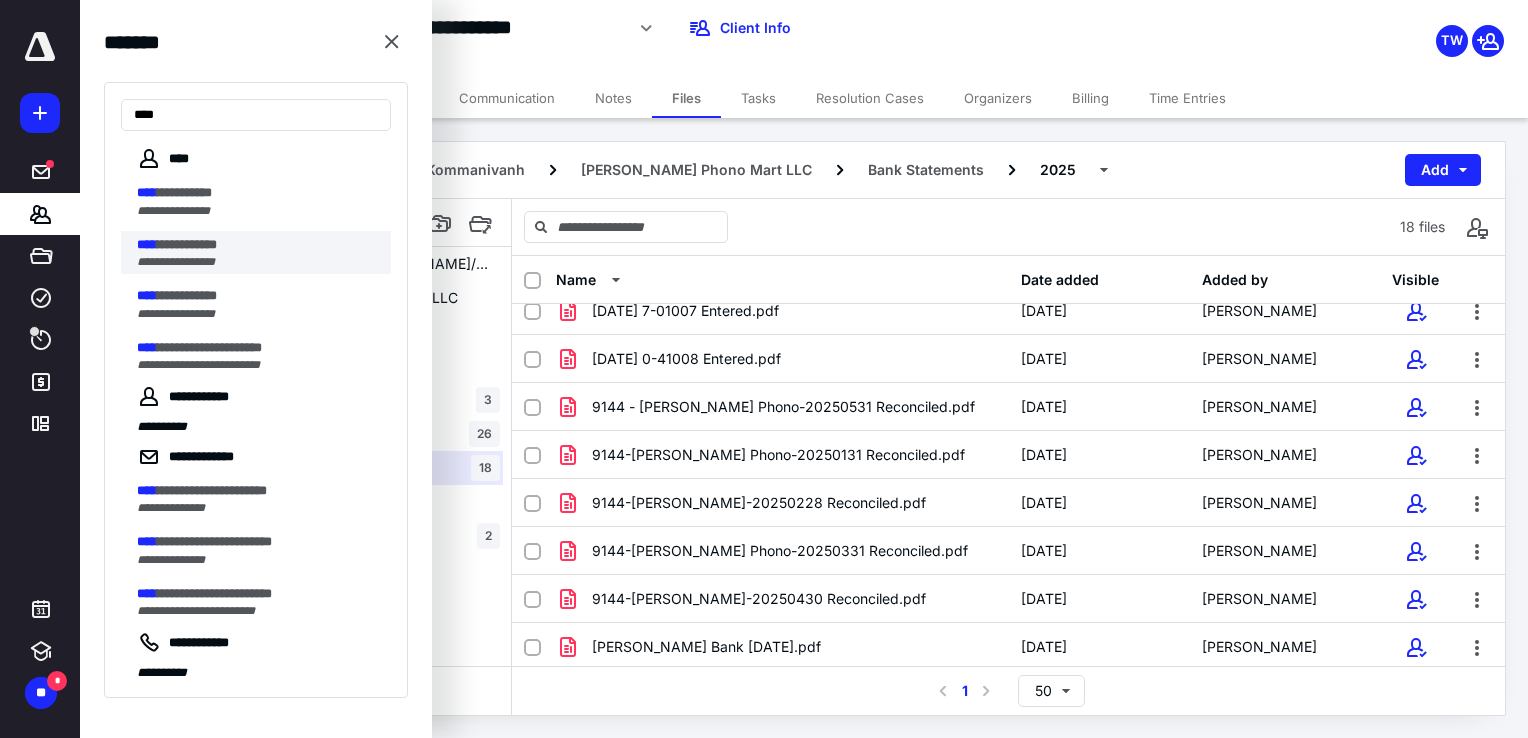 click on "**********" at bounding box center (258, 262) 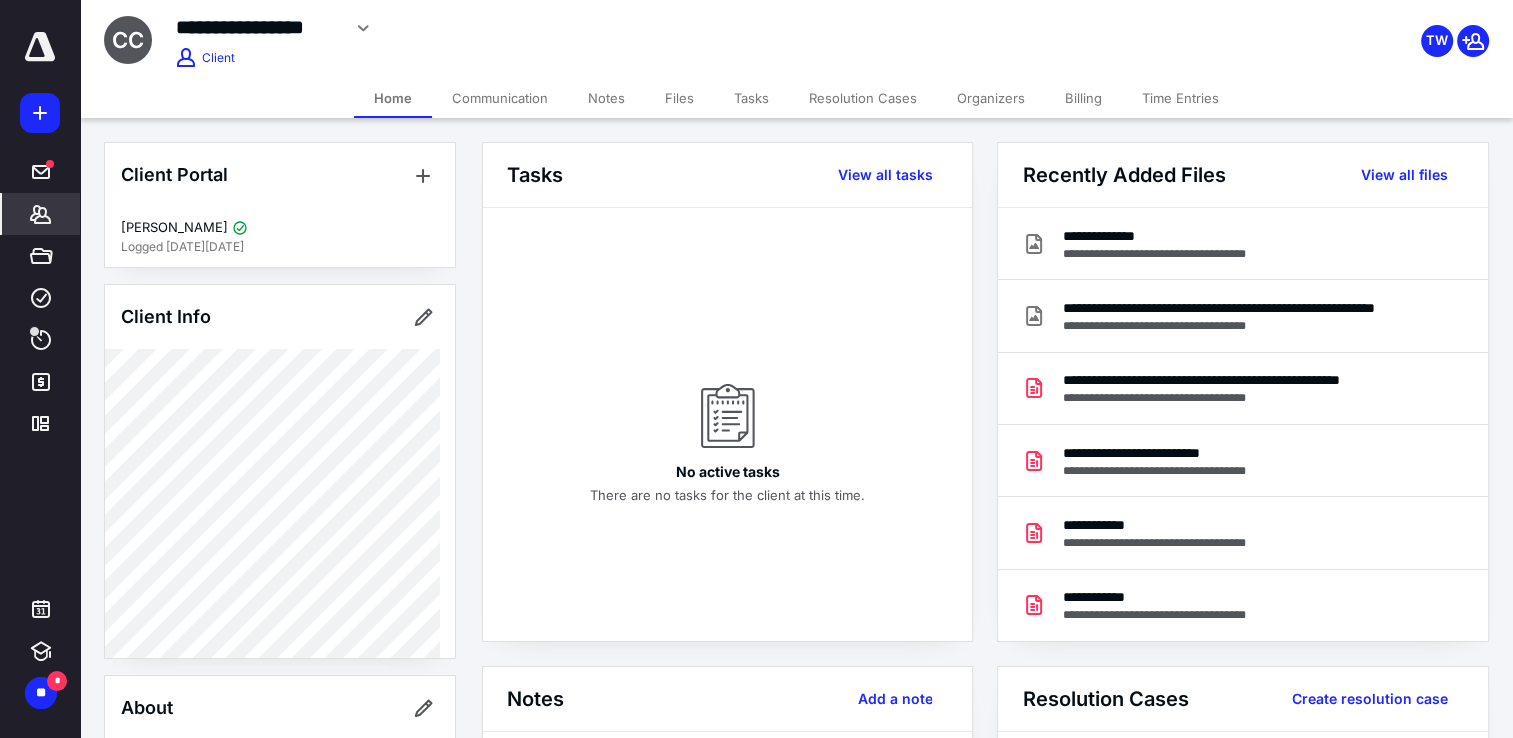 click on "Files" at bounding box center [679, 98] 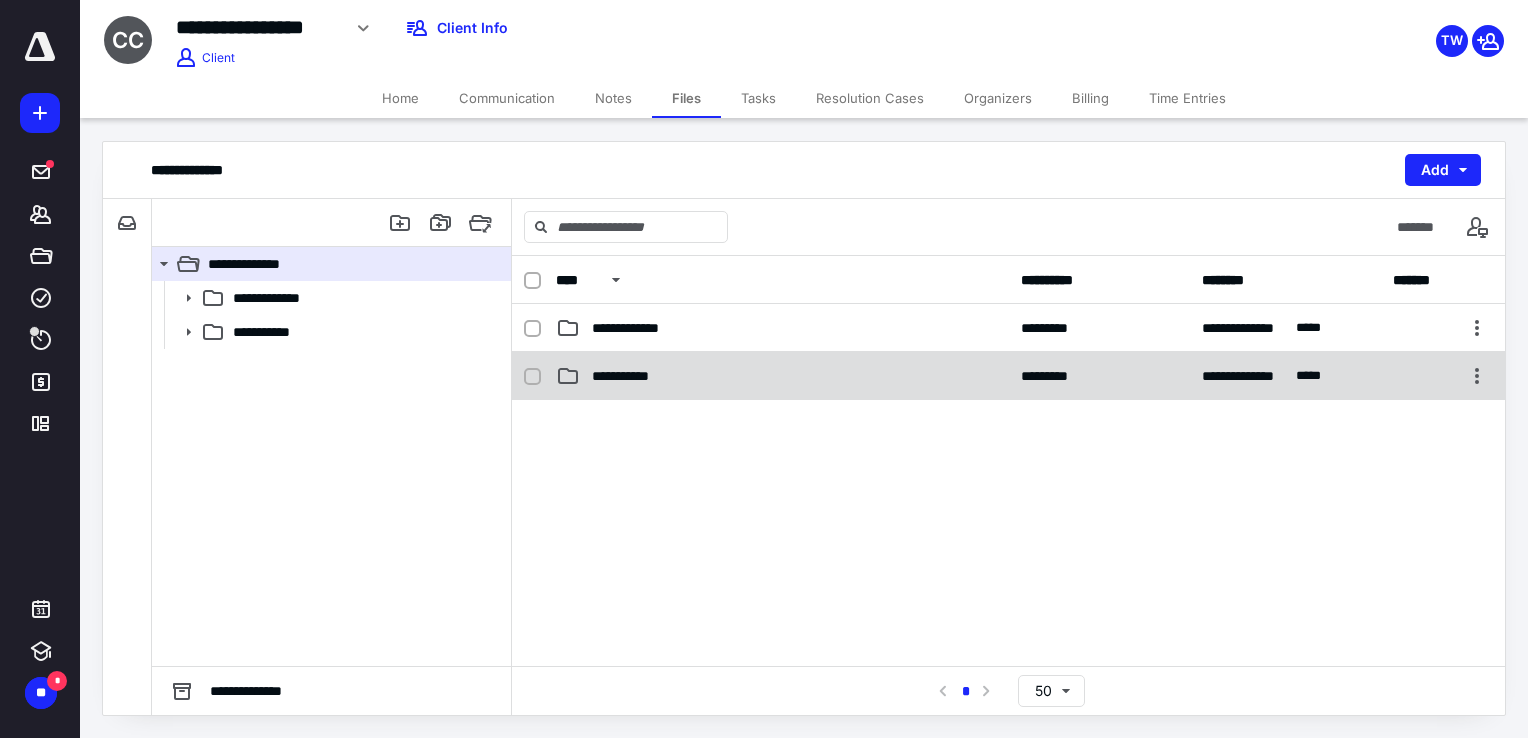 click on "**********" at bounding box center [631, 376] 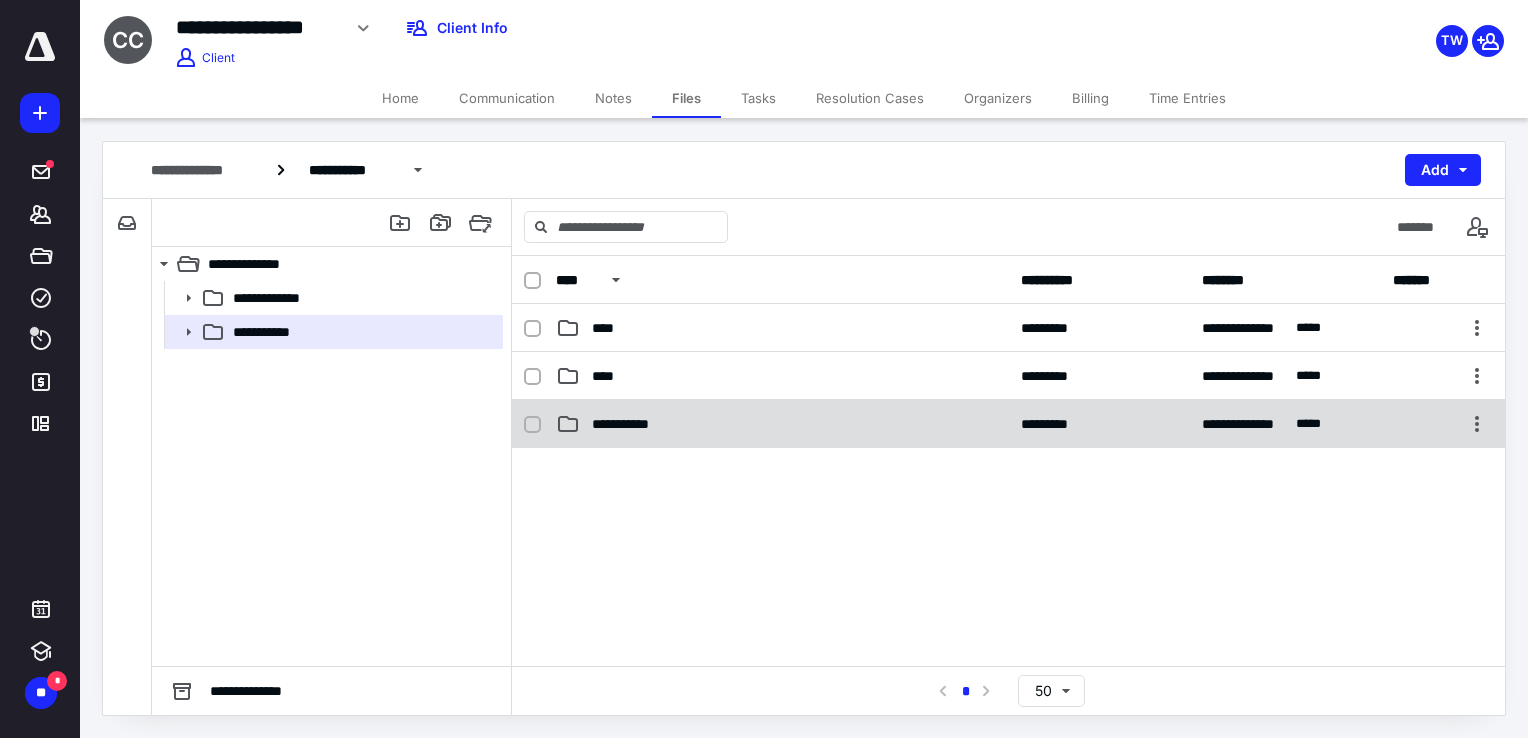 click on "**********" at bounding box center [1008, 424] 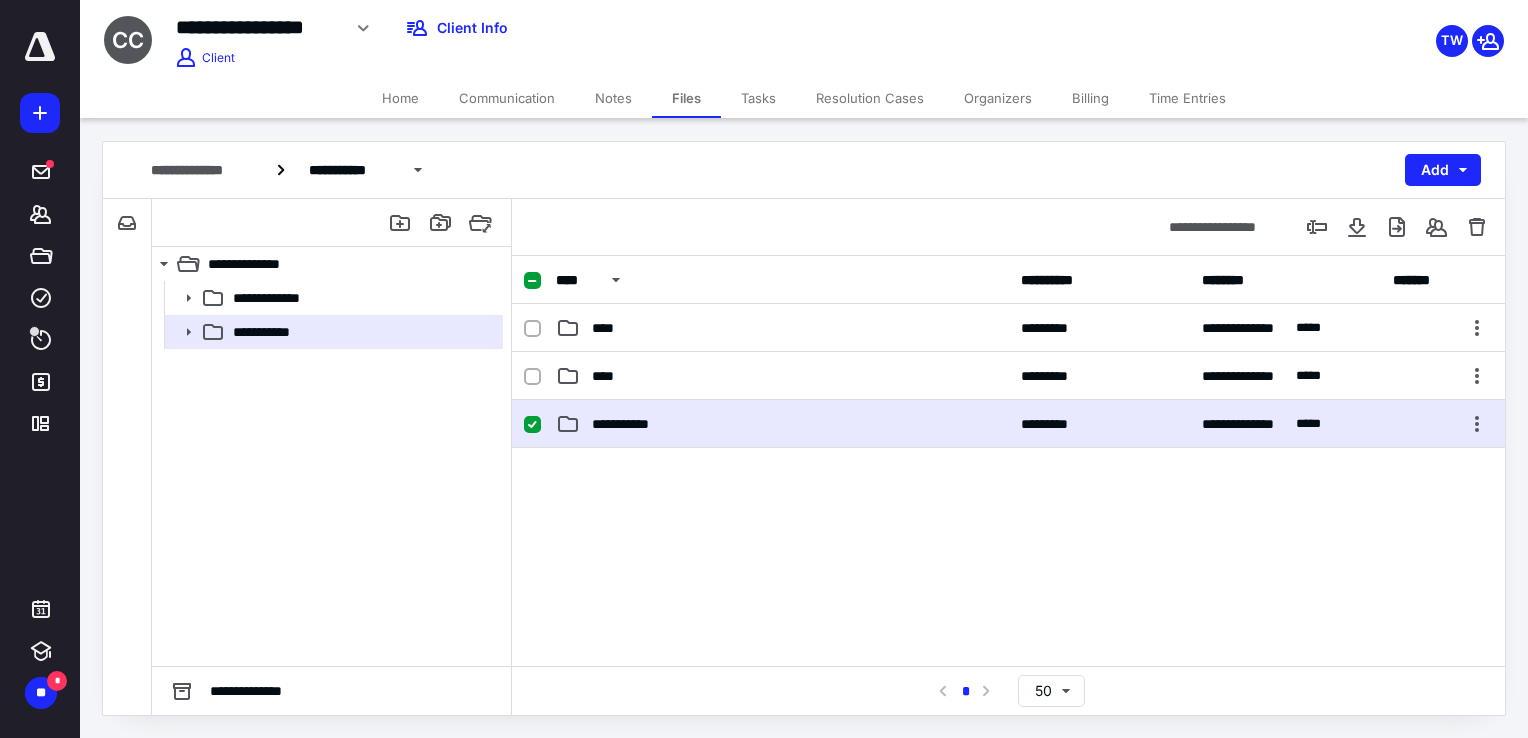 click on "**********" at bounding box center [1008, 424] 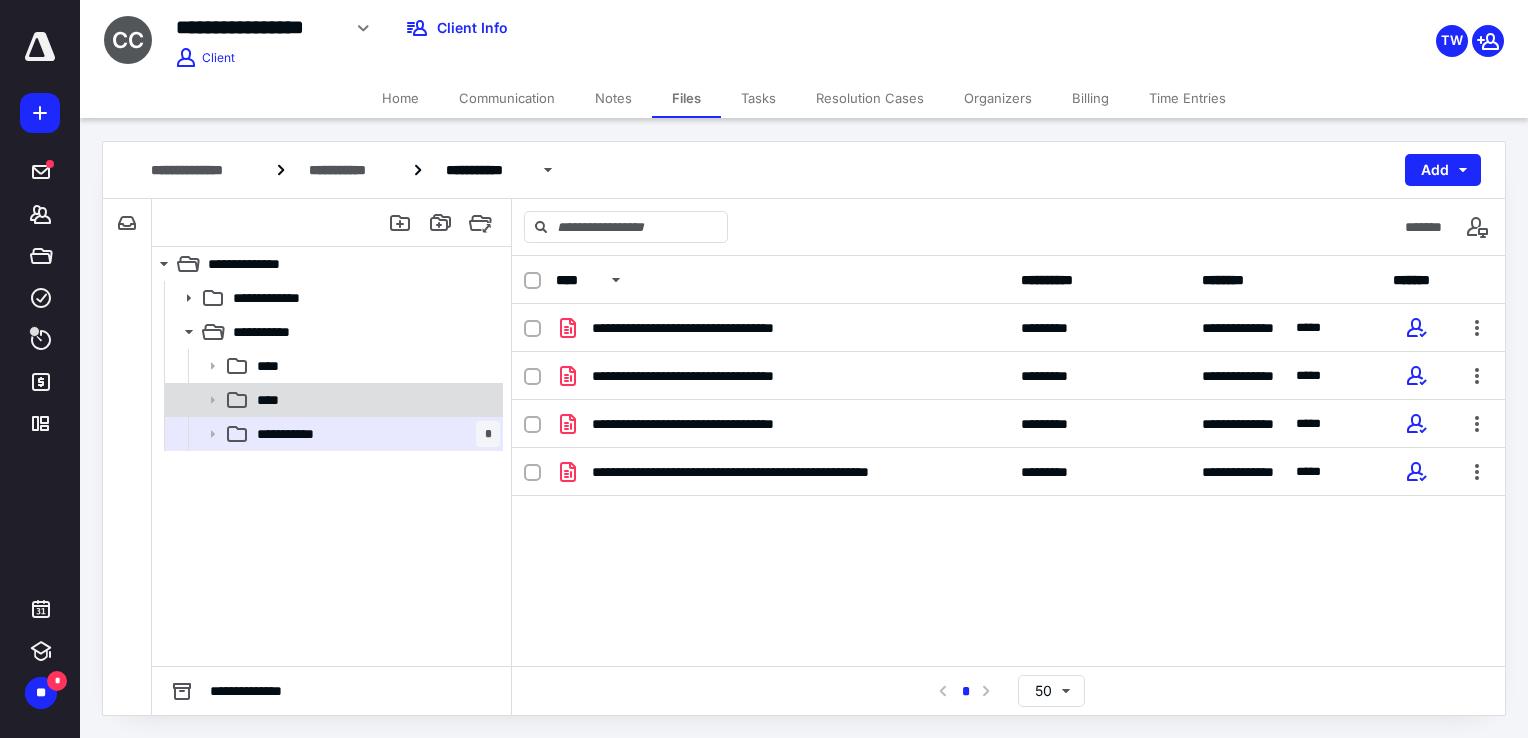 click on "****" at bounding box center (274, 400) 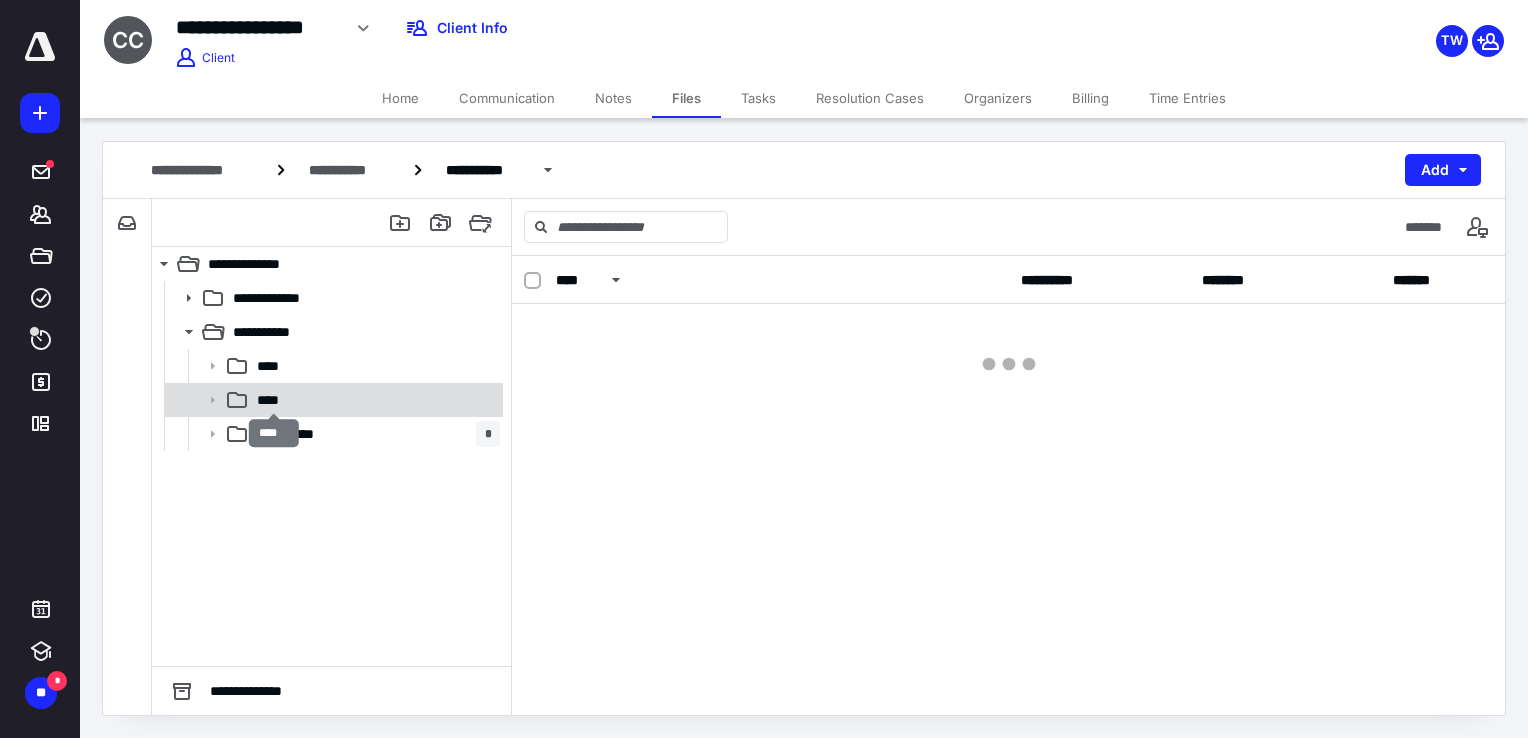 click on "****" at bounding box center (274, 400) 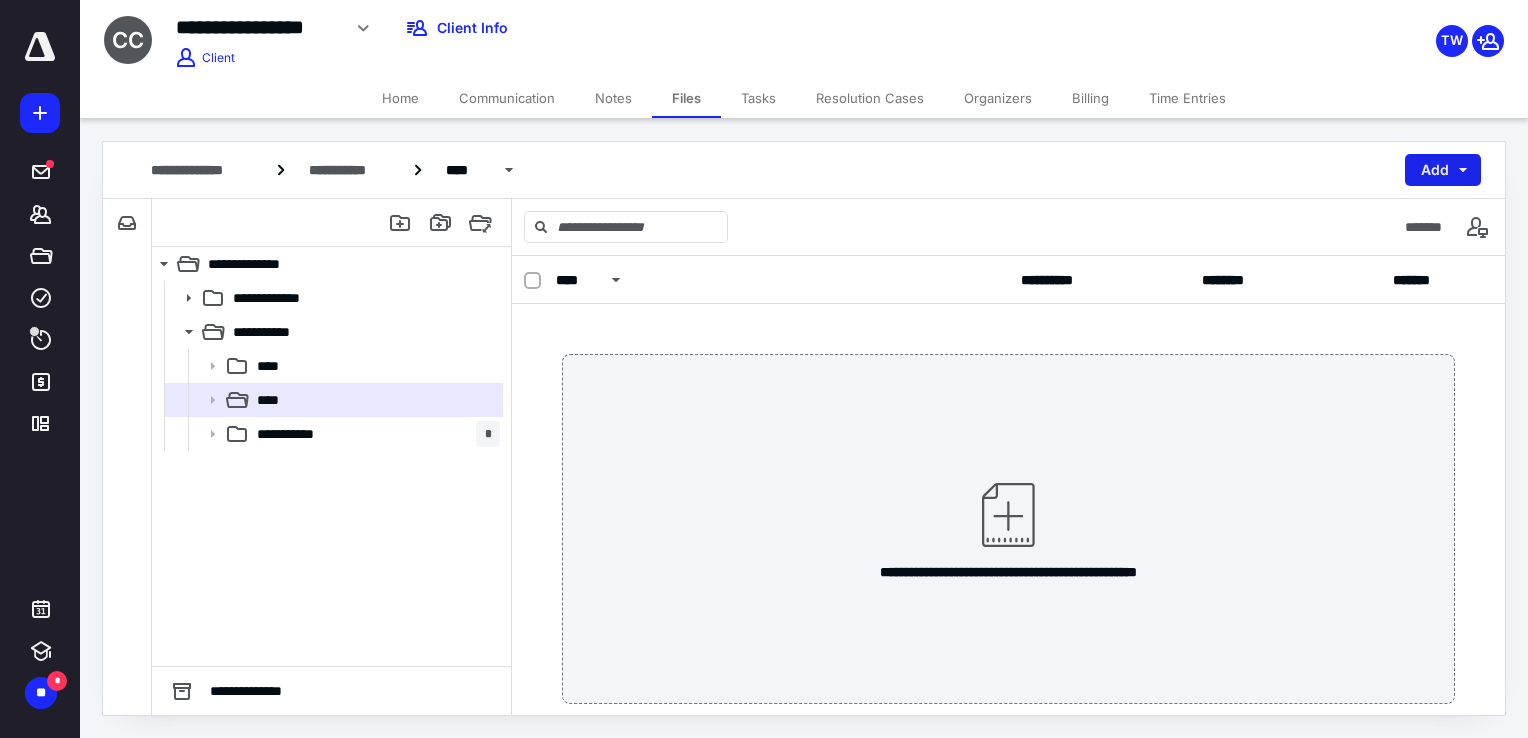 click on "Add" at bounding box center [1443, 170] 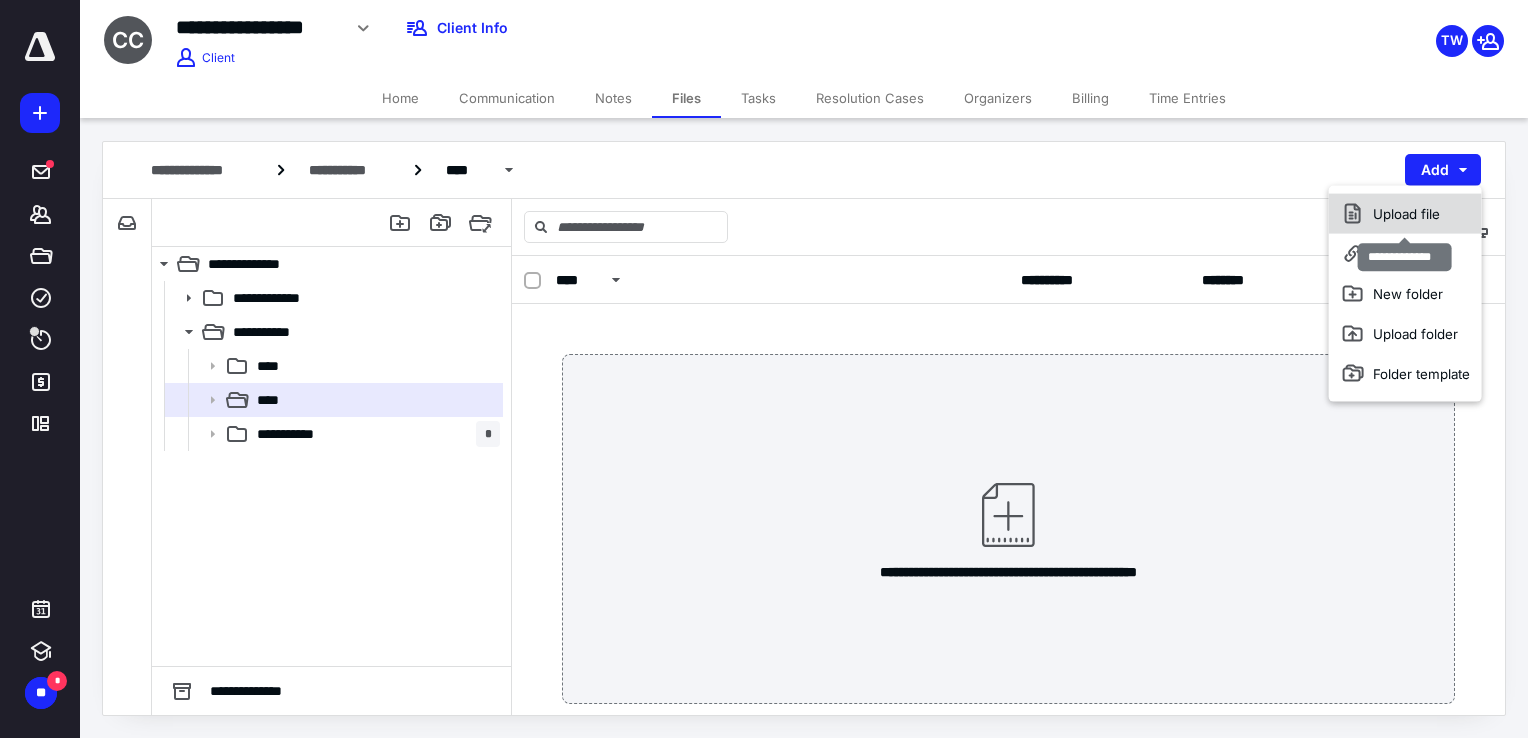 click on "Upload file" at bounding box center [1405, 214] 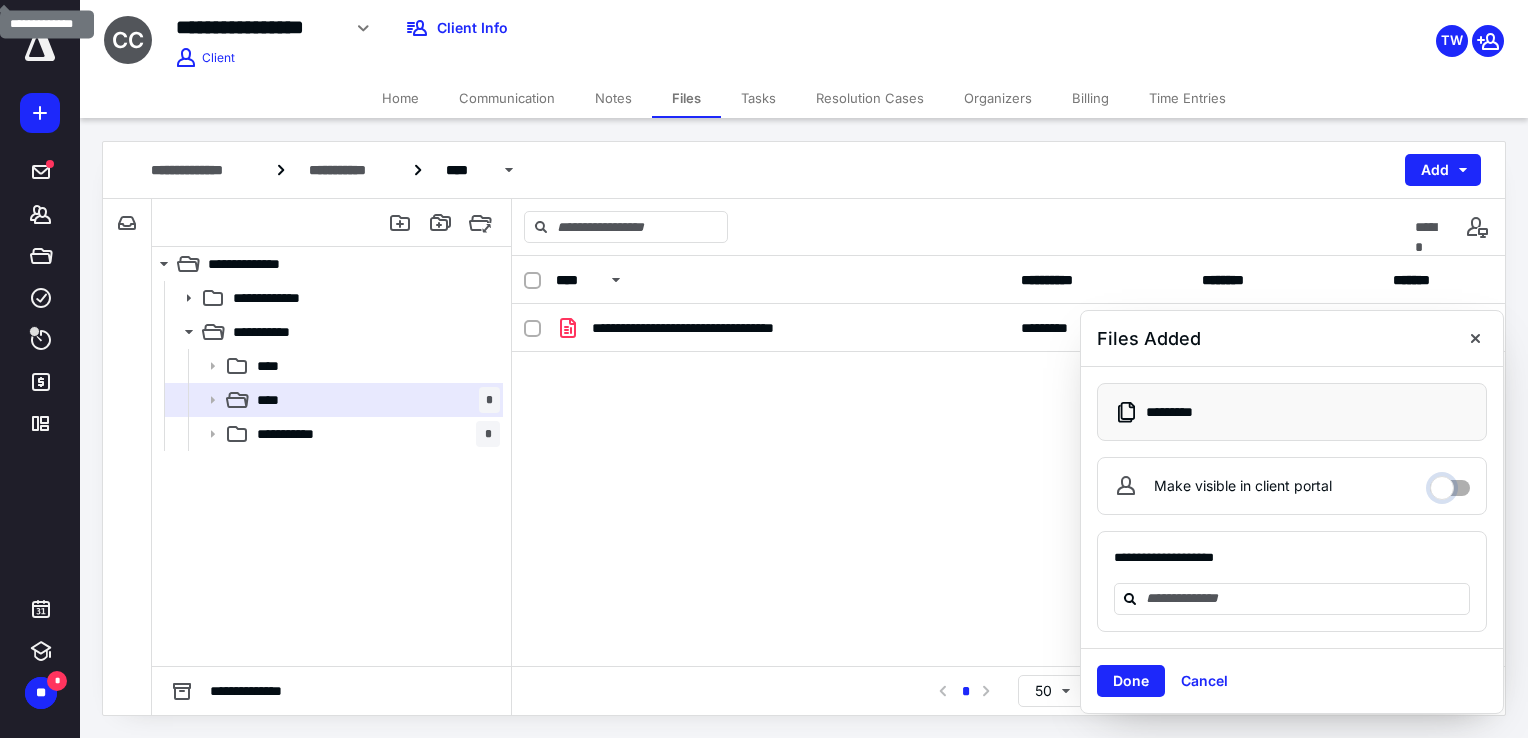 click on "Make visible in client portal" at bounding box center (1450, 483) 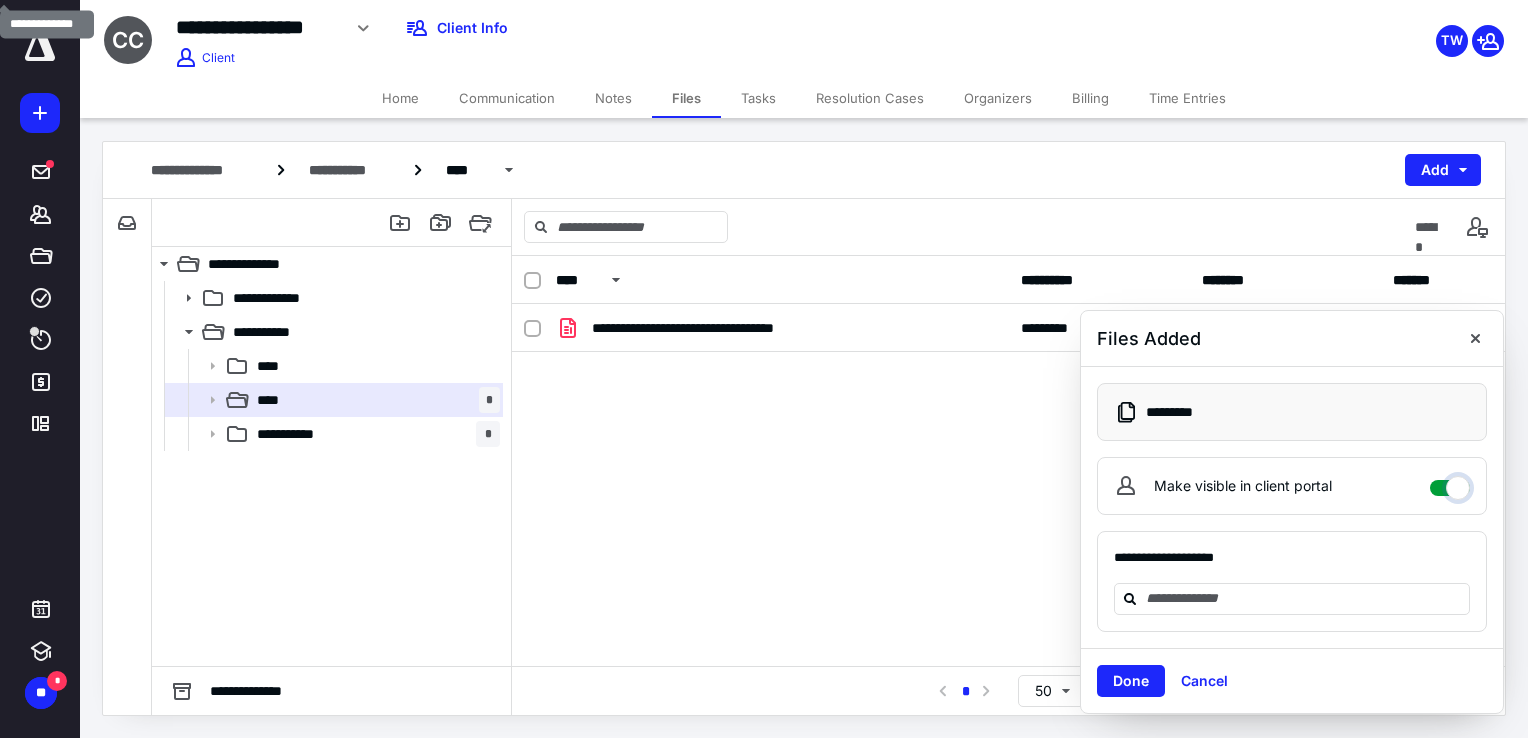 checkbox on "****" 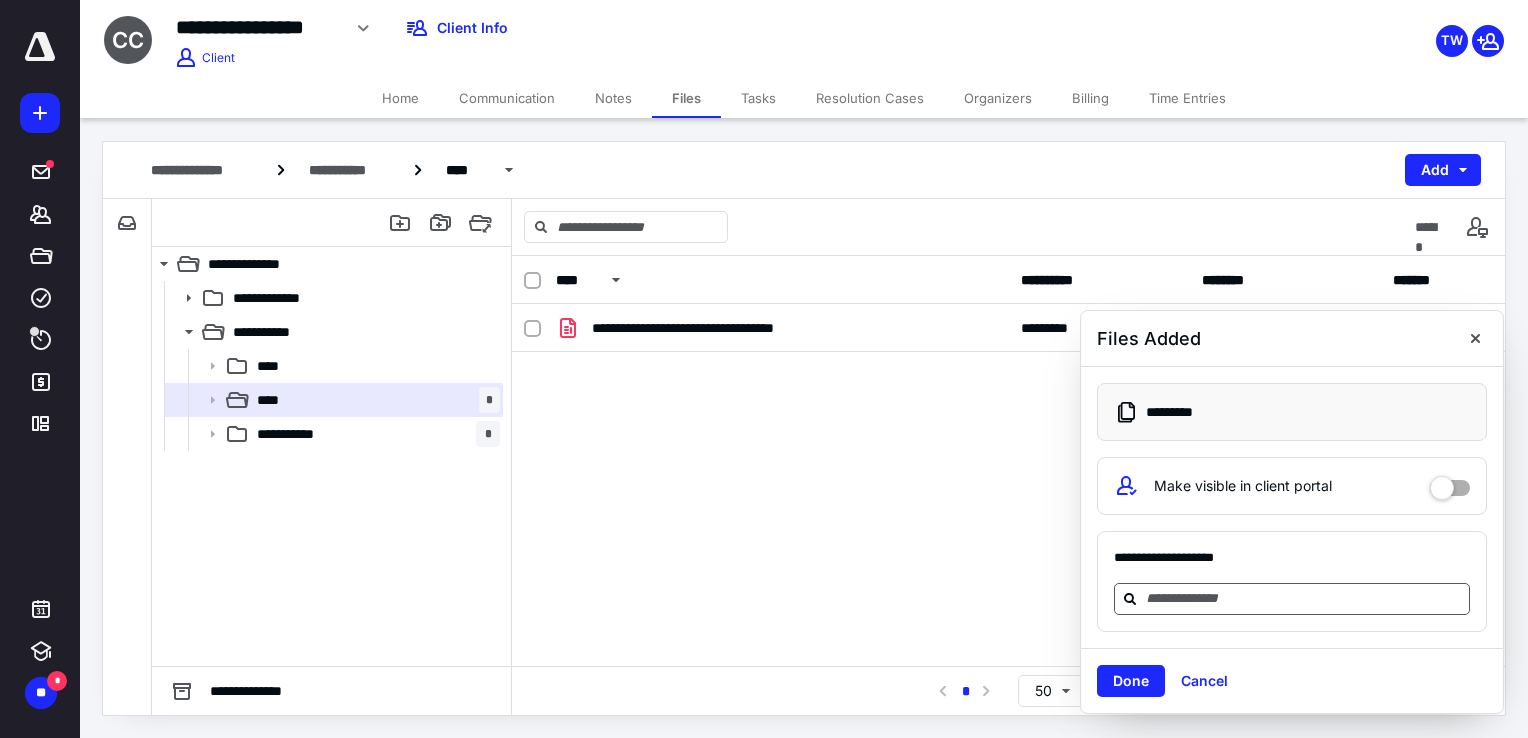 click at bounding box center [1304, 598] 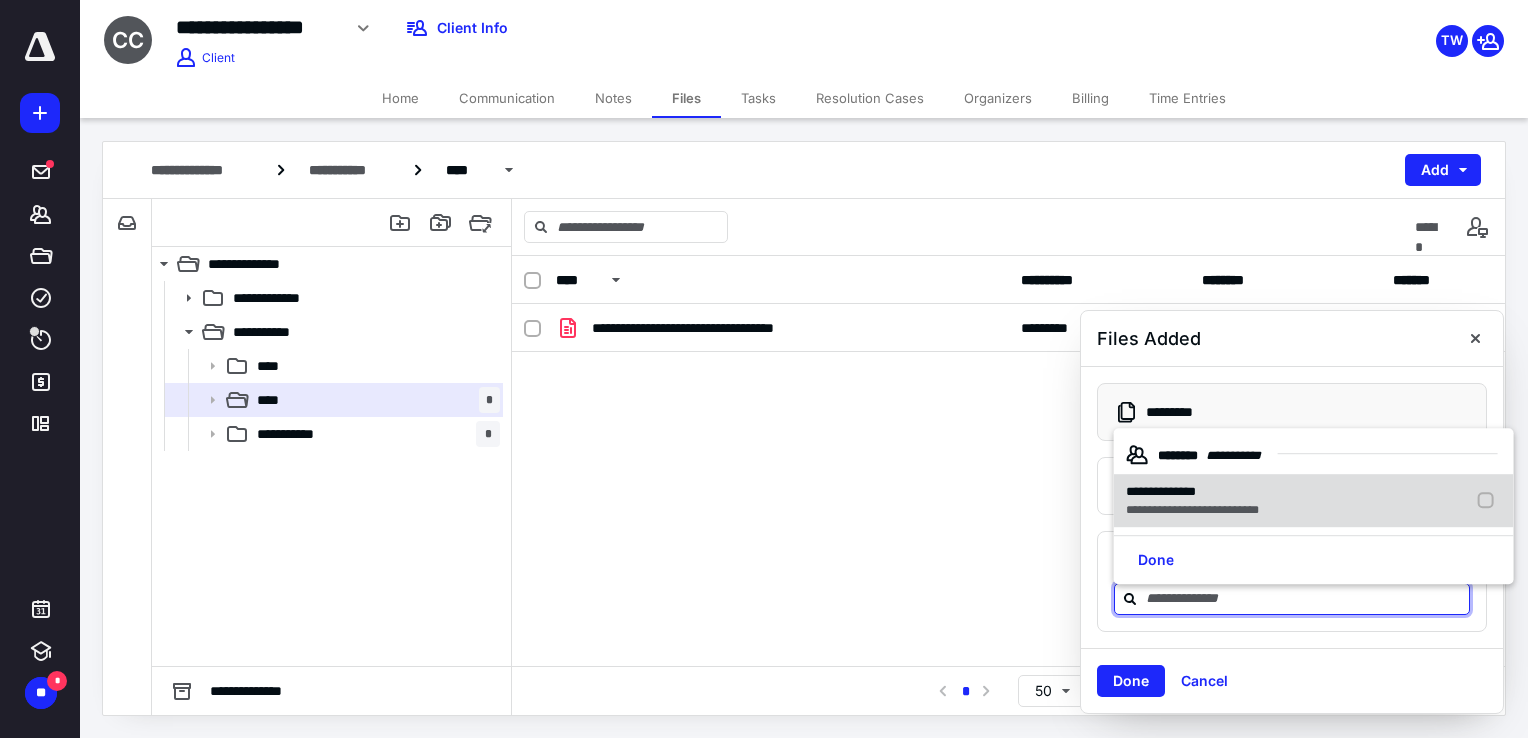click on "**********" at bounding box center (1161, 491) 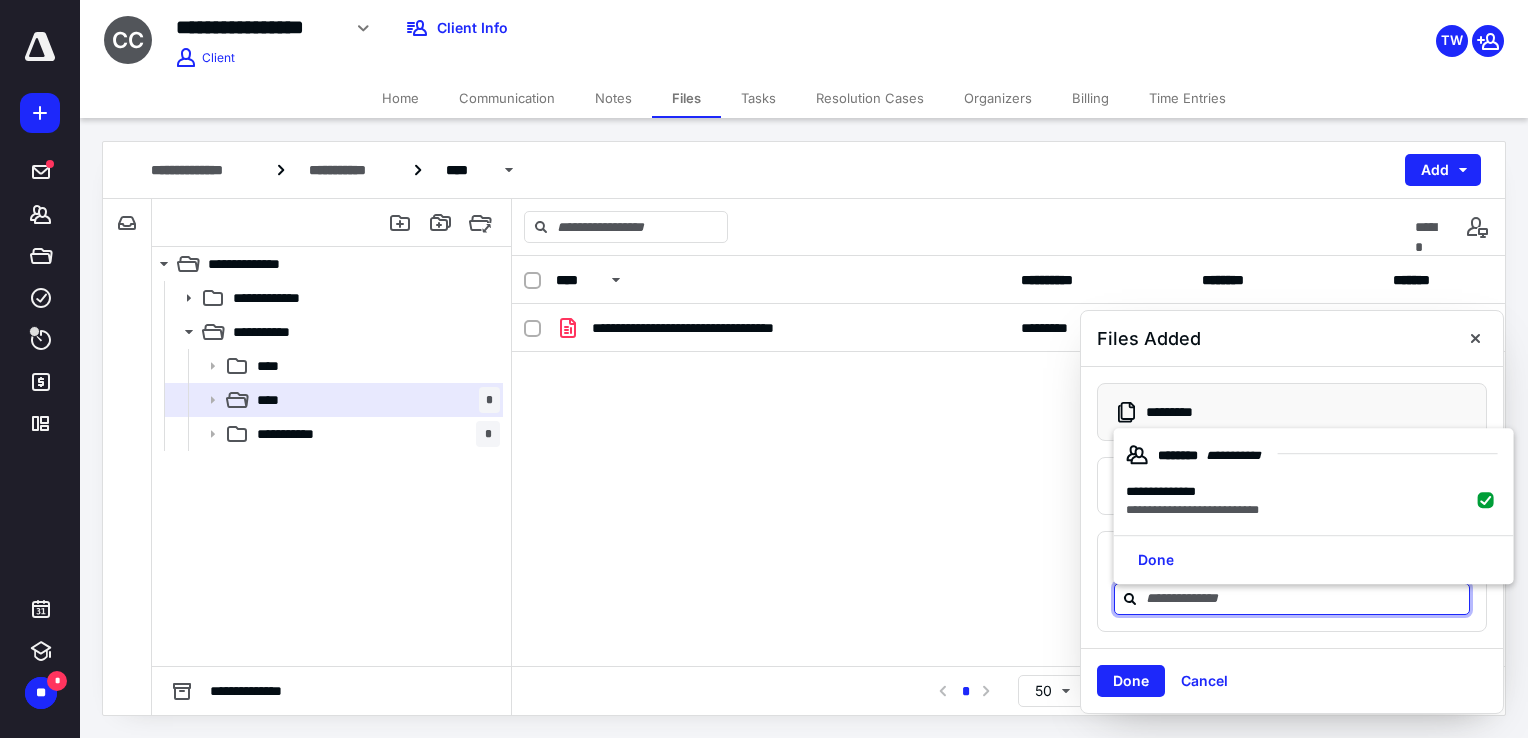 checkbox on "true" 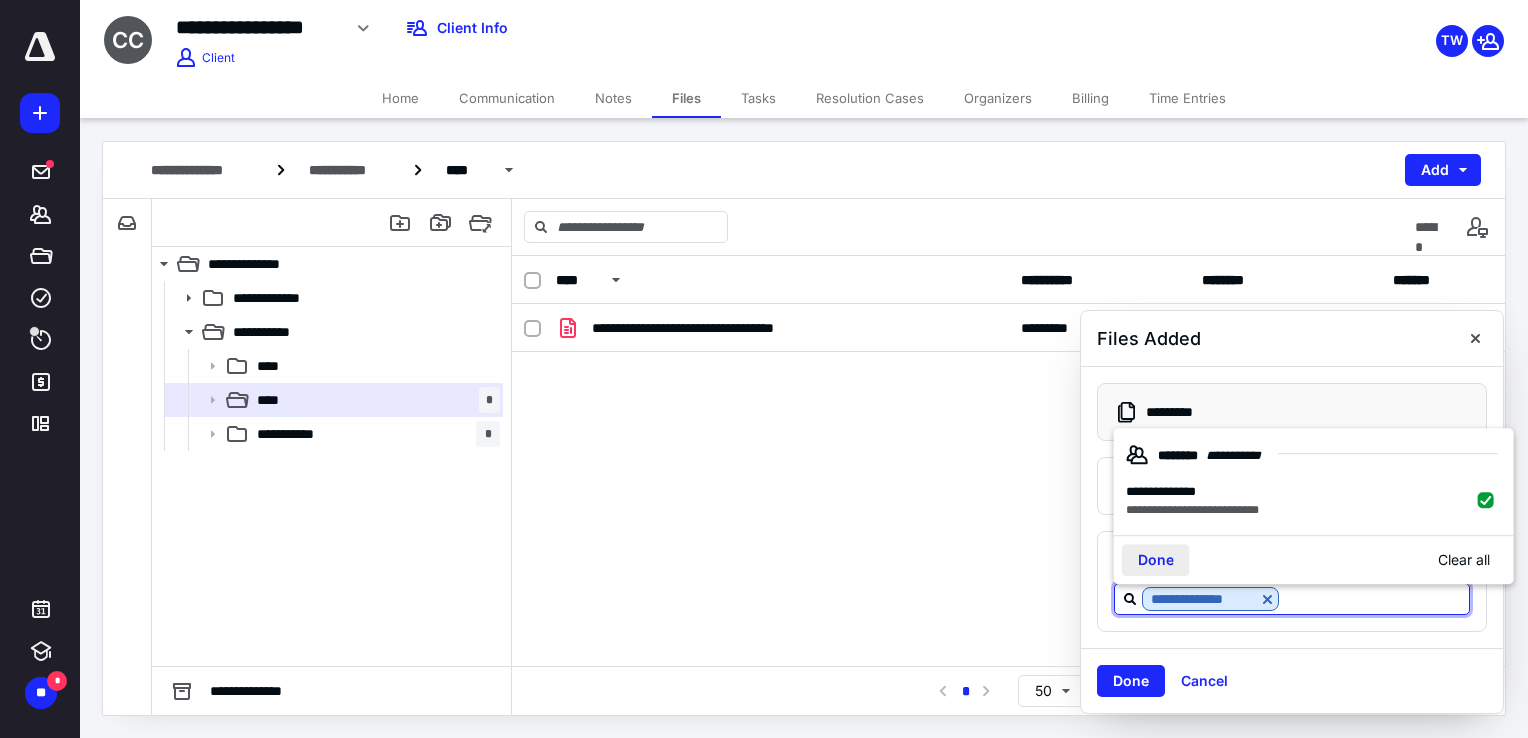 click on "Done" at bounding box center [1156, 561] 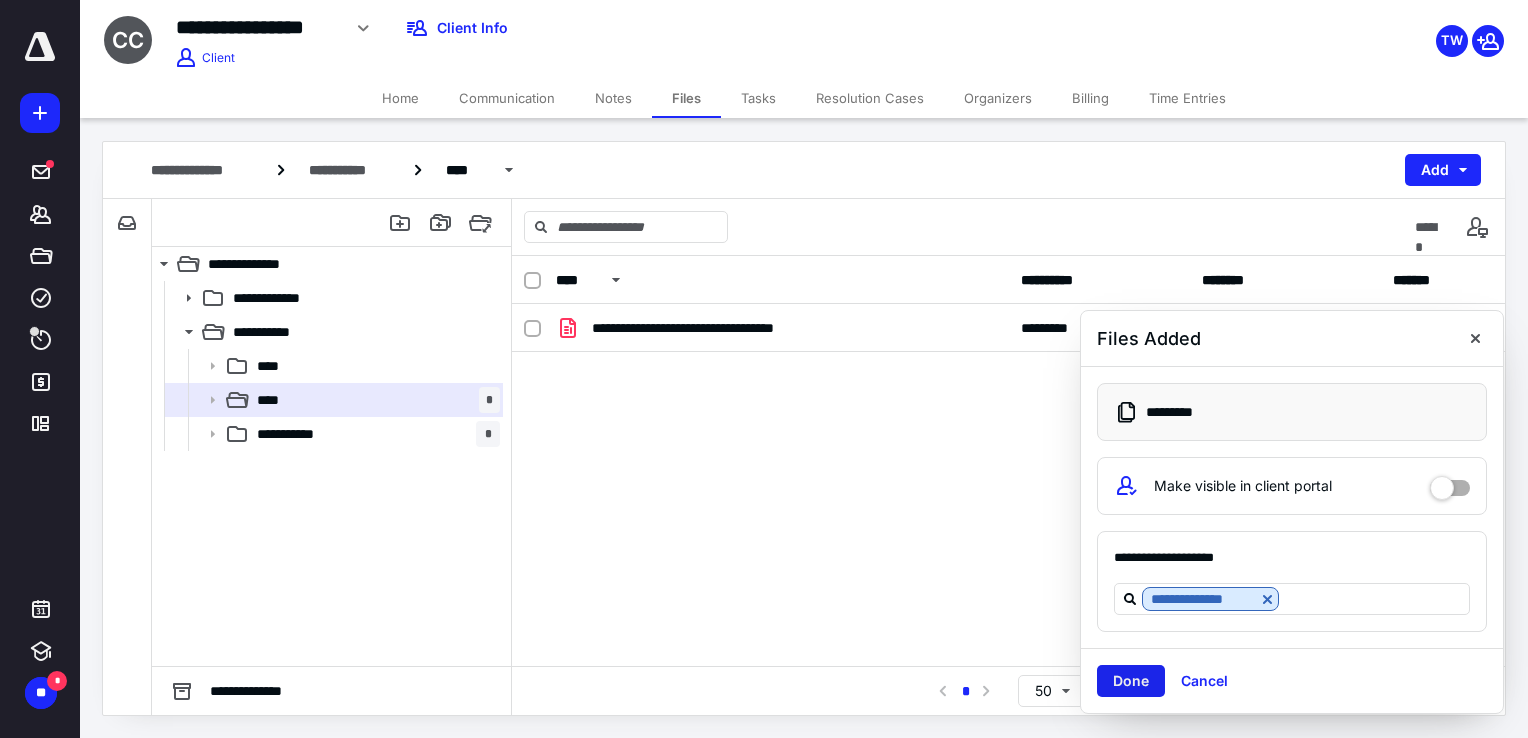click on "Done" at bounding box center (1131, 681) 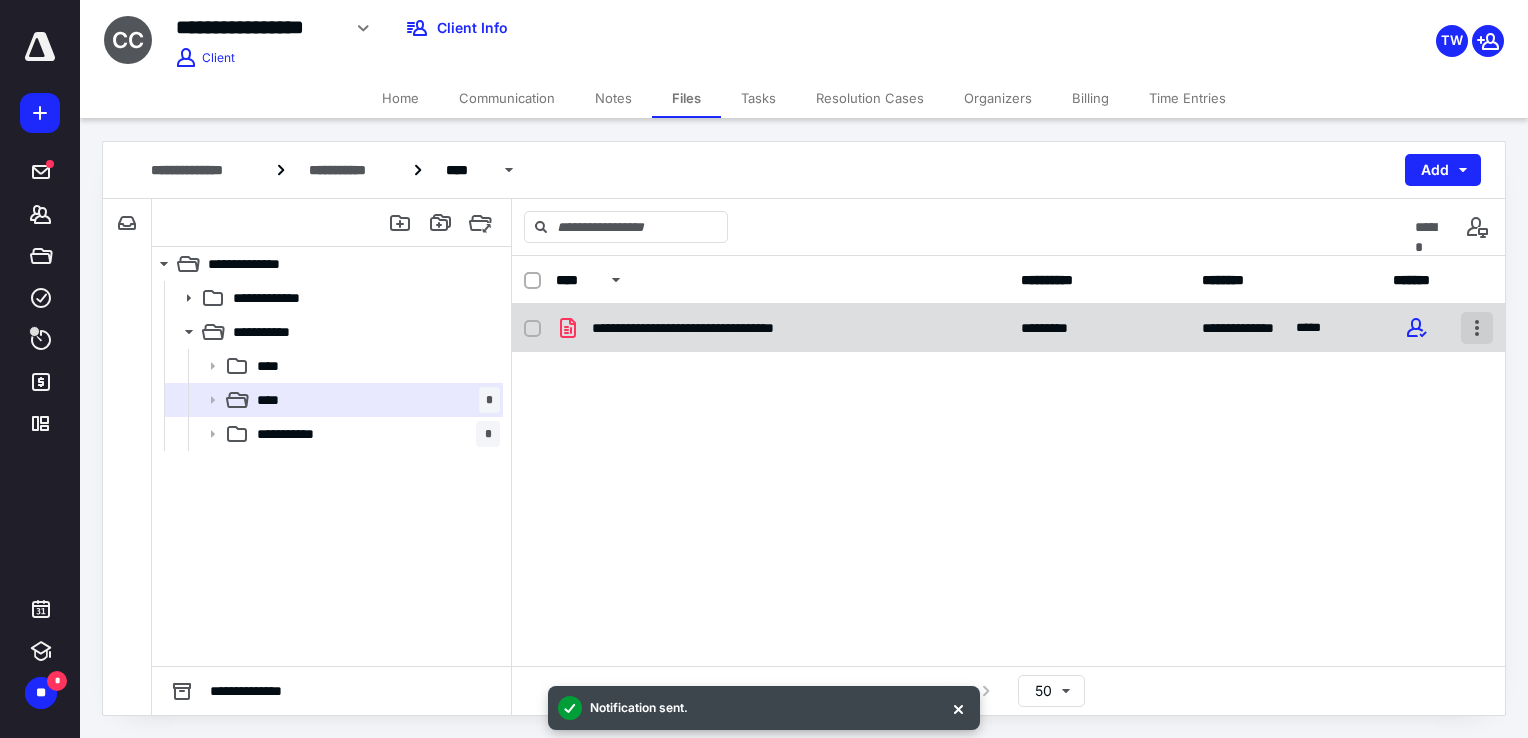 click at bounding box center (1477, 328) 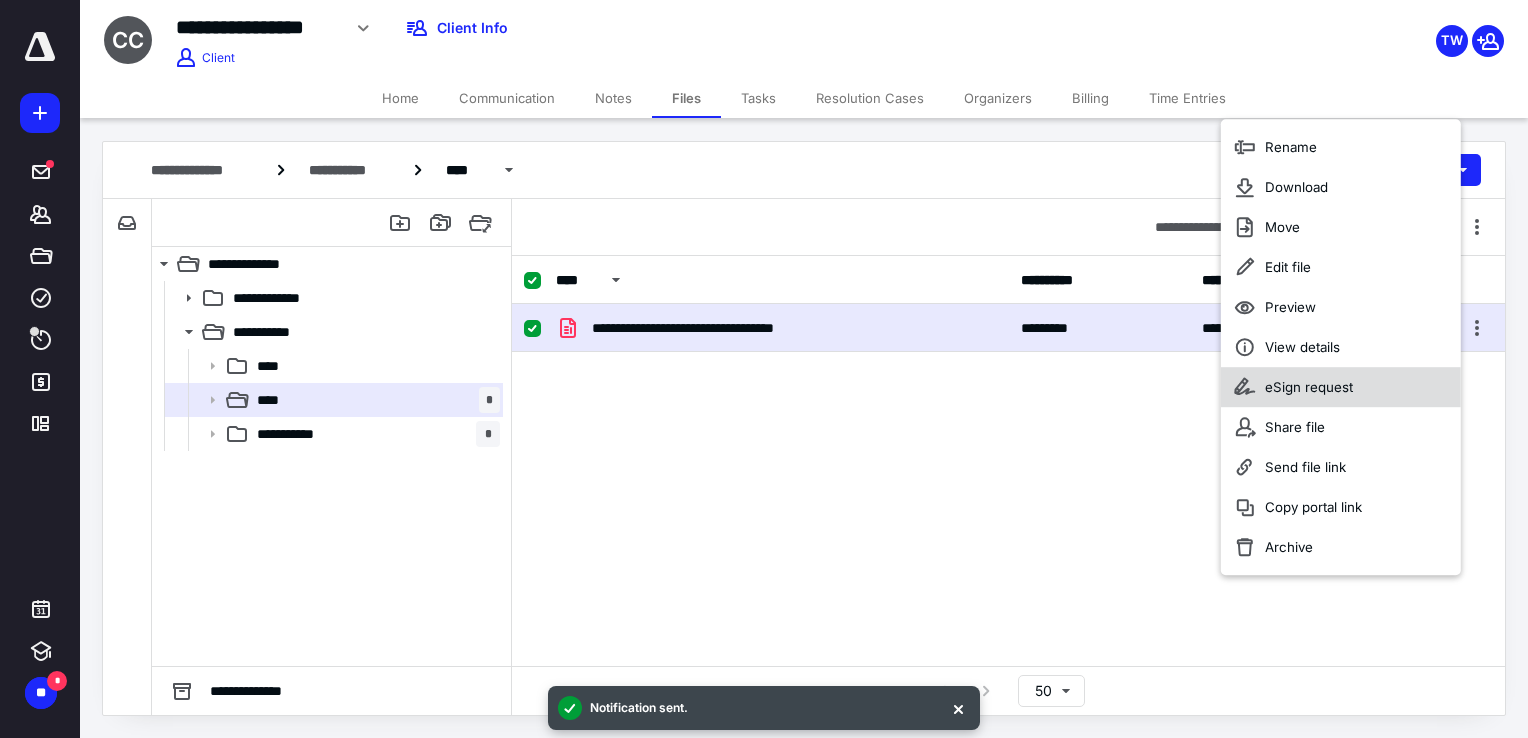 click on "eSign request" at bounding box center [1341, 387] 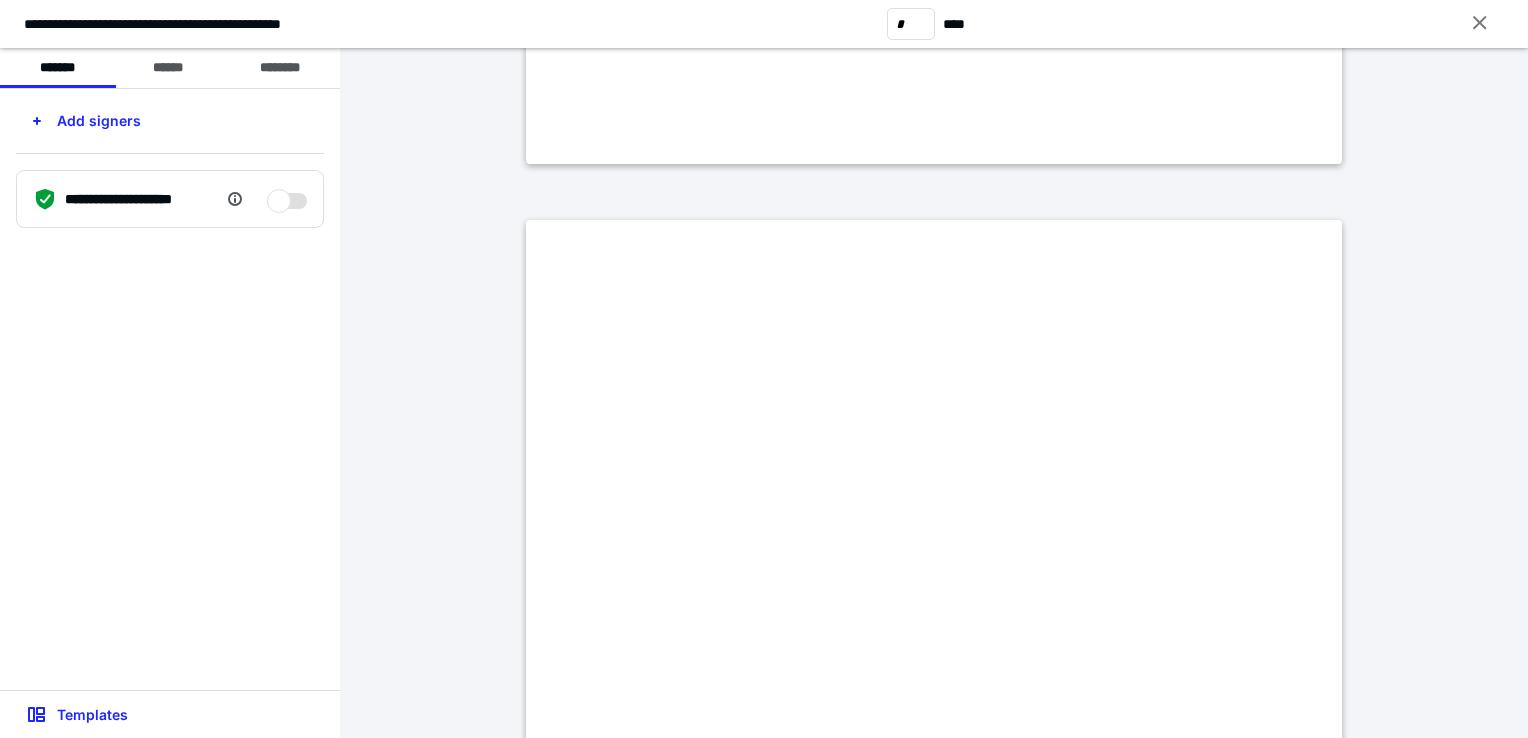 type on "*" 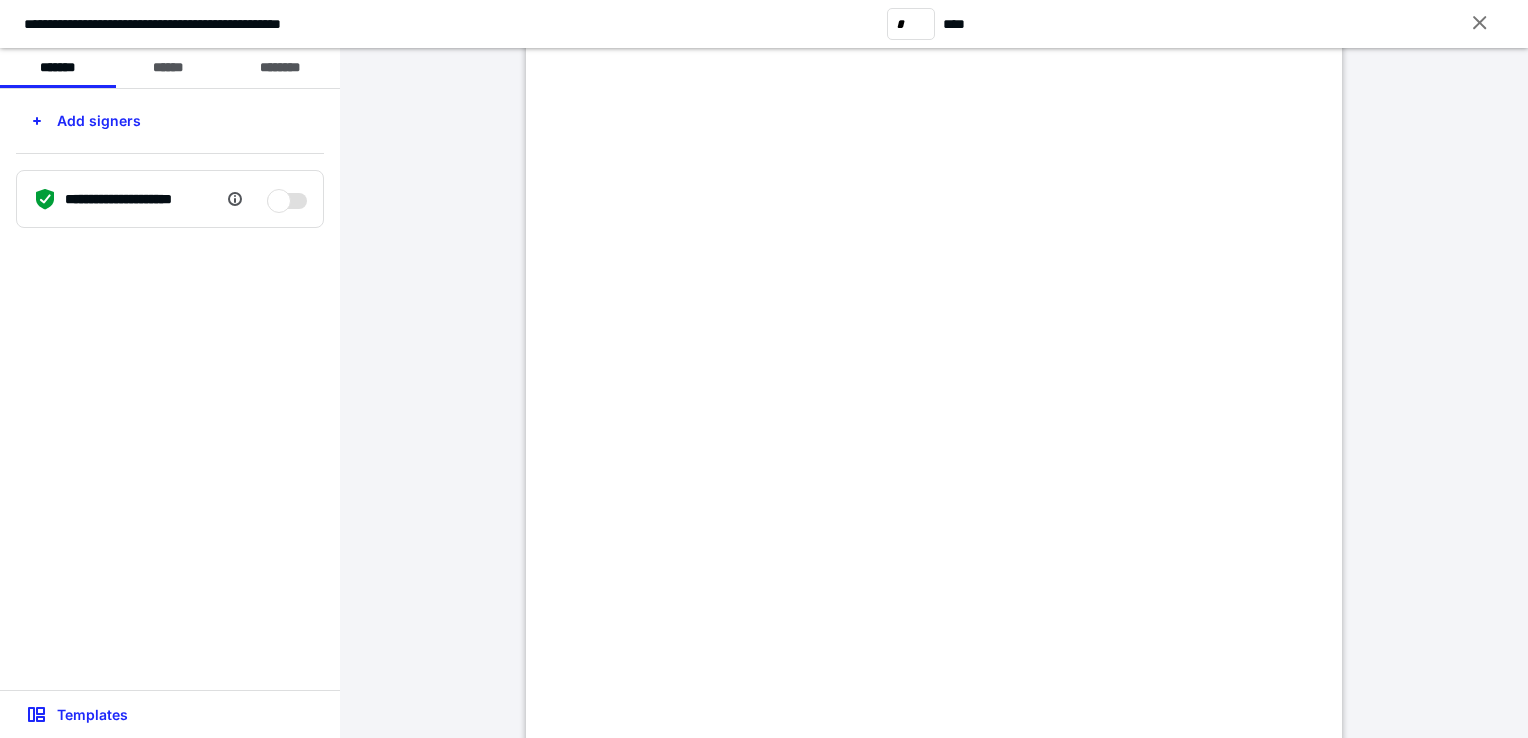 scroll, scrollTop: 6700, scrollLeft: 0, axis: vertical 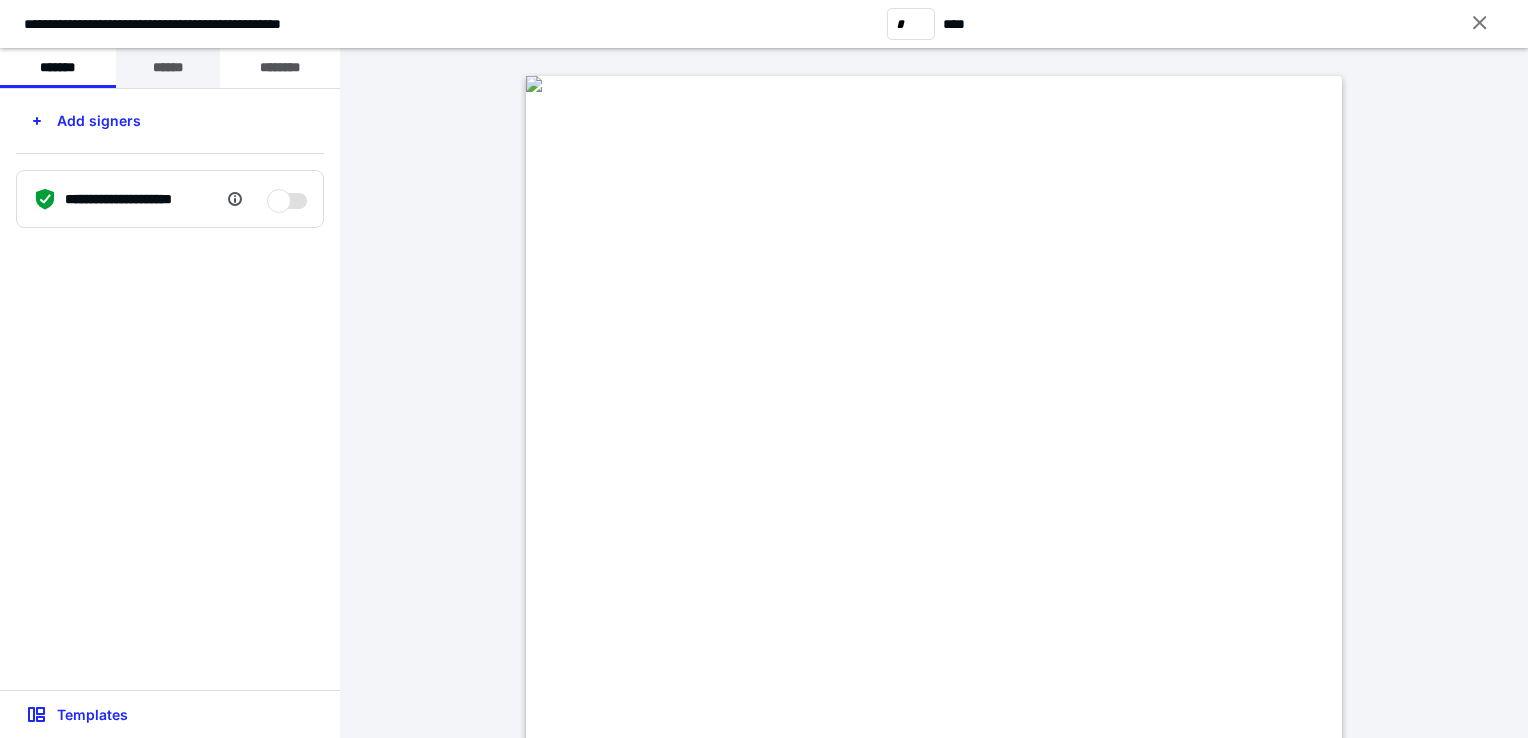click on "******" at bounding box center (168, 68) 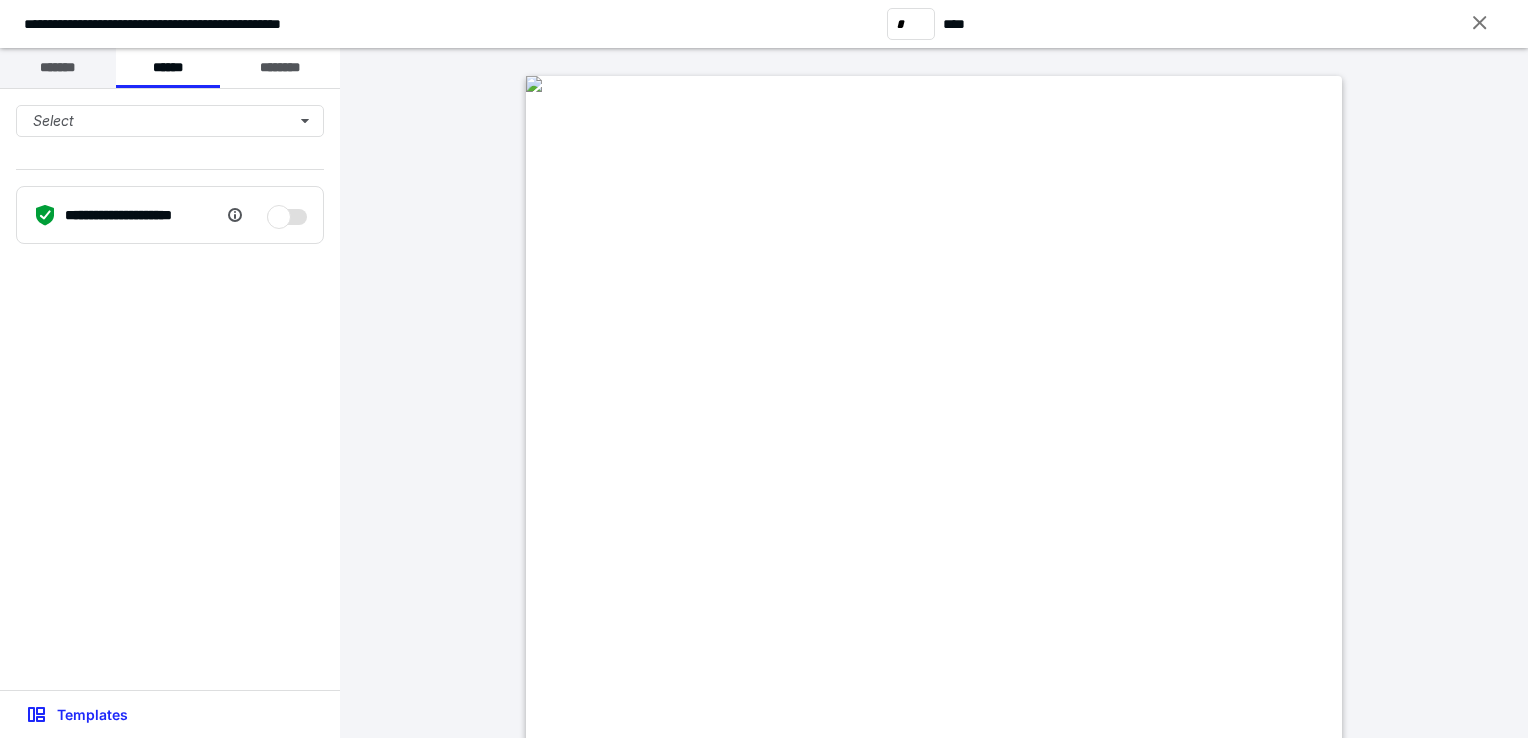 click on "*******" at bounding box center (58, 68) 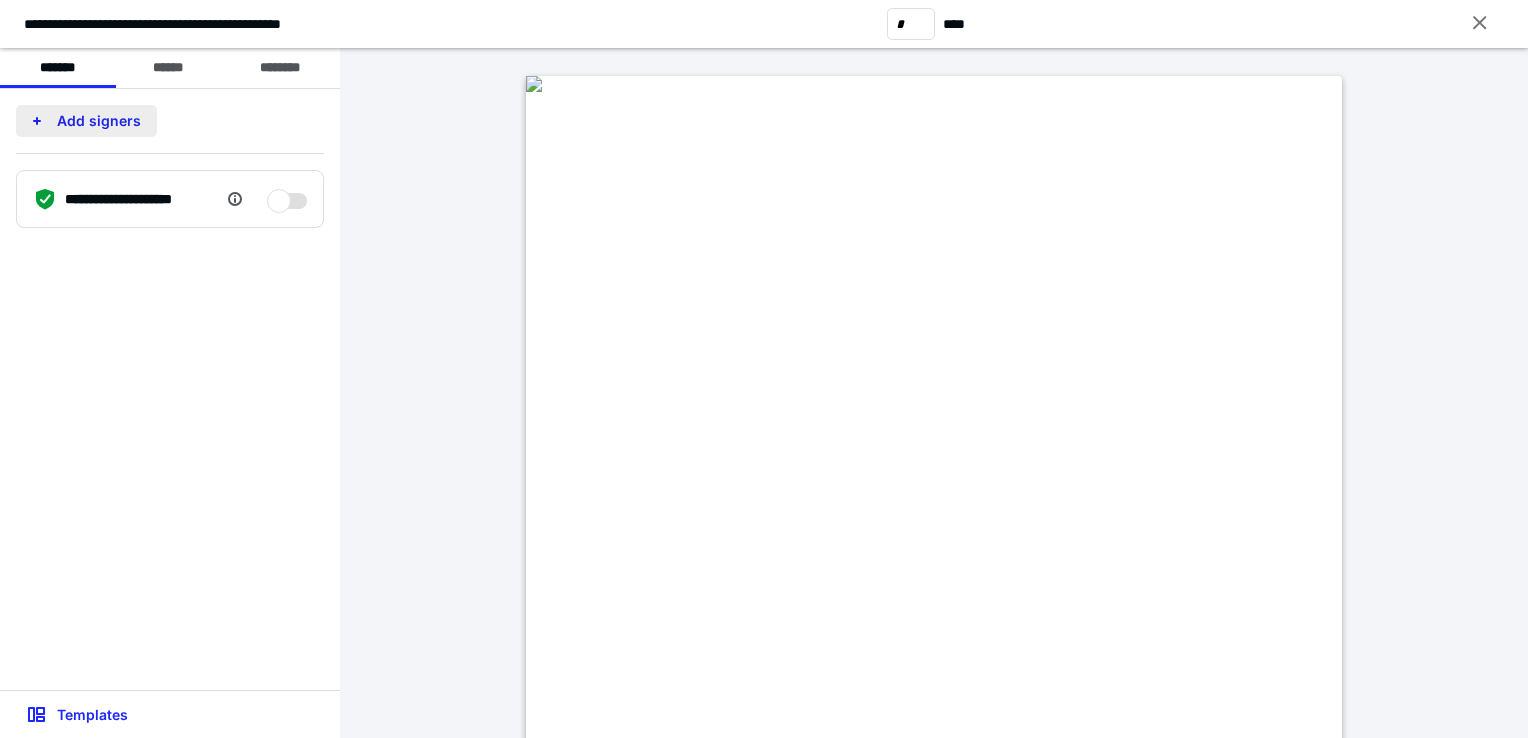 click on "Add signers" at bounding box center (86, 121) 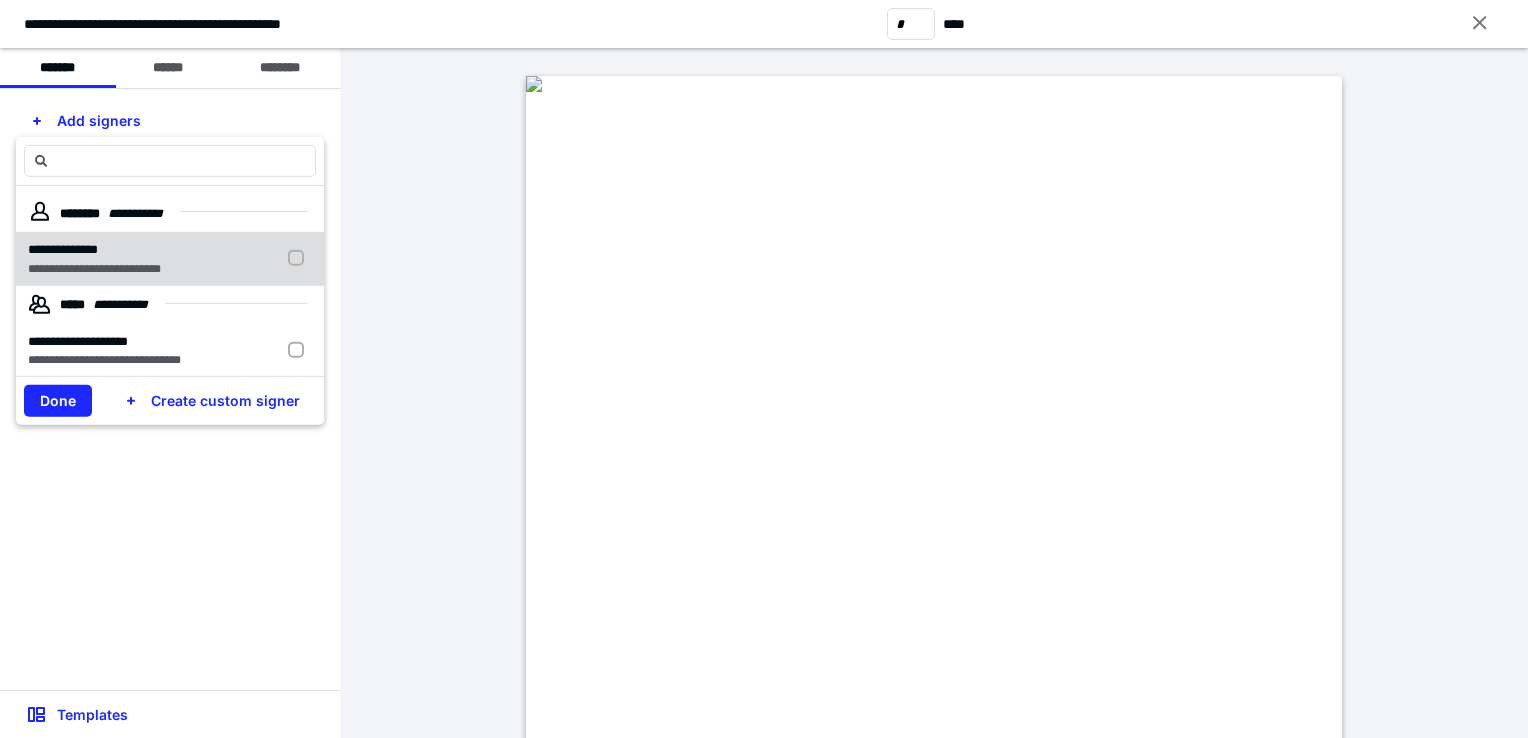 click on "**********" at bounding box center [94, 268] 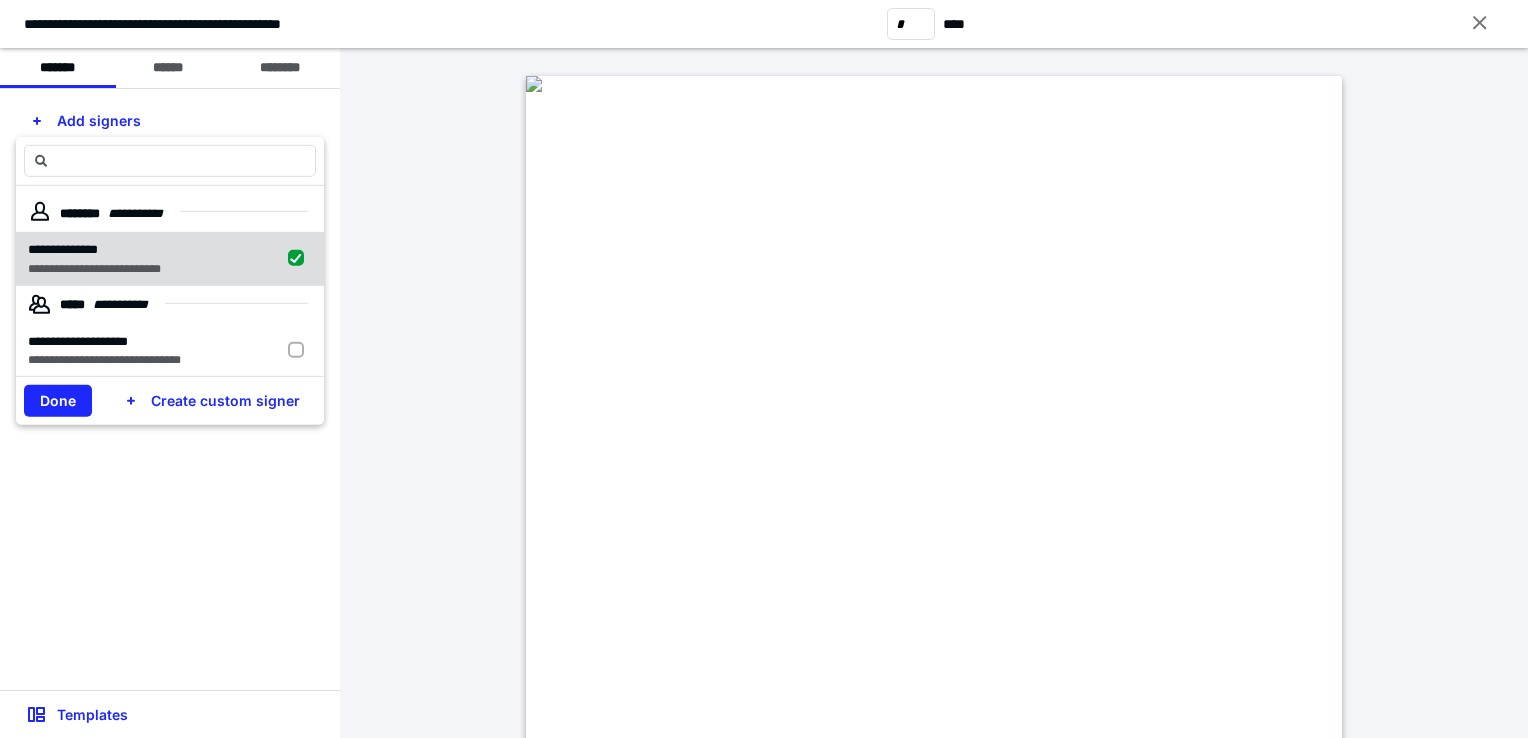 checkbox on "true" 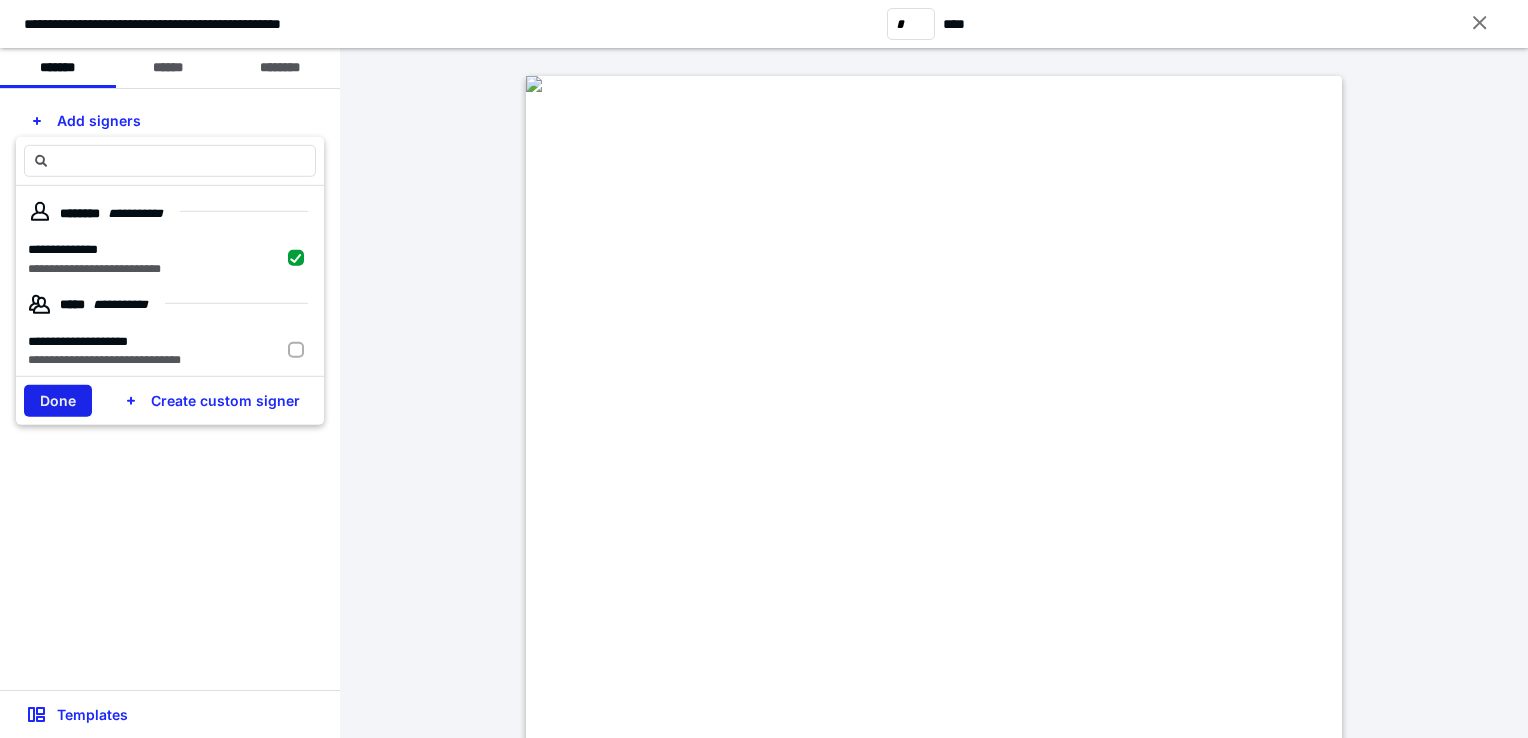 click on "Done" at bounding box center [58, 401] 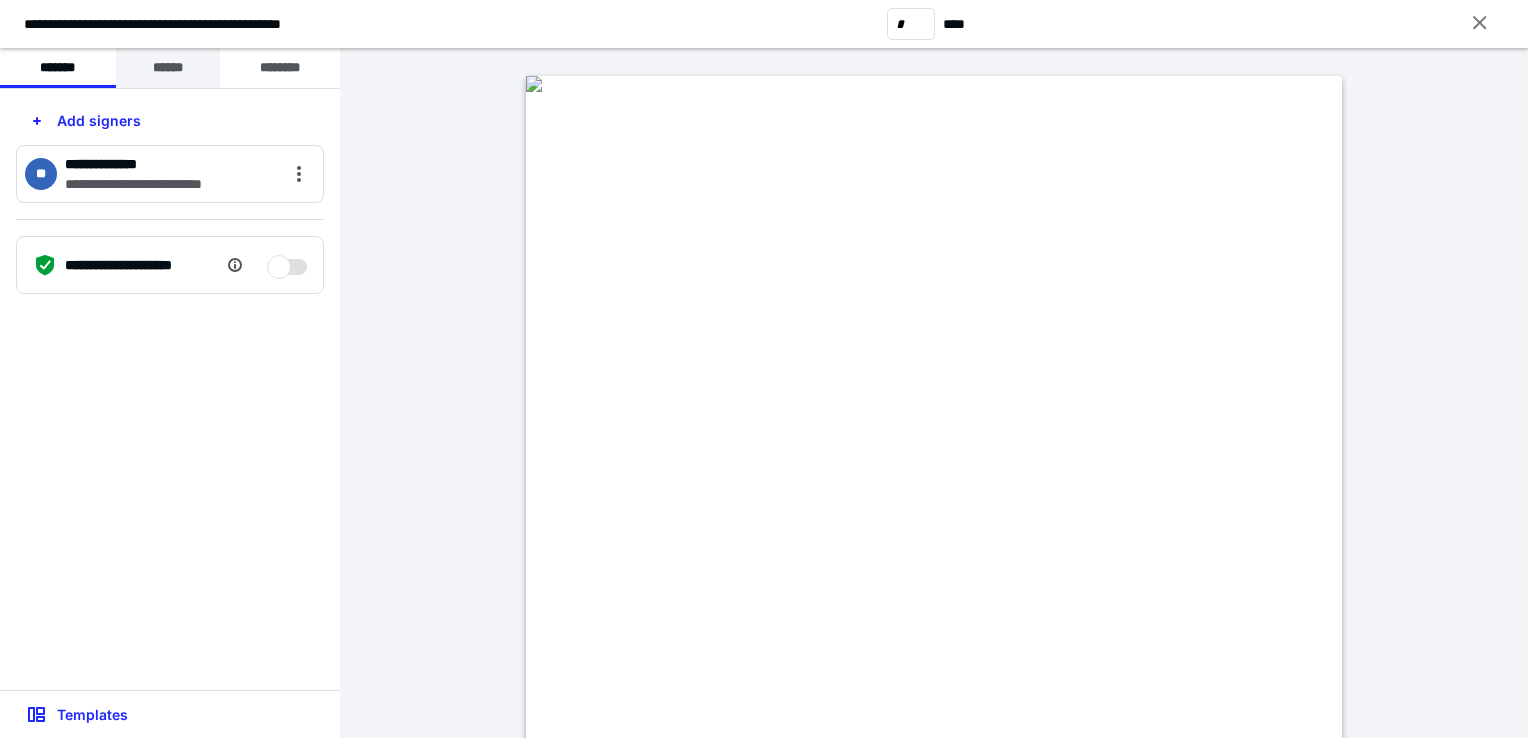 click on "******" at bounding box center (168, 68) 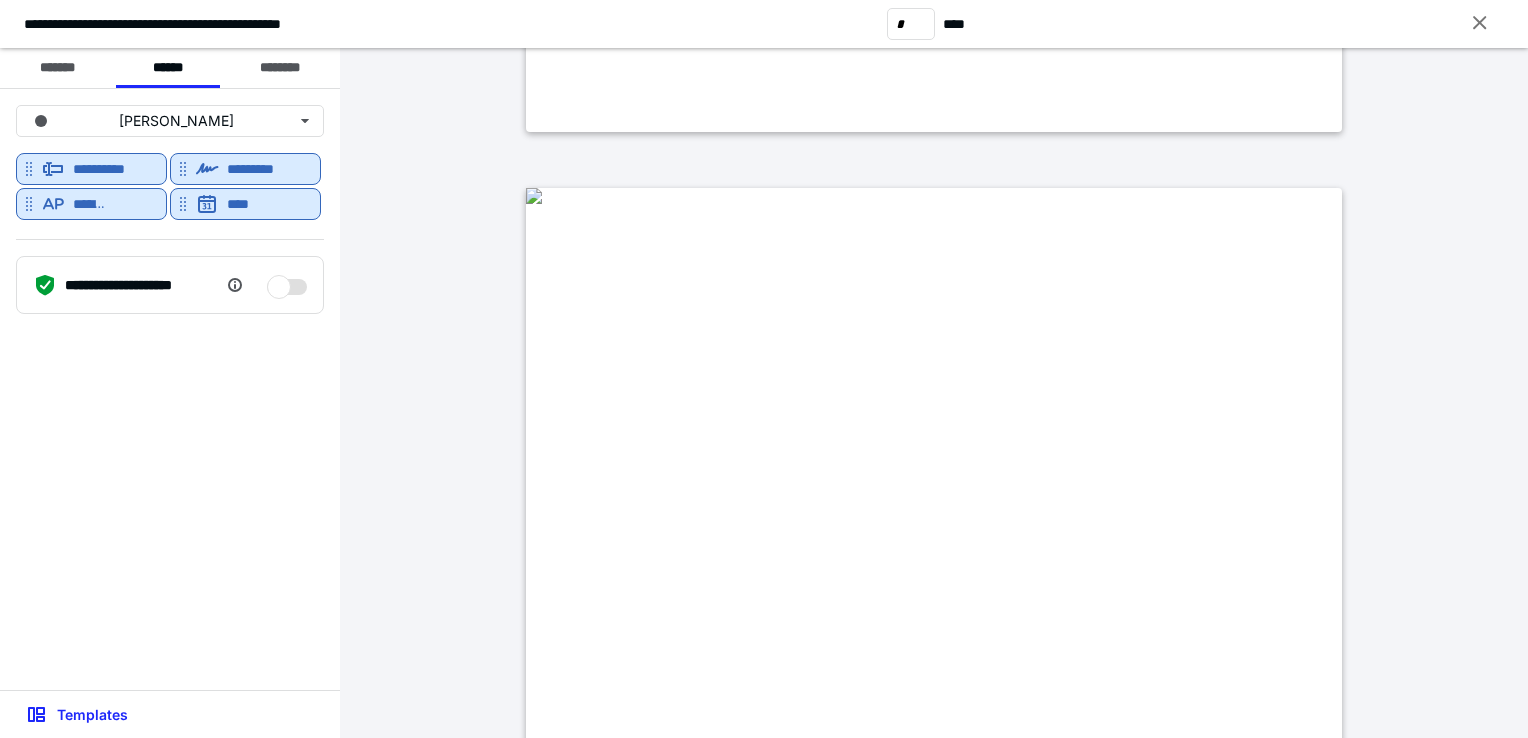 type on "*" 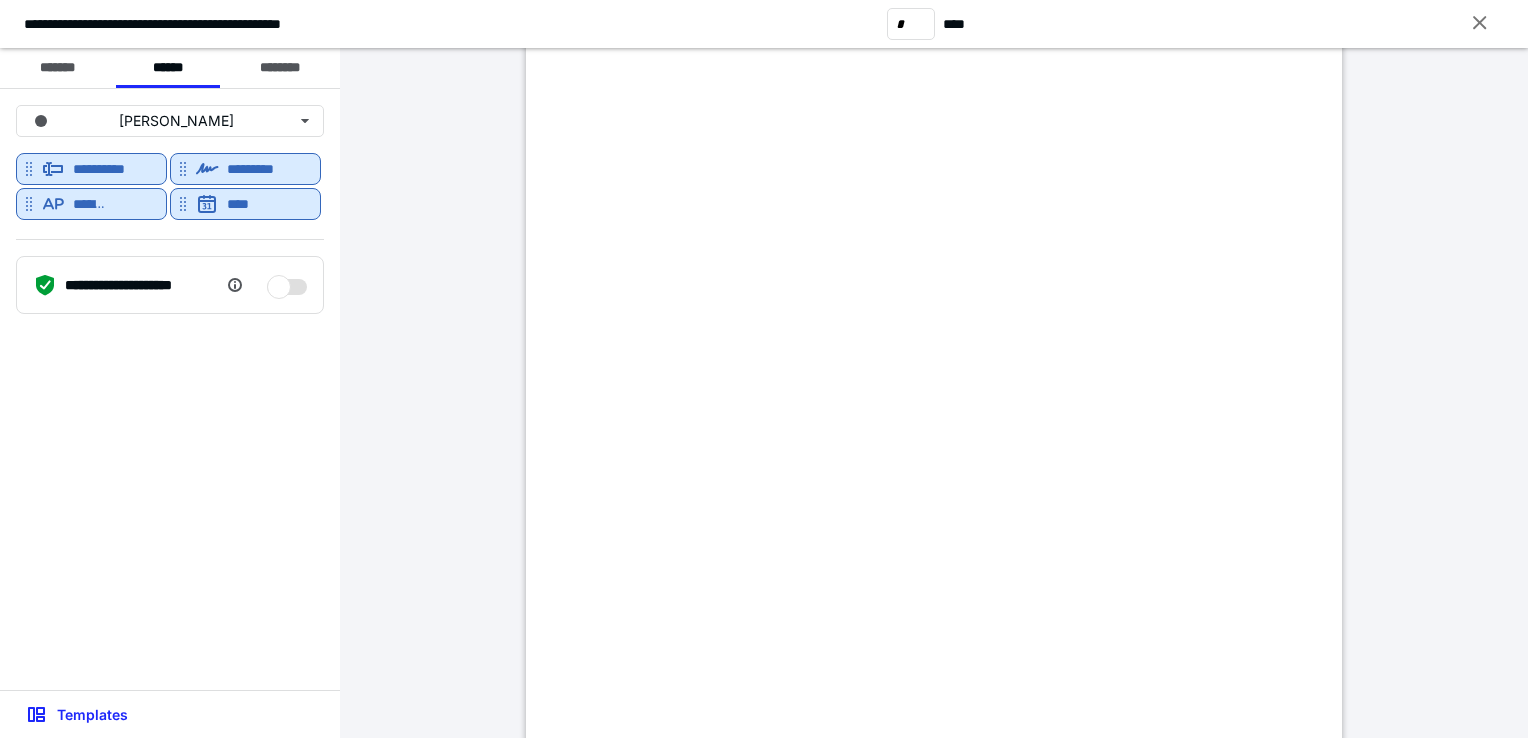 scroll, scrollTop: 9200, scrollLeft: 0, axis: vertical 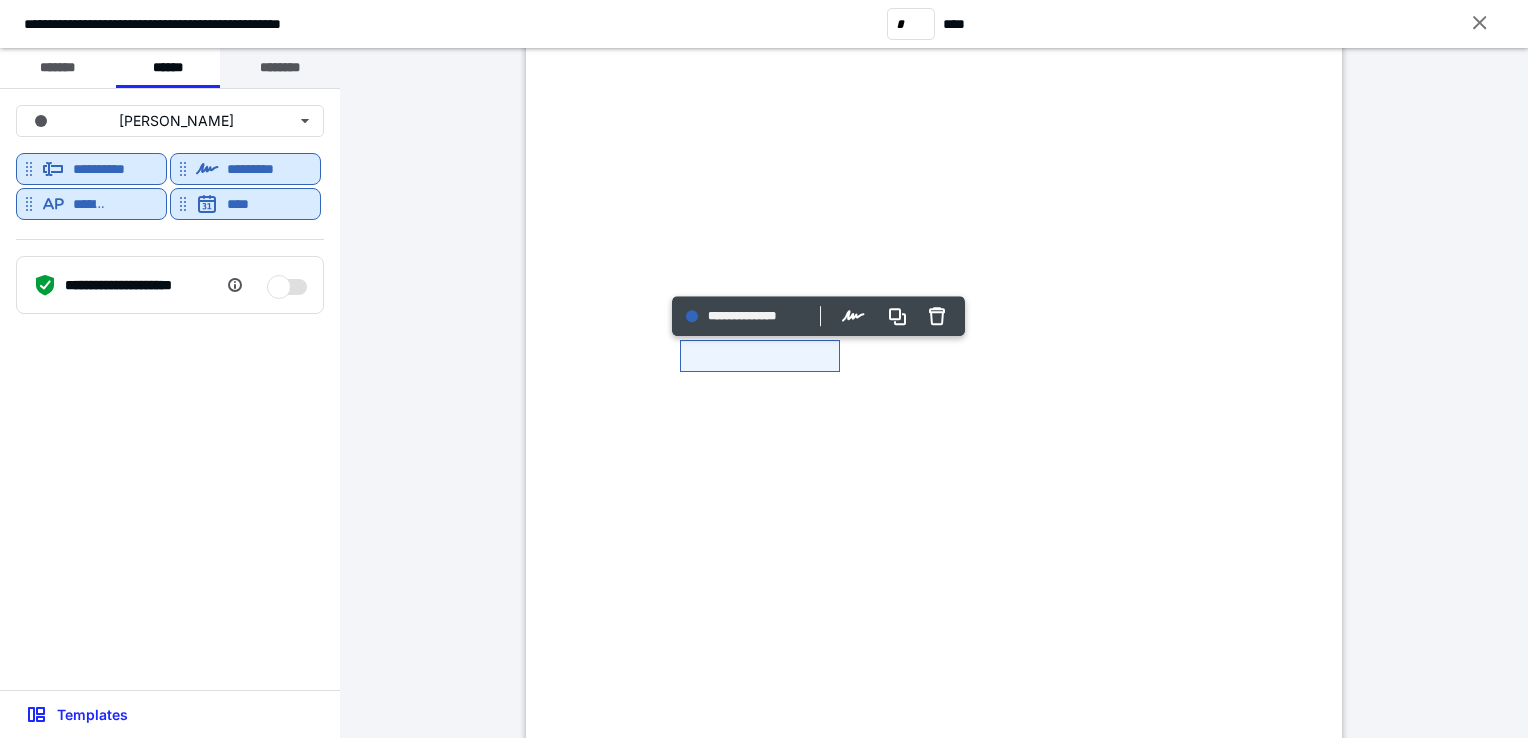 click on "********" at bounding box center [280, 68] 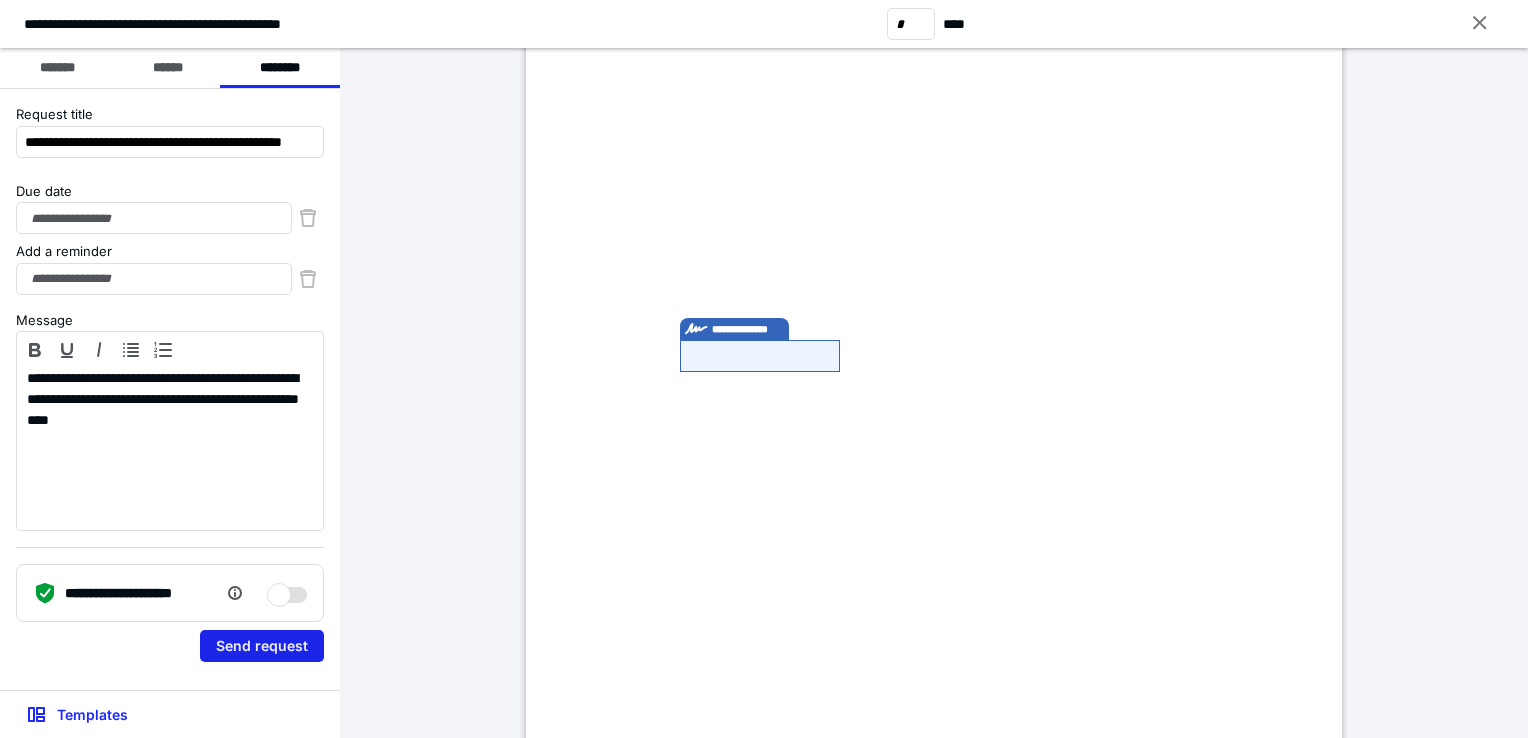 click on "Send request" at bounding box center (262, 646) 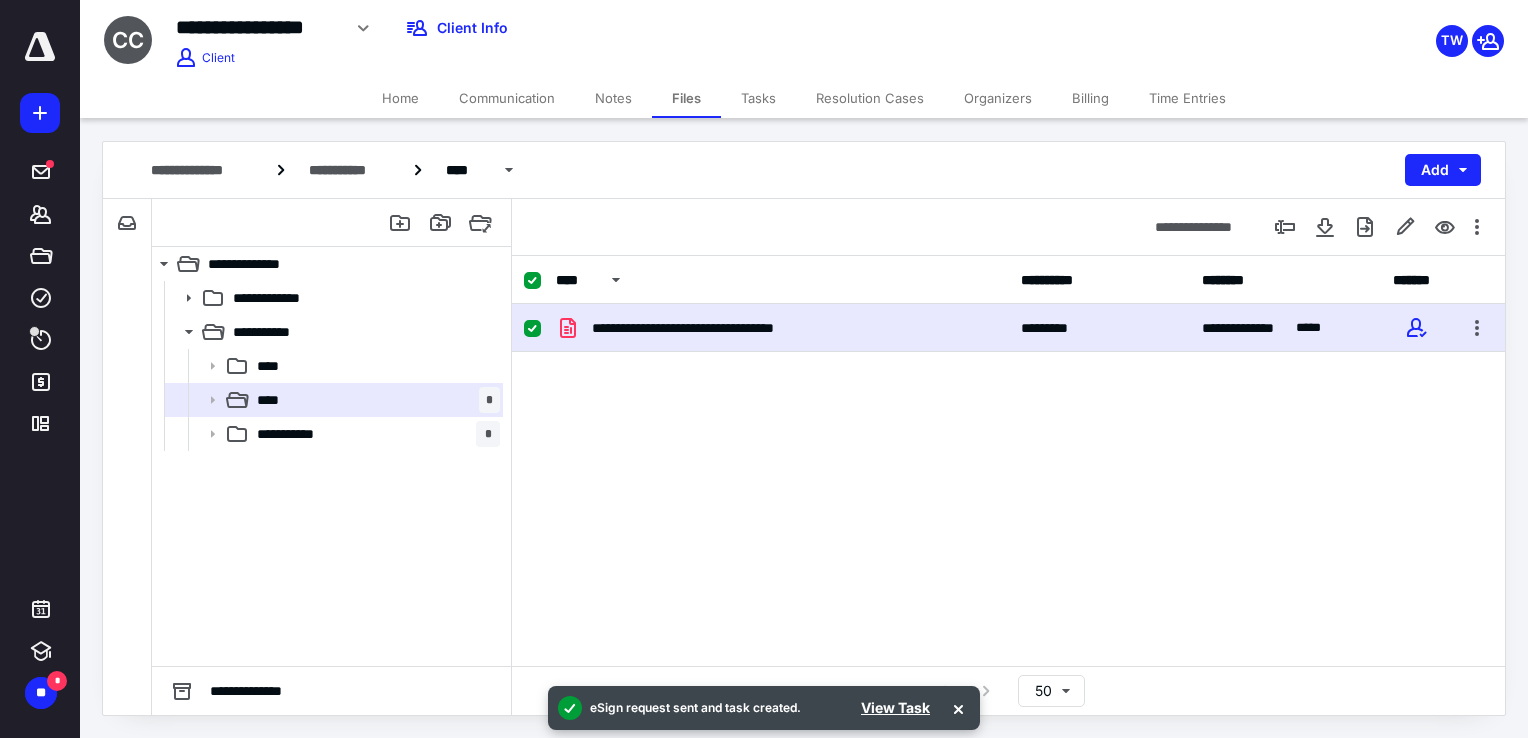 click 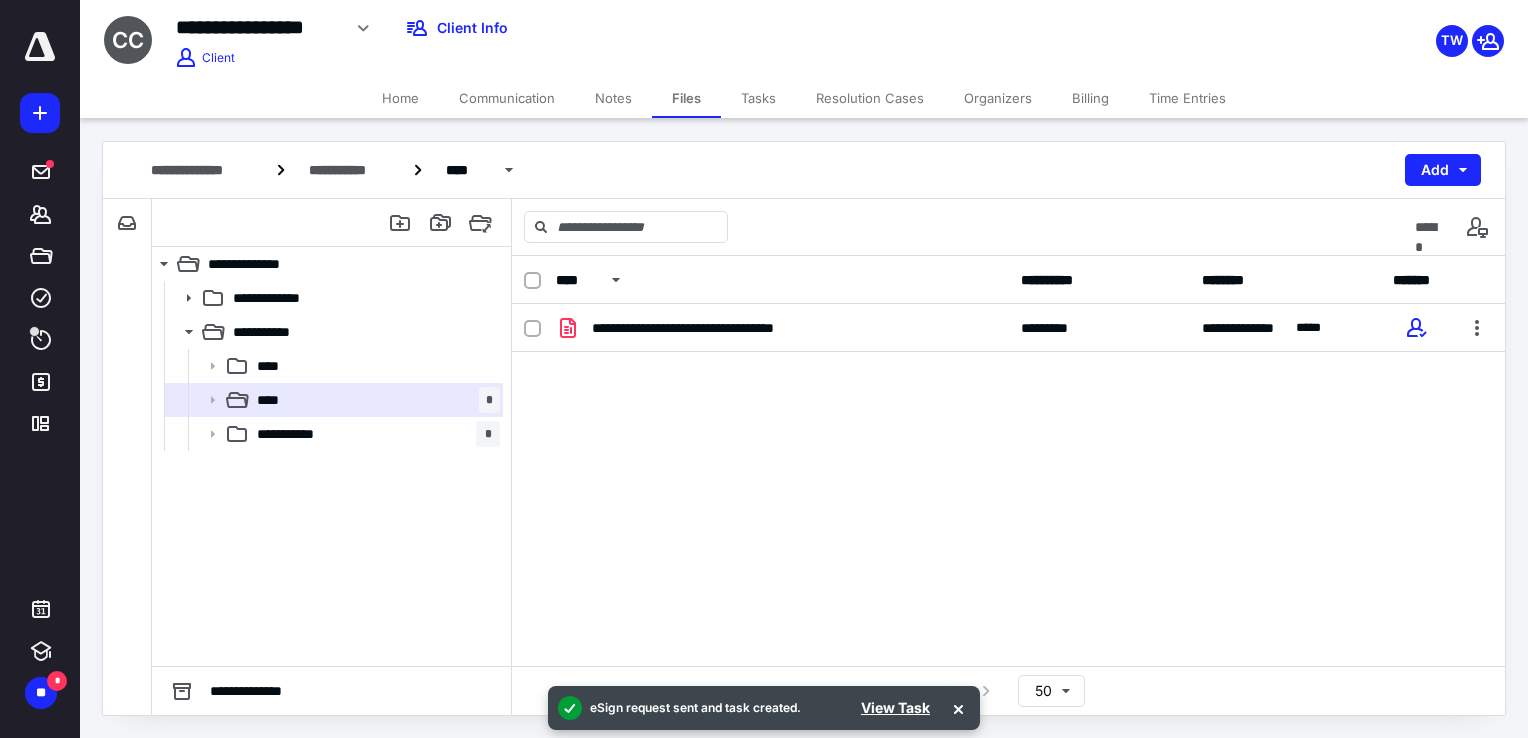 click on "Billing" at bounding box center [1090, 98] 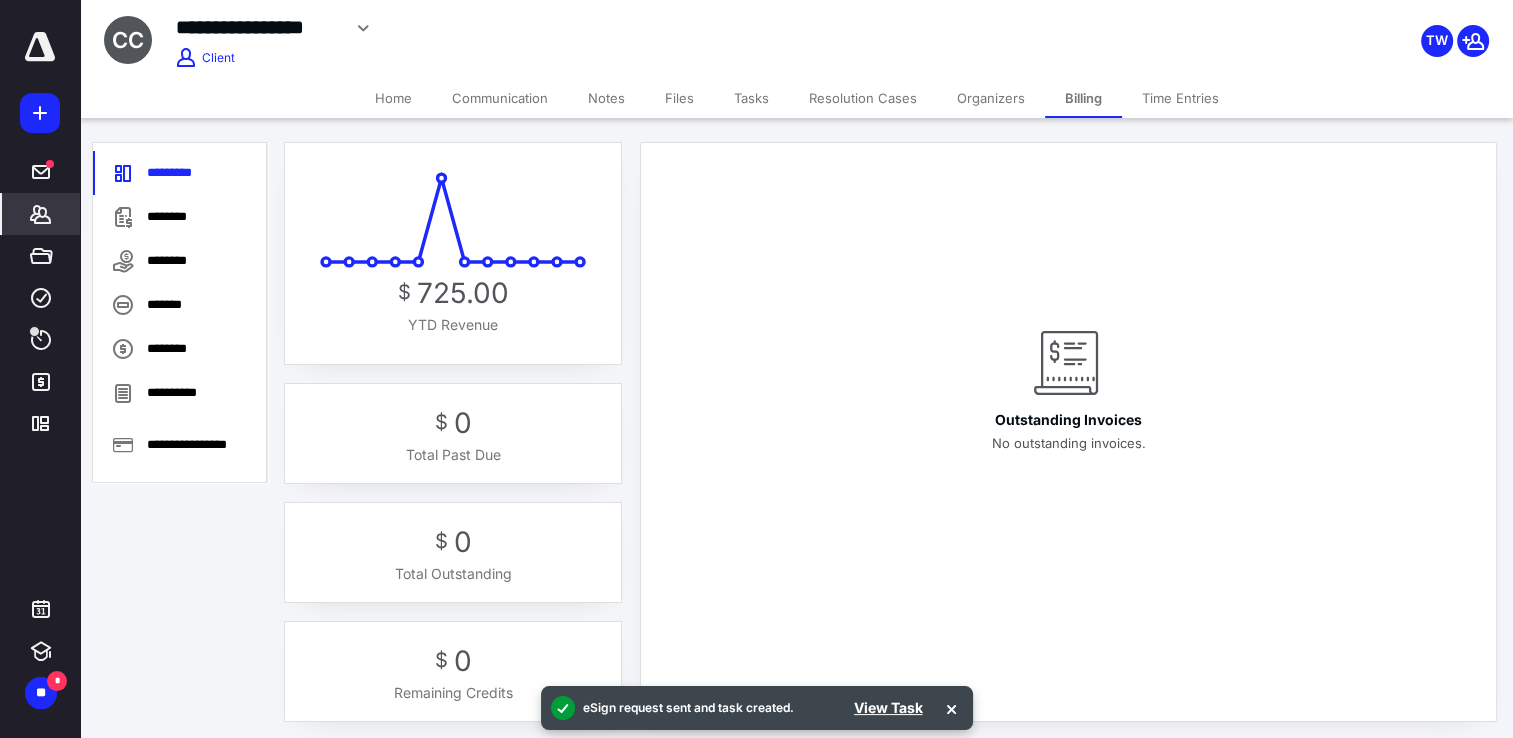 click on "Home" at bounding box center (393, 98) 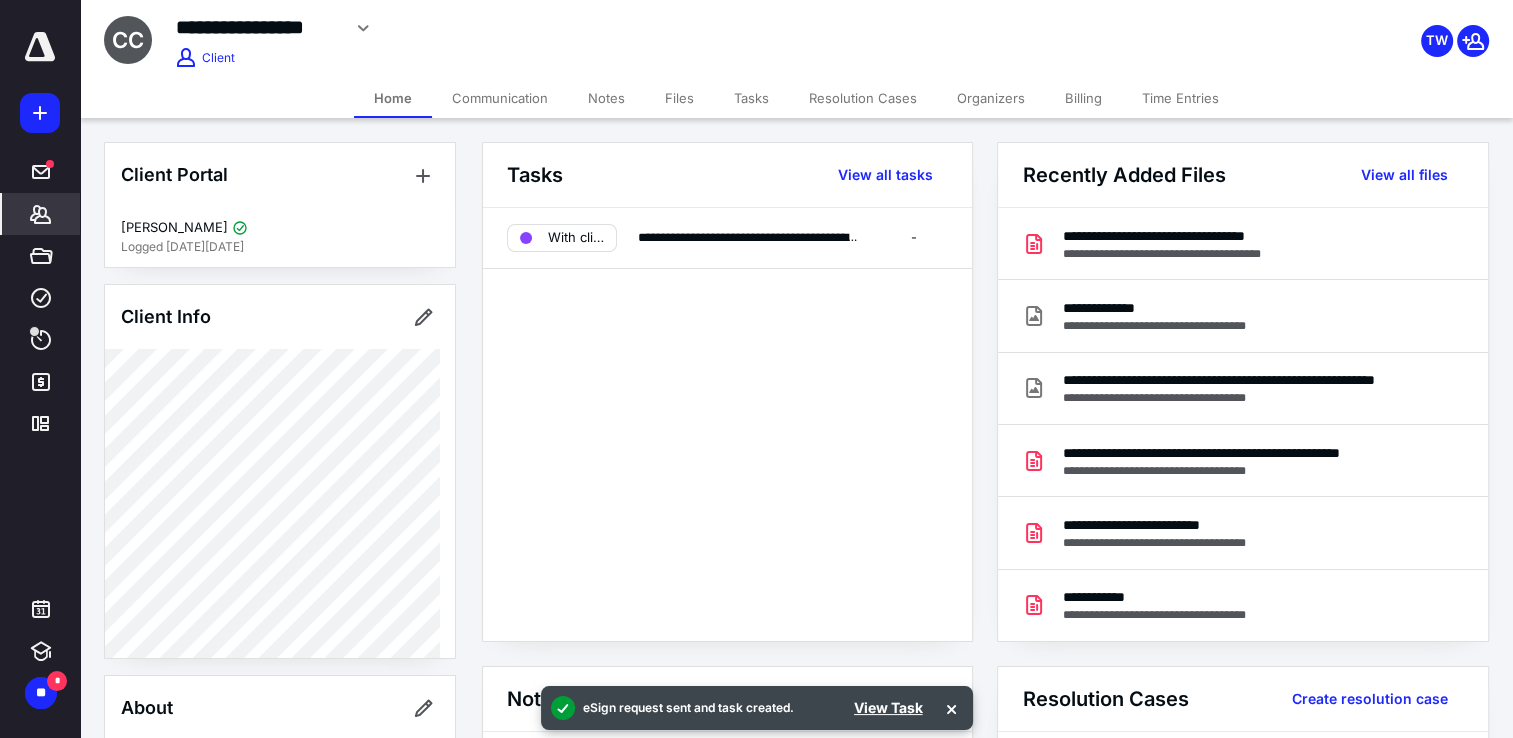 click on "Files" at bounding box center [679, 98] 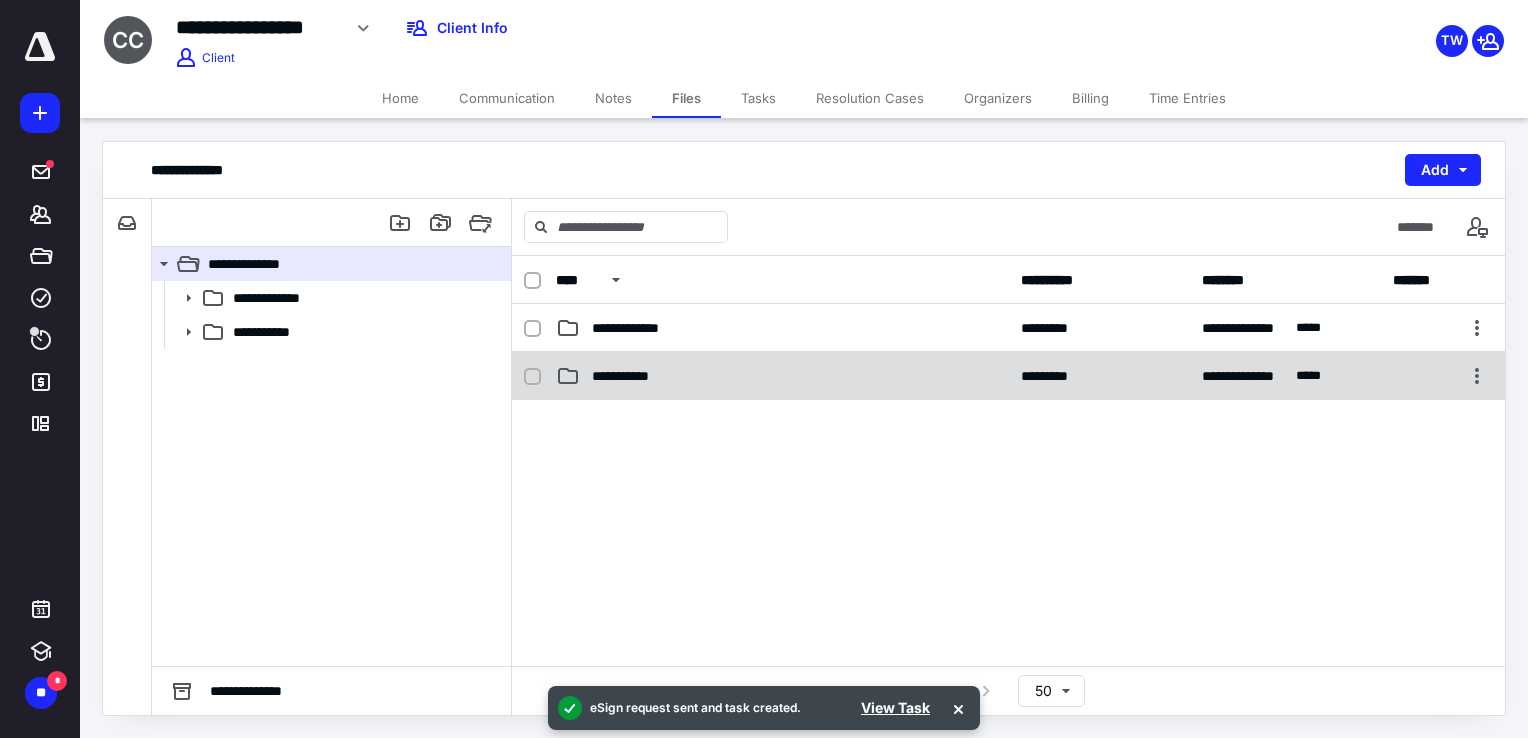click on "**********" at bounding box center (631, 376) 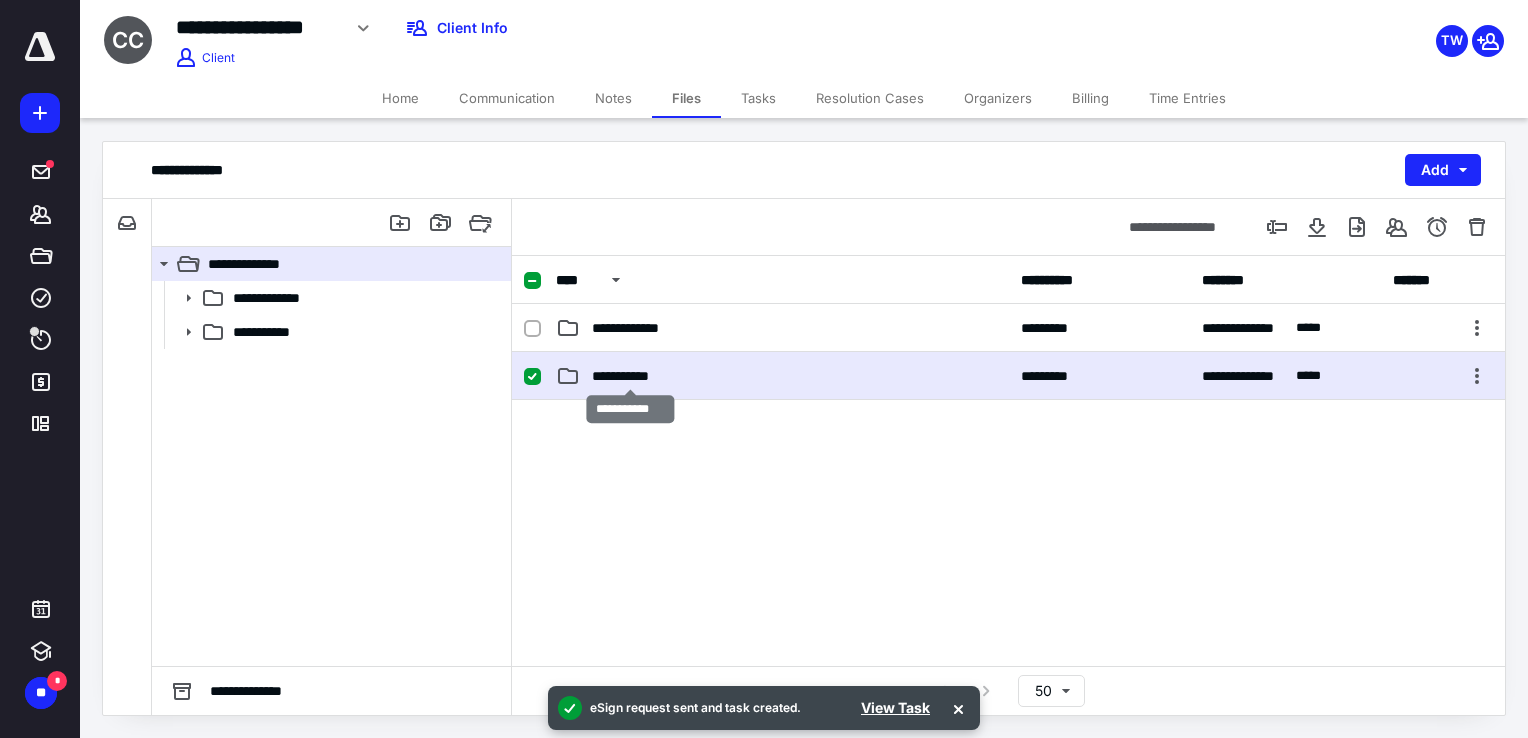click on "**********" at bounding box center (631, 376) 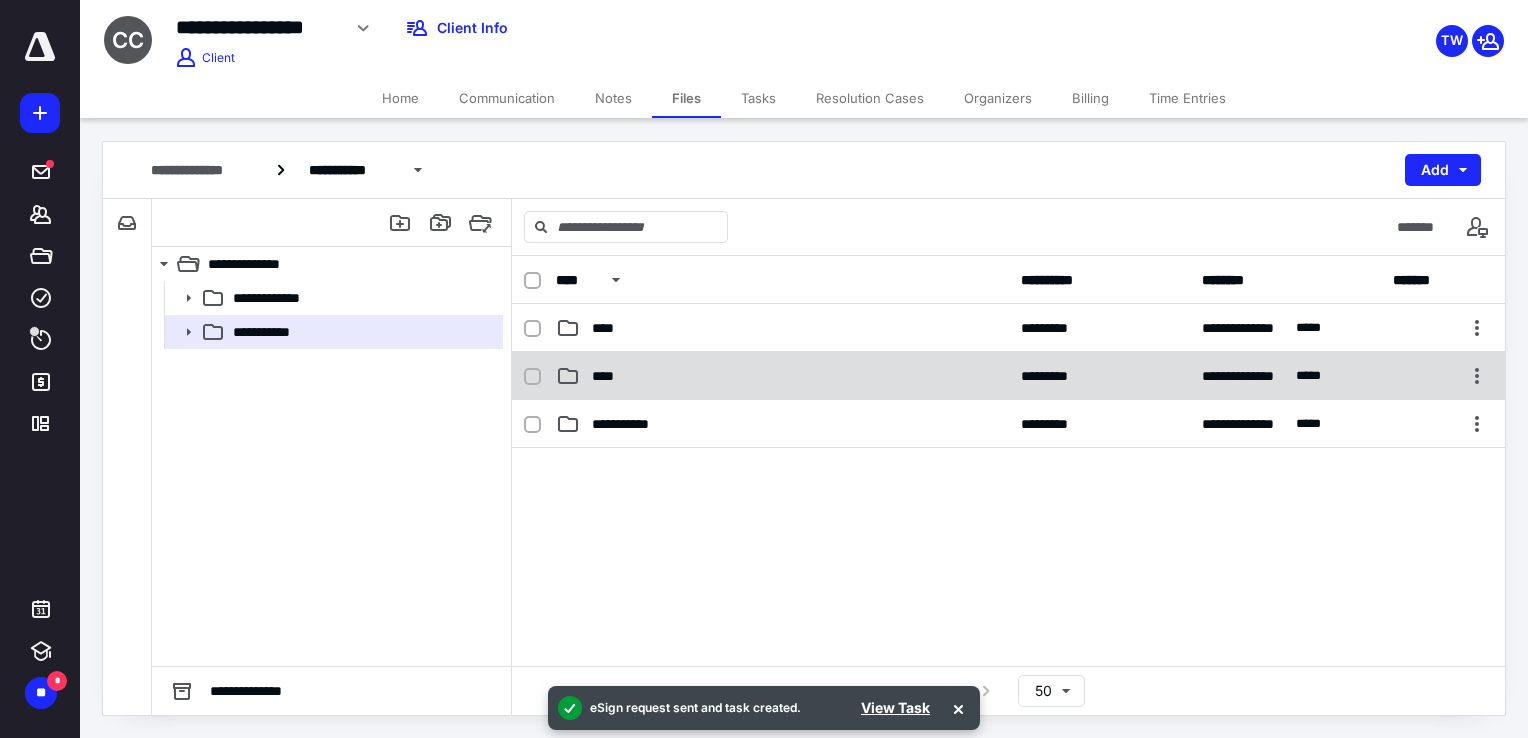 click on "****" at bounding box center (609, 376) 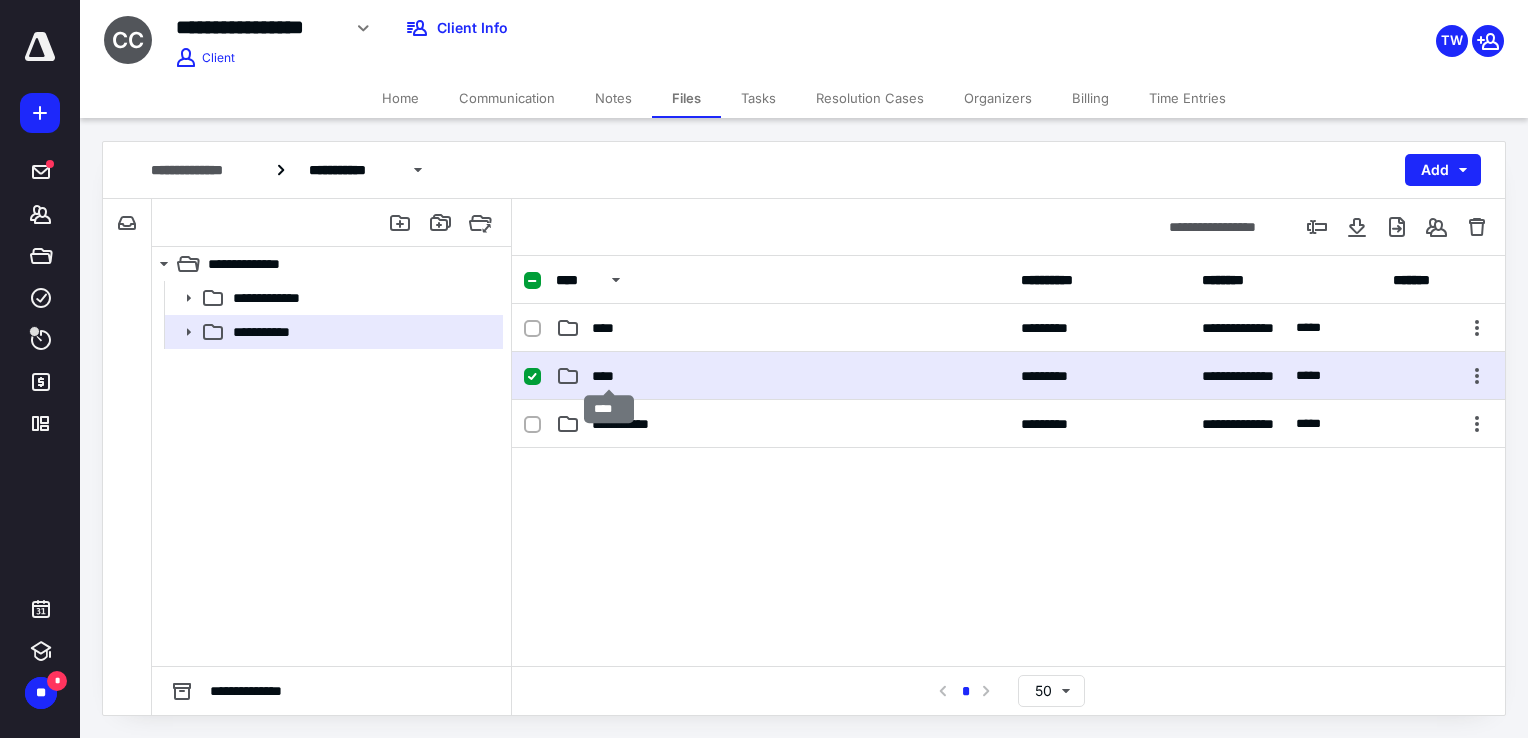 click on "****" at bounding box center [609, 376] 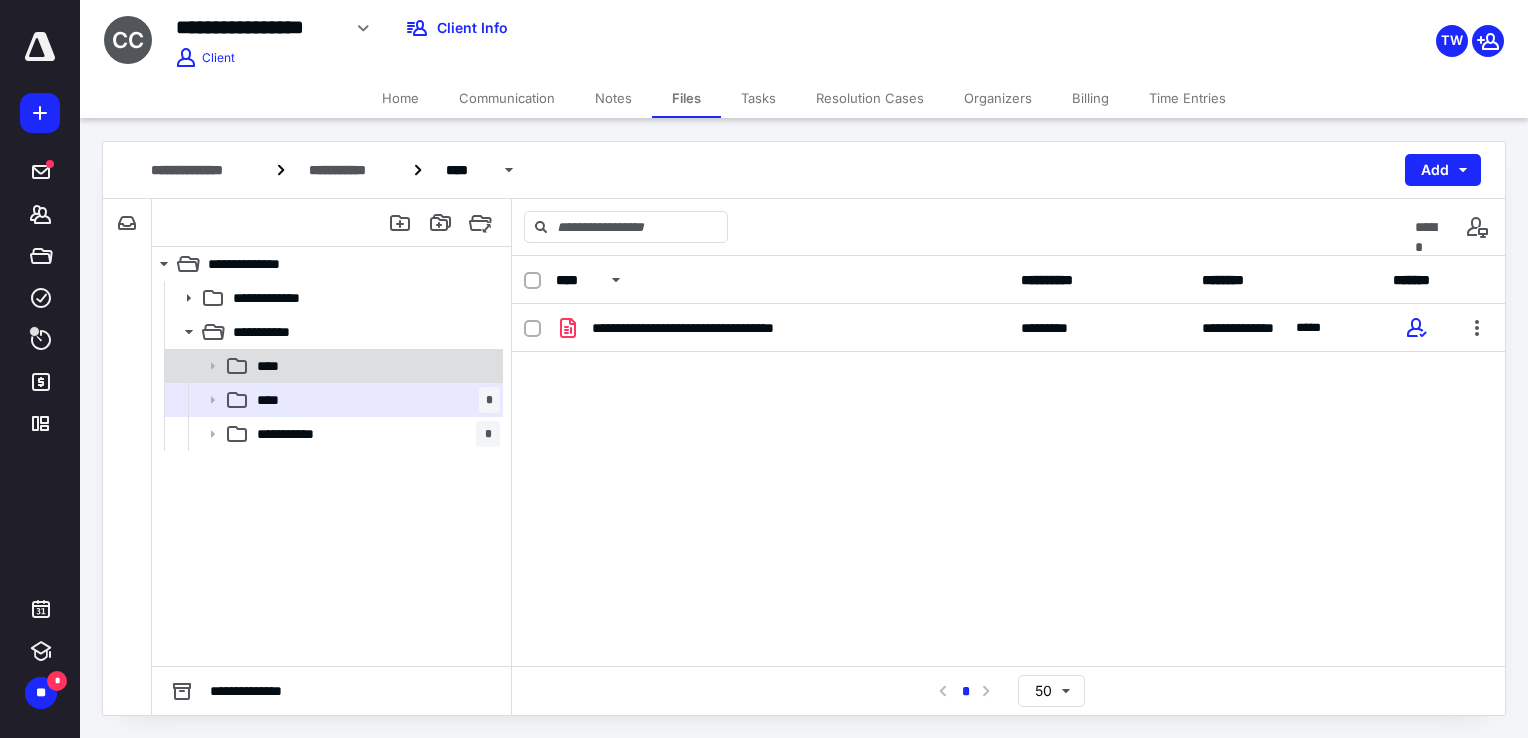 click on "****" at bounding box center (374, 366) 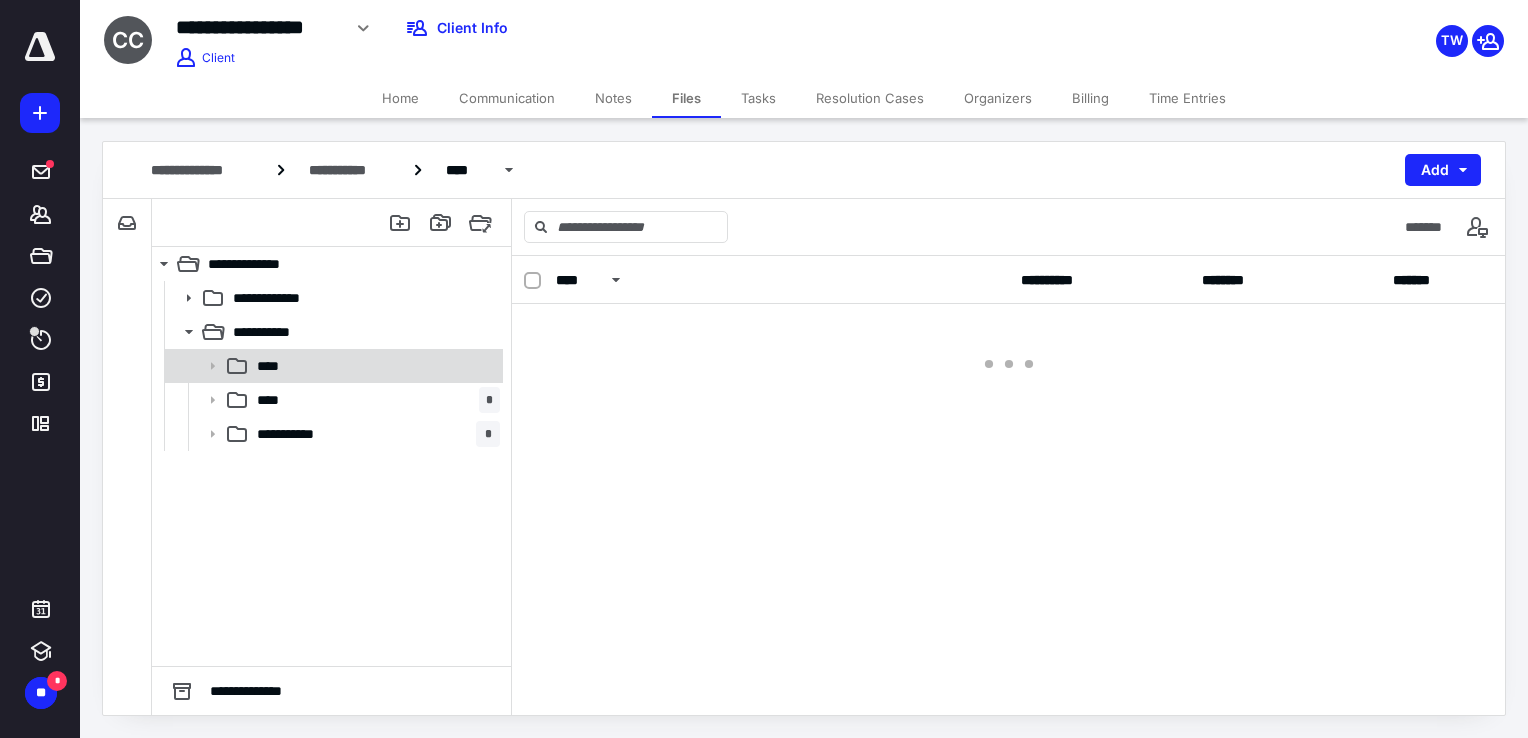 click on "****" at bounding box center (374, 366) 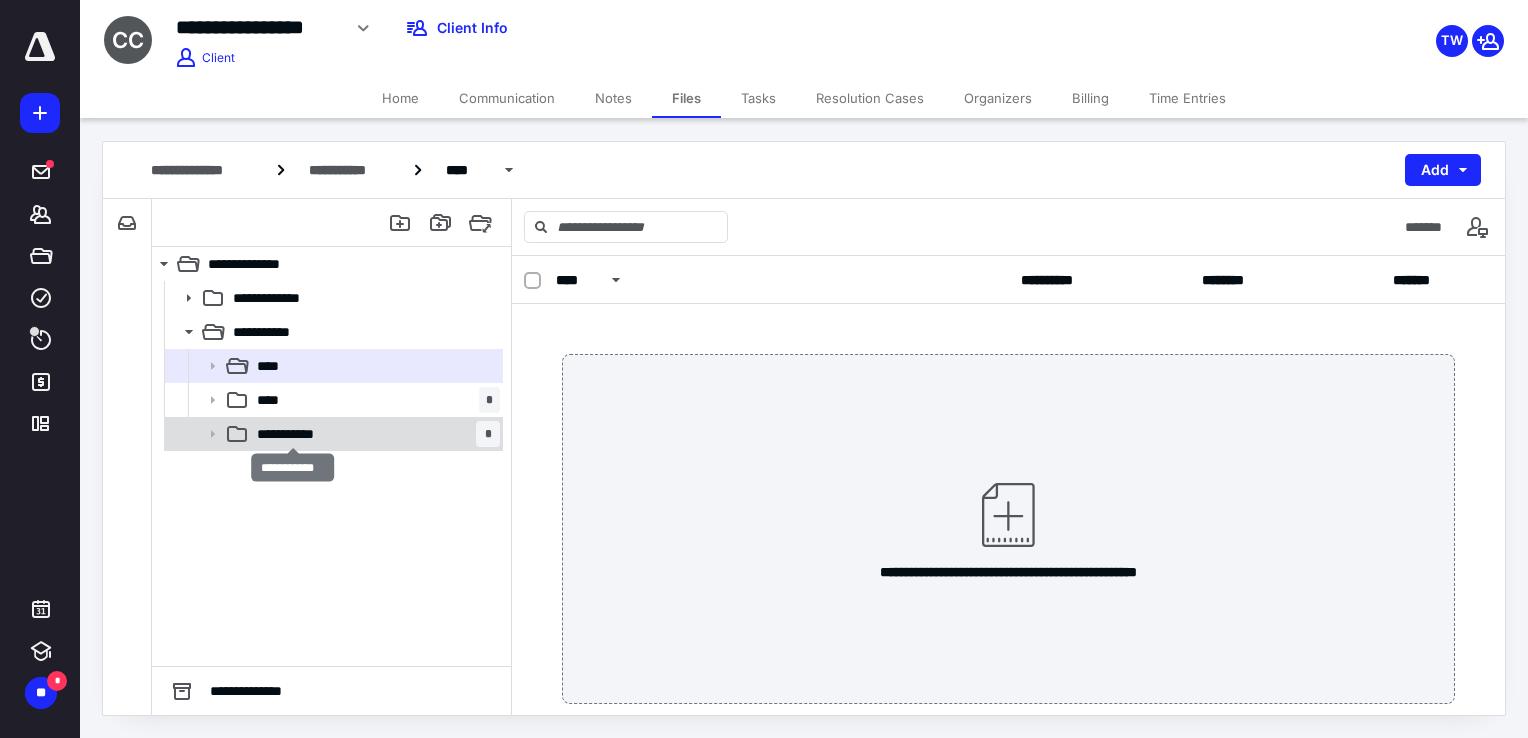 click on "**********" at bounding box center [293, 434] 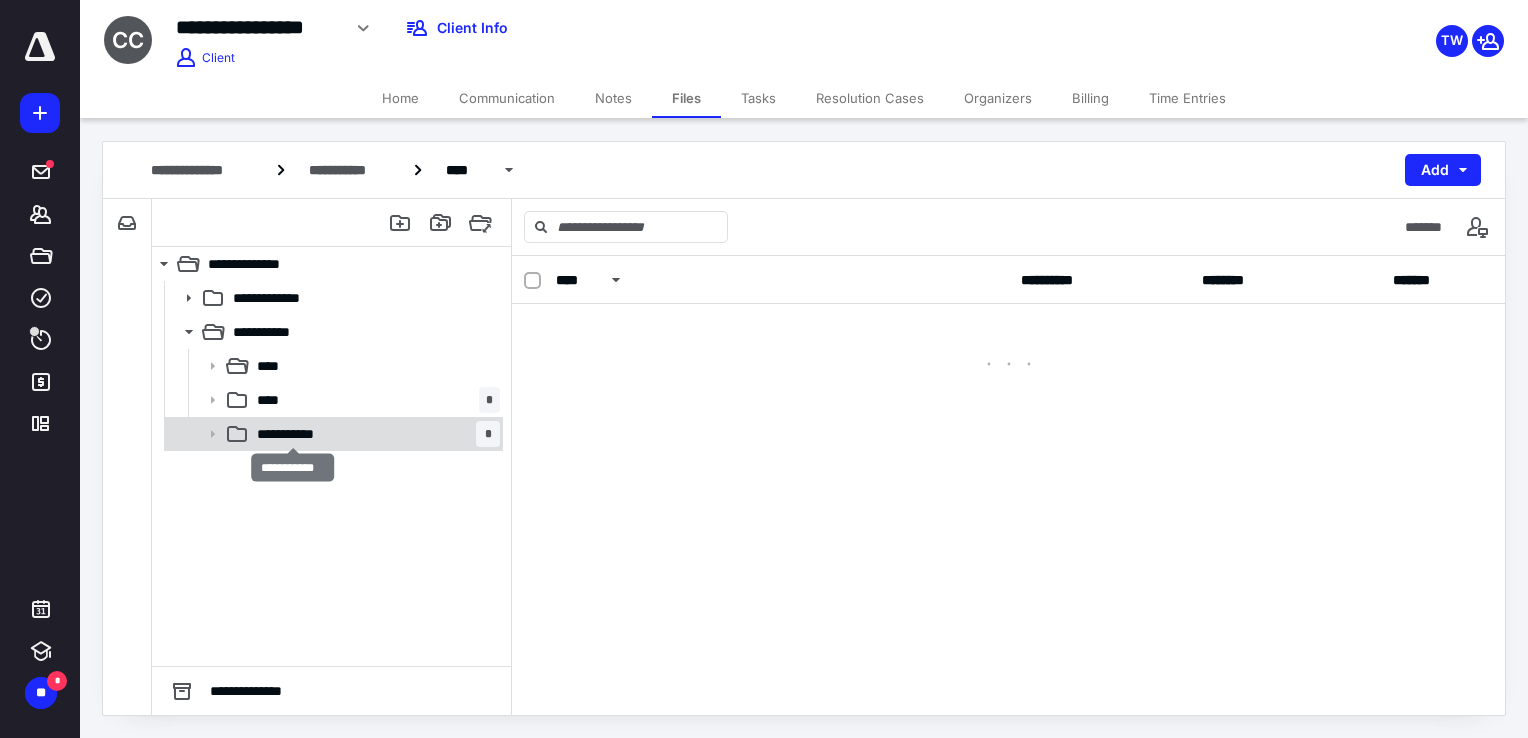 click on "**********" at bounding box center (293, 434) 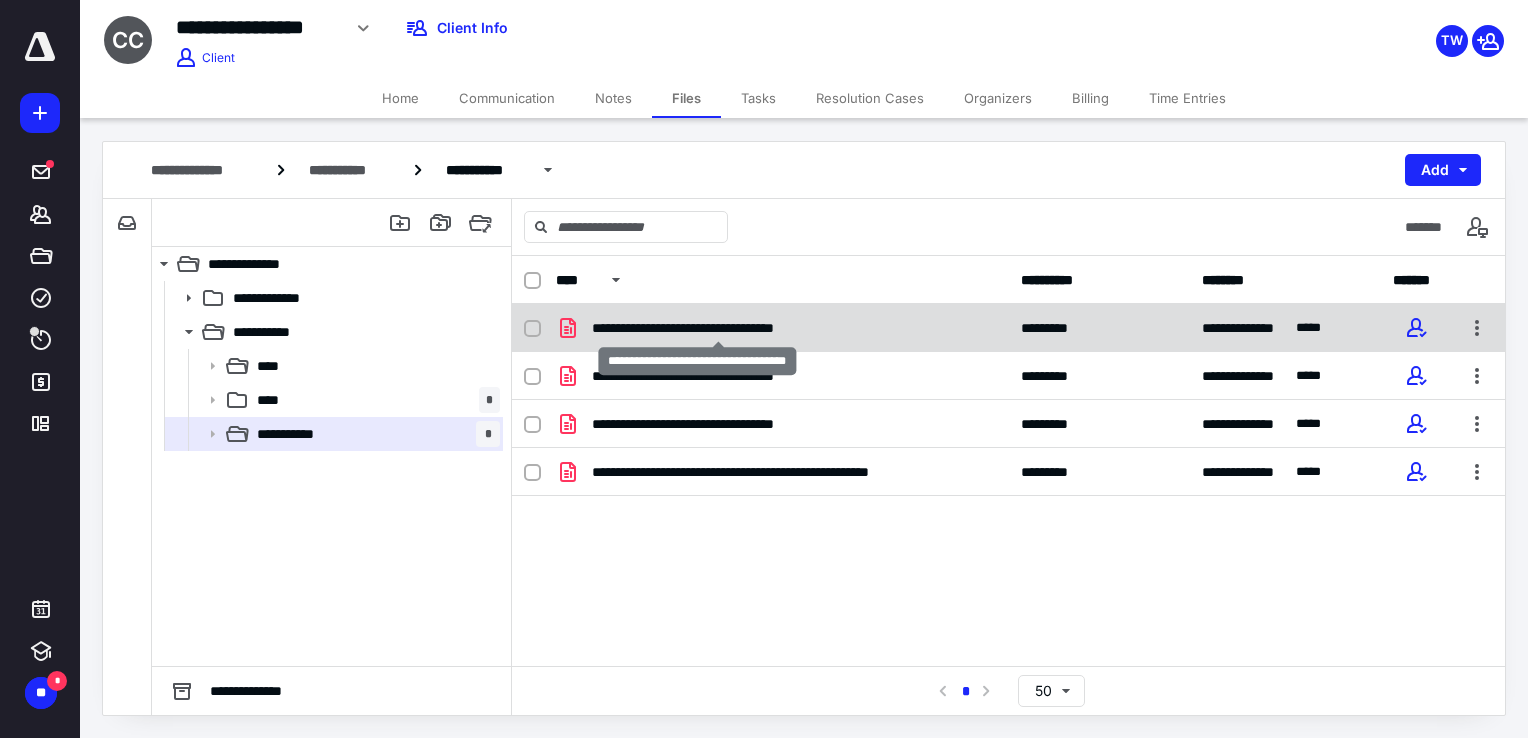 click on "**********" at bounding box center (718, 328) 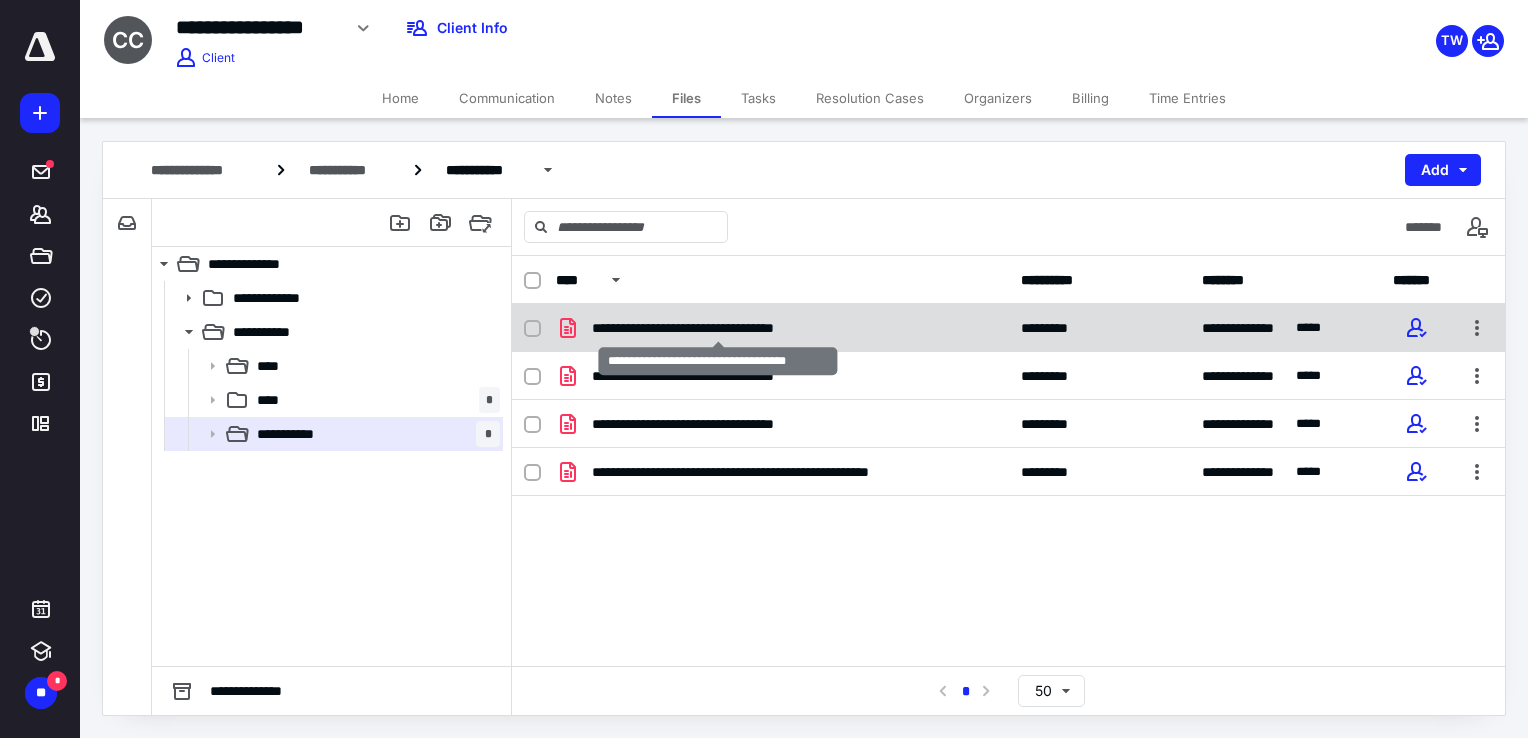 click on "**********" at bounding box center [718, 328] 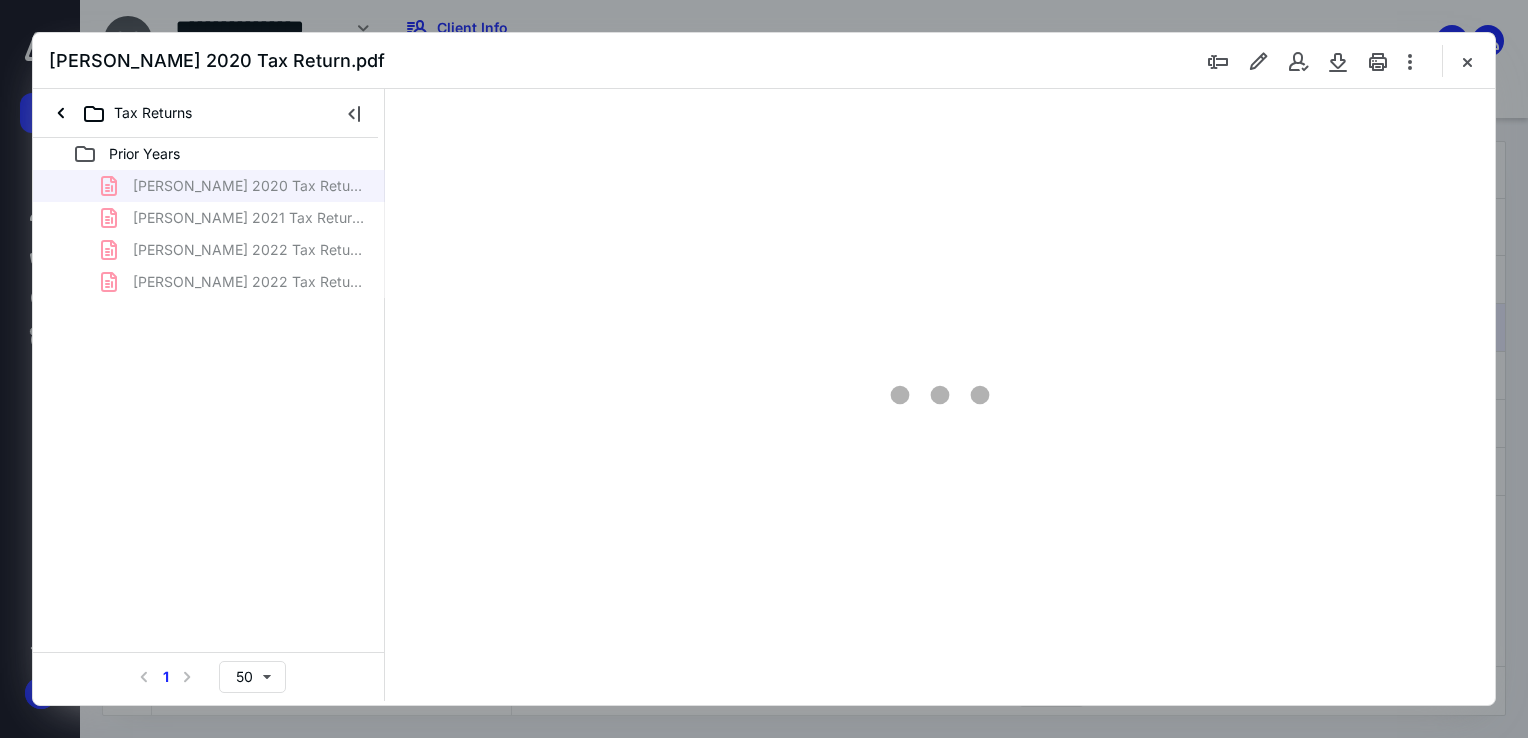 scroll, scrollTop: 0, scrollLeft: 0, axis: both 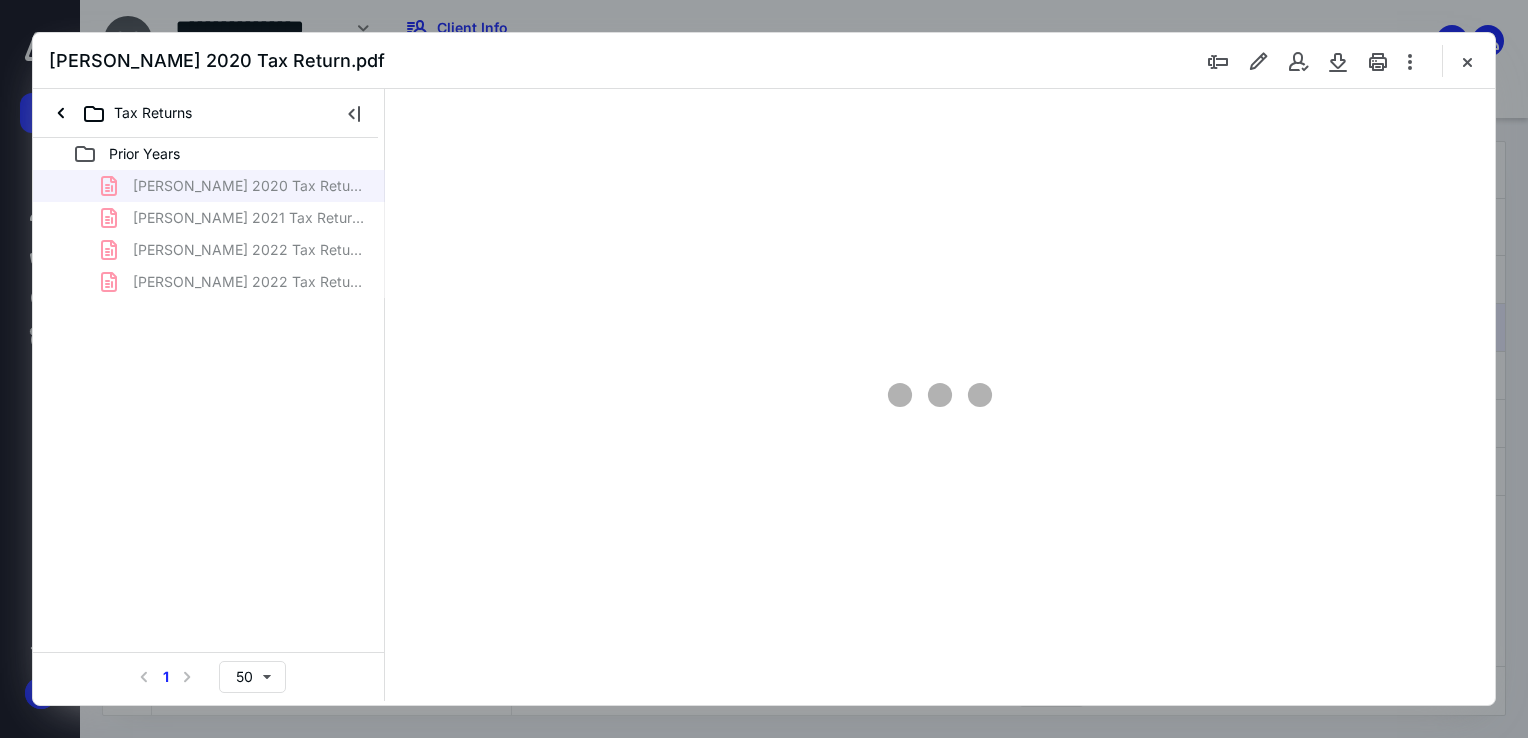 type on "68" 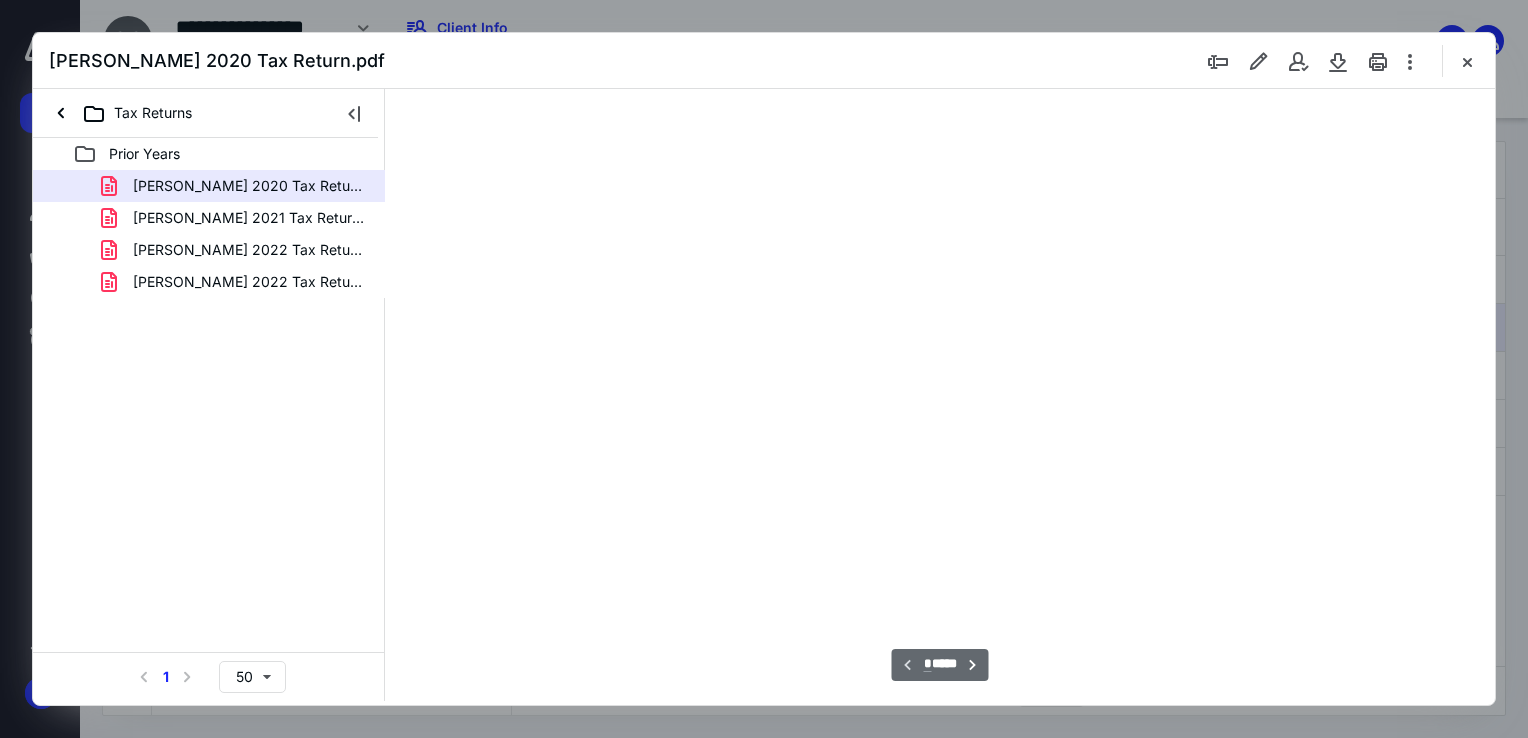 scroll, scrollTop: 79, scrollLeft: 0, axis: vertical 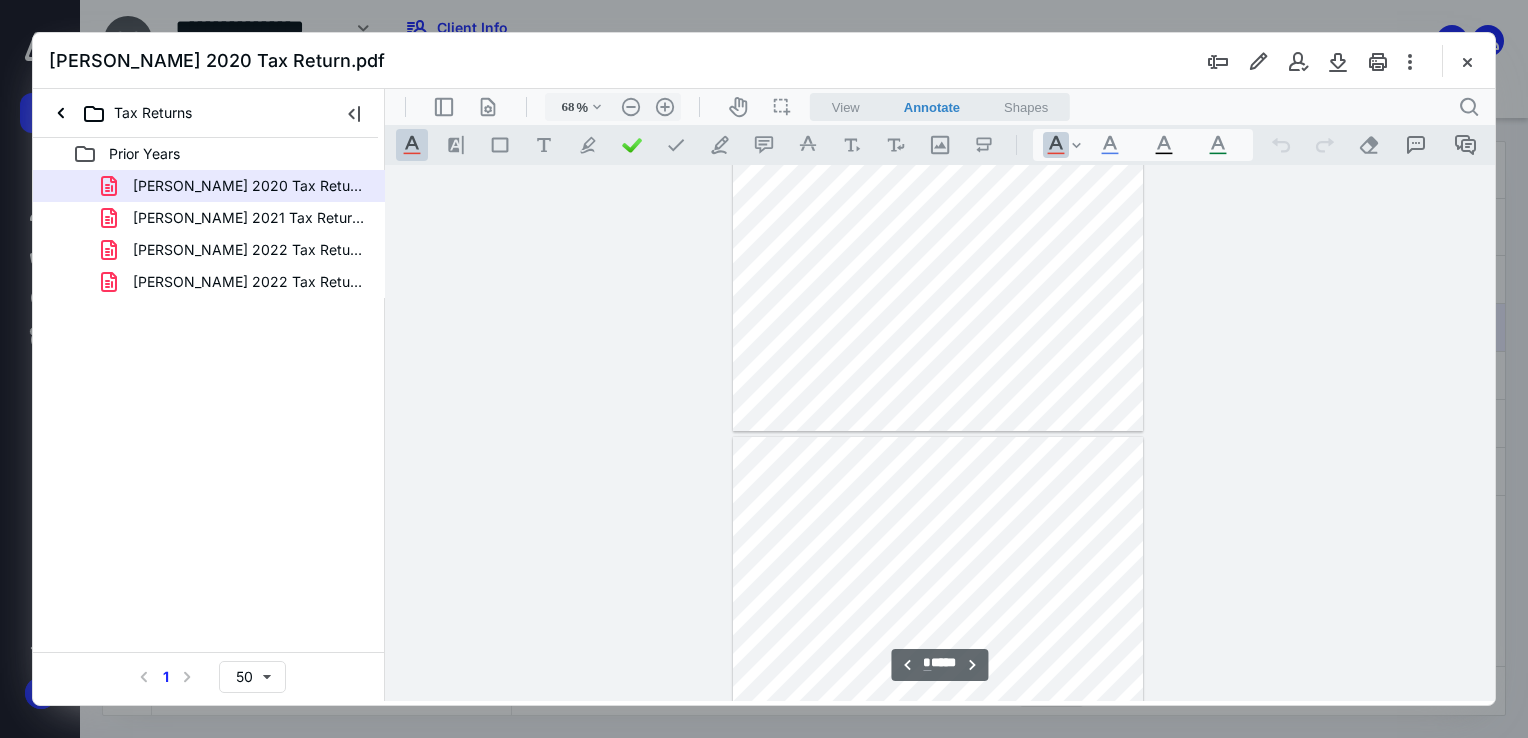 type on "*" 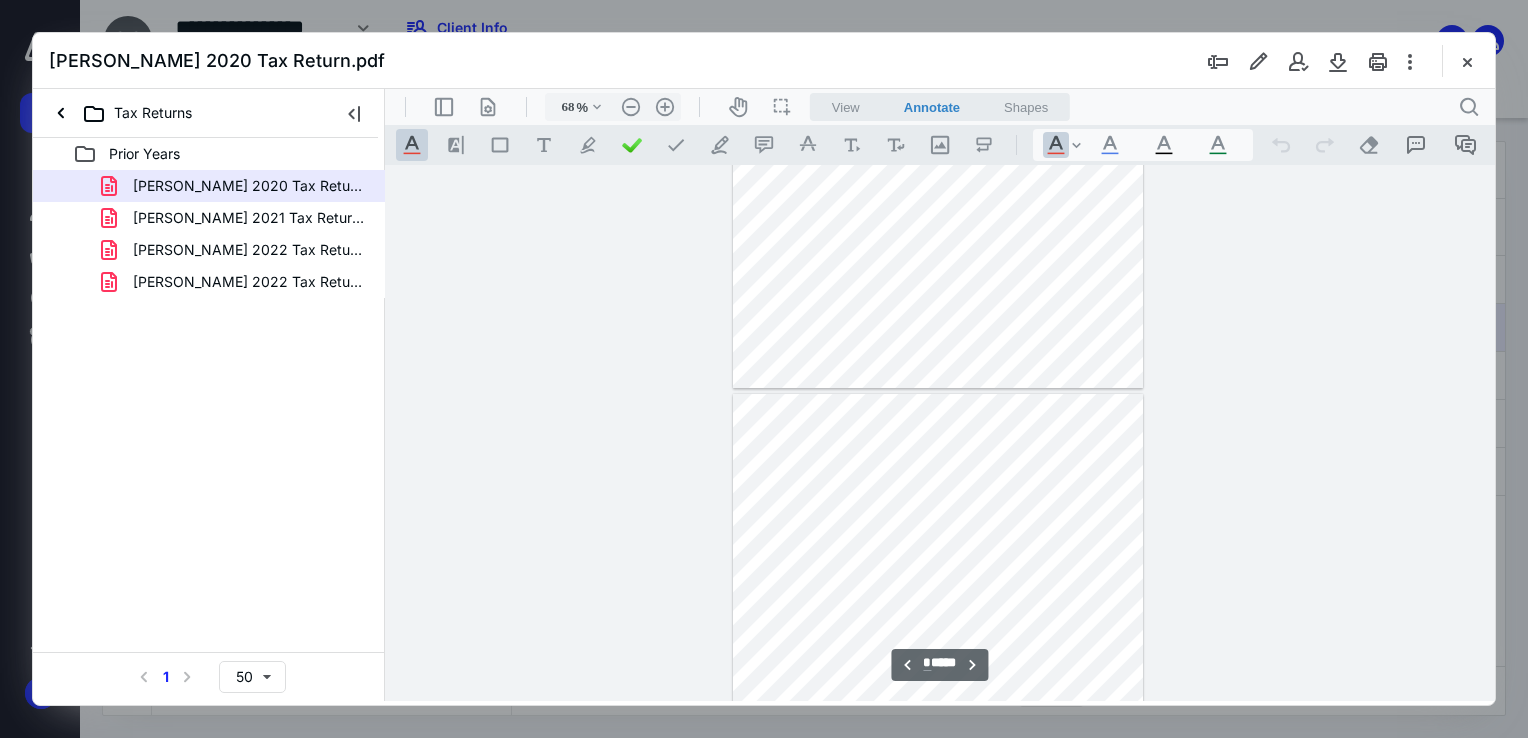 scroll, scrollTop: 1979, scrollLeft: 0, axis: vertical 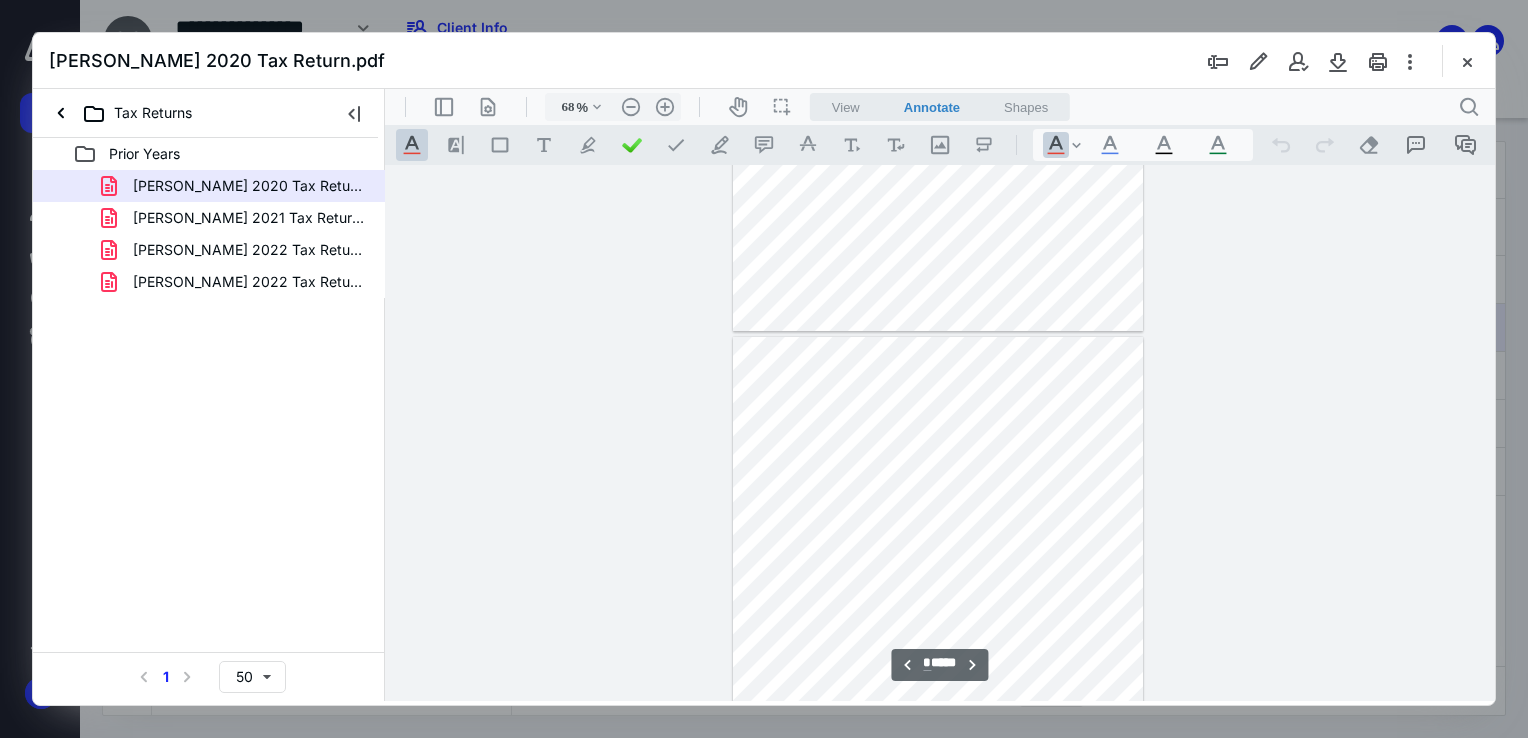 click at bounding box center (1467, 61) 